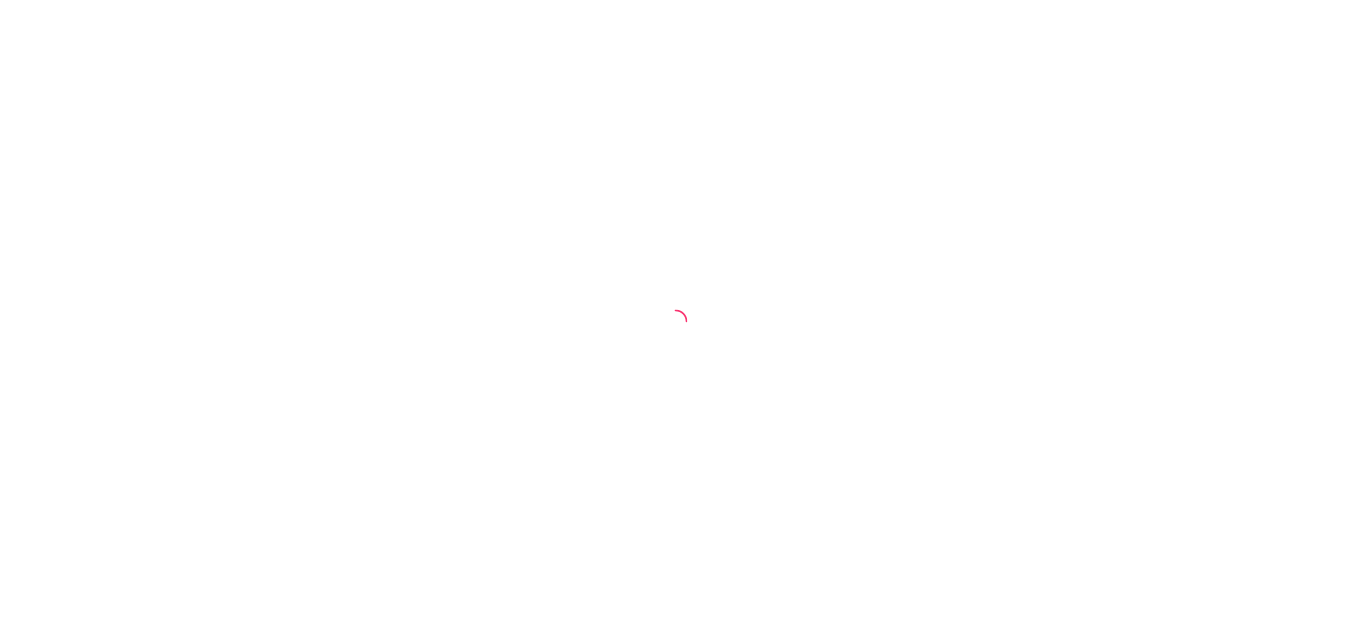 scroll, scrollTop: 0, scrollLeft: 0, axis: both 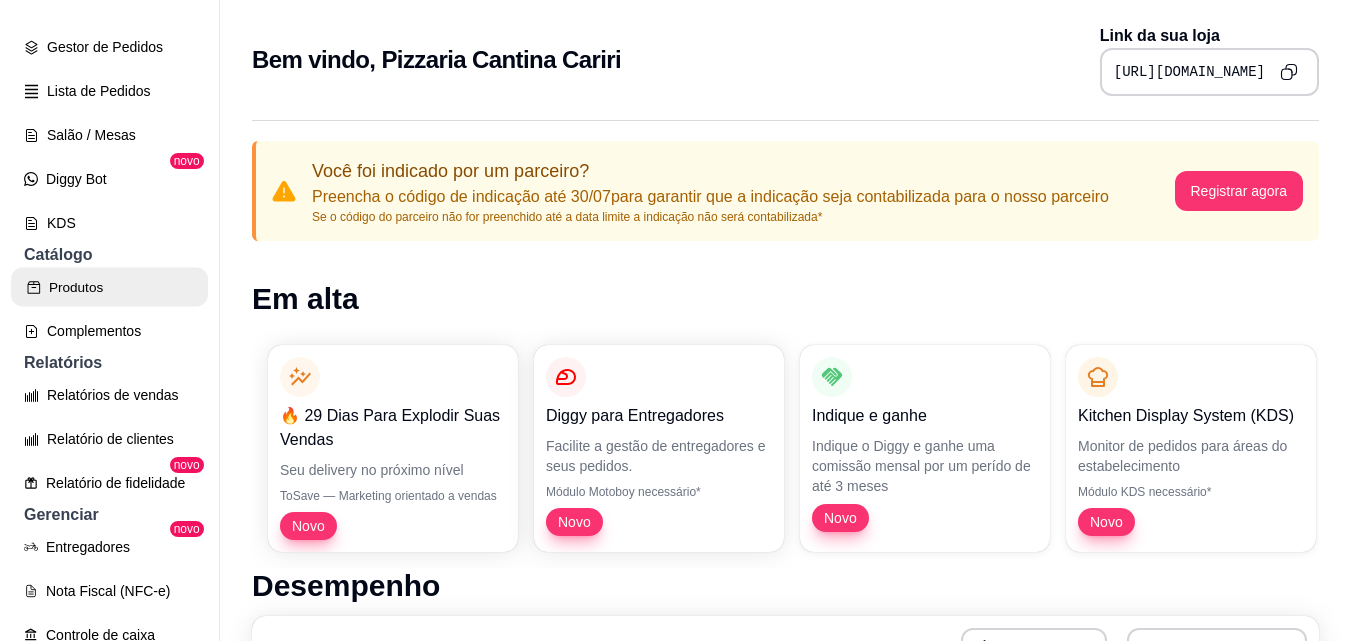 click on "Produtos" at bounding box center [109, 287] 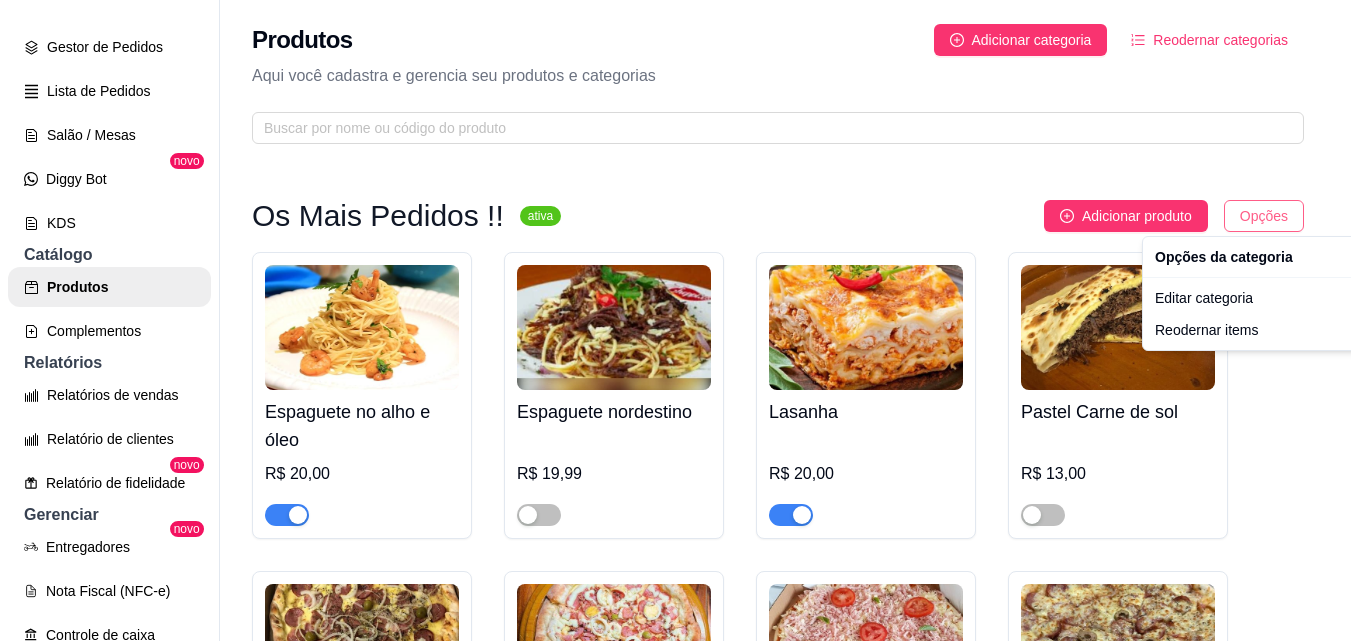click on "P Pizzaria Cant ... Loja Aberta Loja Período gratuito até 22/08   Dia a dia Pedidos balcão (PDV) Gestor de Pedidos Lista de Pedidos Salão / Mesas Diggy Bot novo KDS Catálogo Produtos Complementos Relatórios Relatórios de vendas Relatório de clientes Relatório de fidelidade novo Gerenciar Entregadores novo Nota Fiscal (NFC-e) Controle de caixa Controle de fiado Cupons Clientes Estoque Configurações Diggy Planos Precisa de ajuda? Sair Produtos Adicionar categoria Reodernar categorias Aqui você cadastra e gerencia seu produtos e categorias Os Mais Pedidos !! ativa Adicionar produto Opções Espaguete no alho e óleo   R$ 20,00 Espaguete nordestino   R$ 19,99 Lasanha   R$ 20,00 Pastel Carne de sol   R$ 13,00 Pizza G + Guaraná  1 l   R$ 52,99 Pizza Gg + Refrigerante 1l   R$ 56,99 Pizza Frango  Ou  Mista  Tam. Gg   R$ 45,99 Pizza calabresa com muçarela Tam G   R$ 49,99 Pizza Gg  de calabresa   R$ 49,99 Pizza carne de sol tam G   R$ 45,99 Combo 2 Esfirras + 1 Sprite lata 350ml   R$ 25,99" at bounding box center [675, 320] 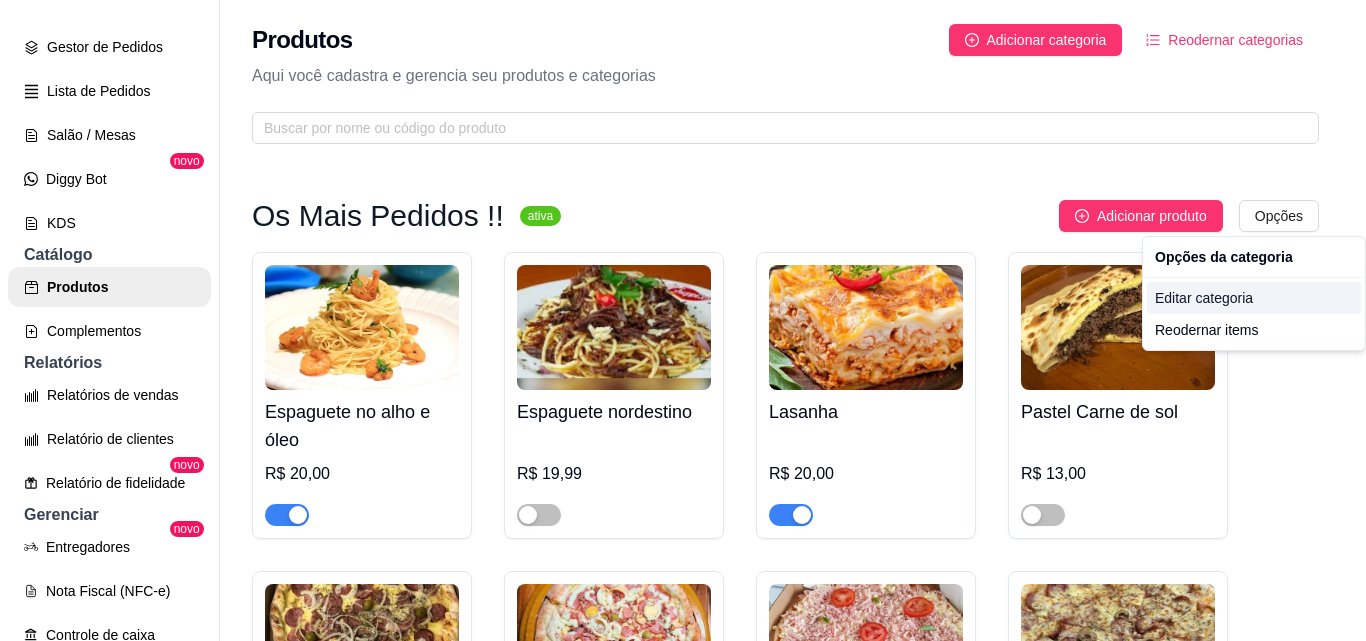 click on "Editar categoria" at bounding box center (1254, 298) 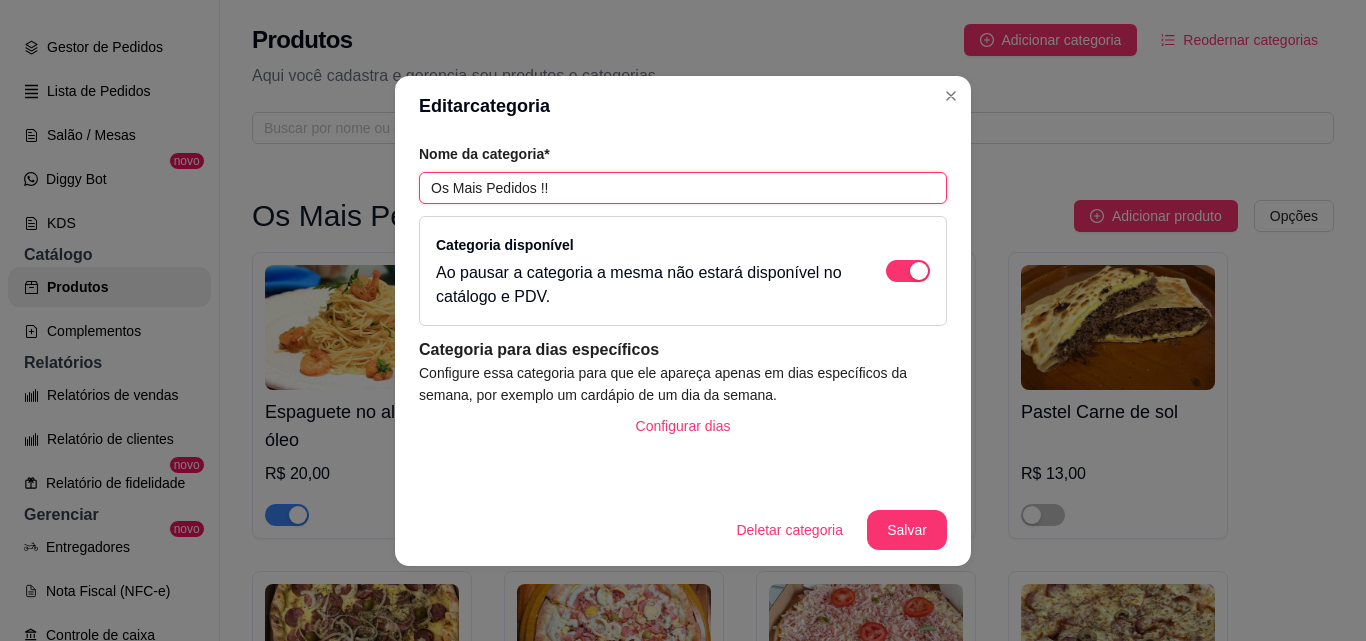 click on "Os Mais Pedidos !!" at bounding box center [683, 188] 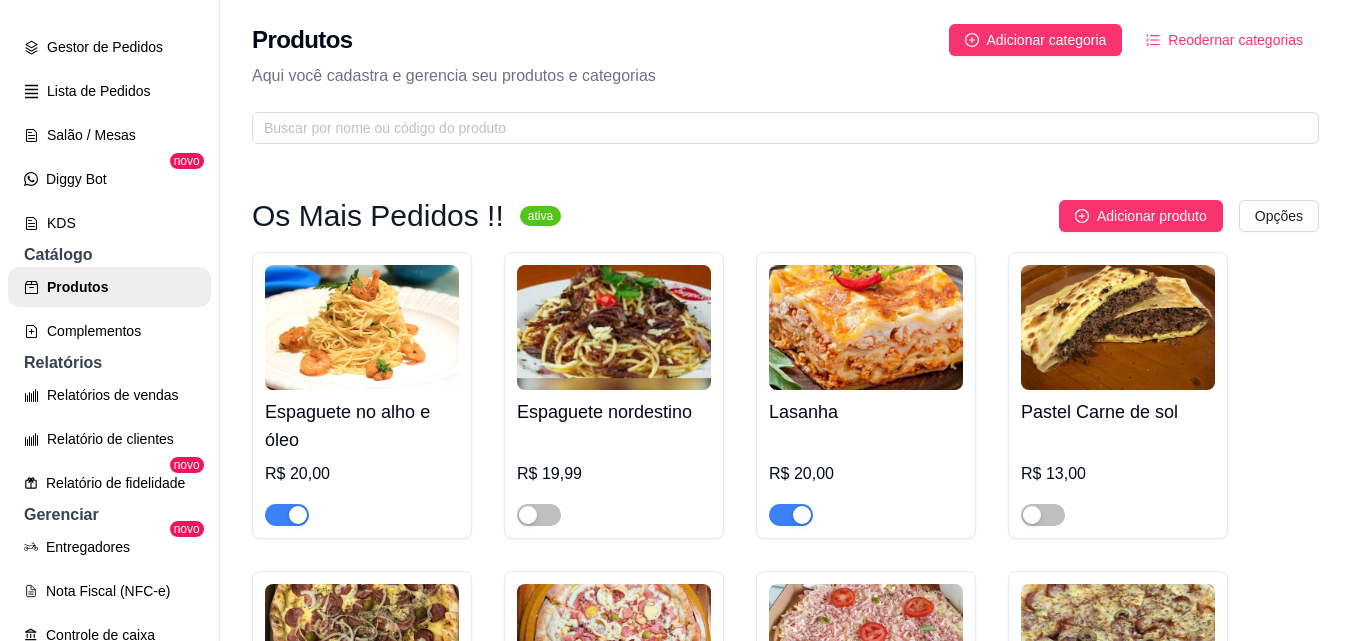 click 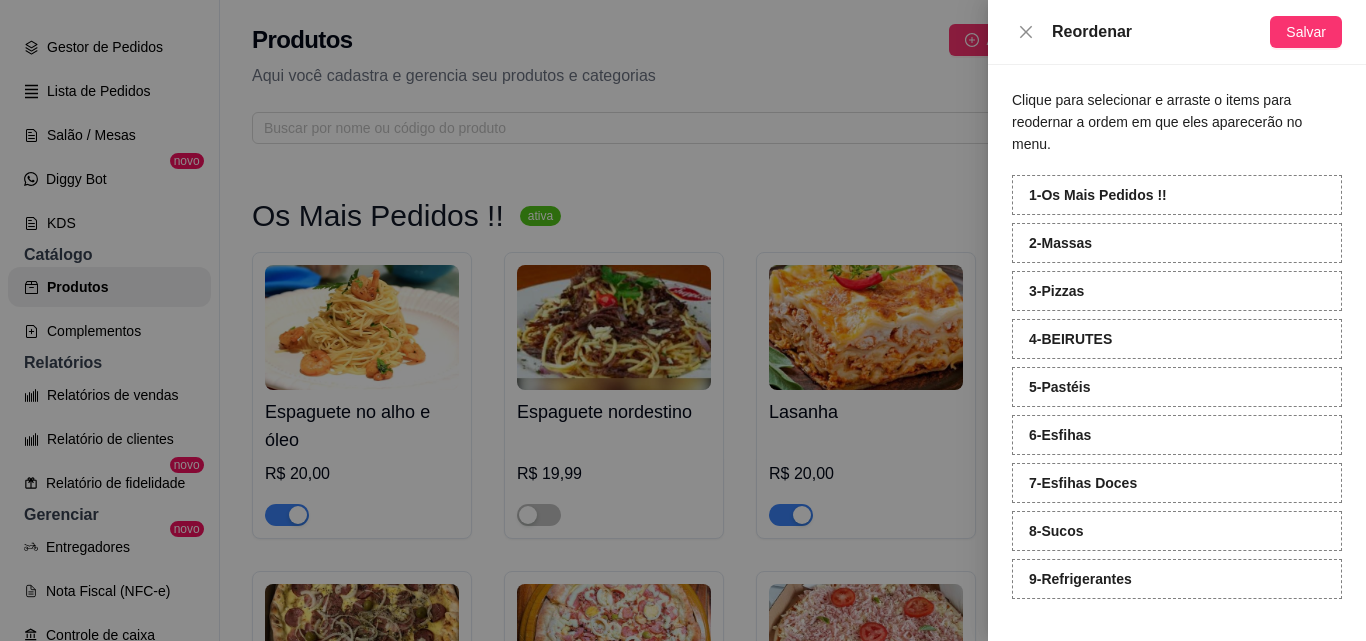 drag, startPoint x: 1110, startPoint y: 176, endPoint x: 868, endPoint y: 144, distance: 244.10654 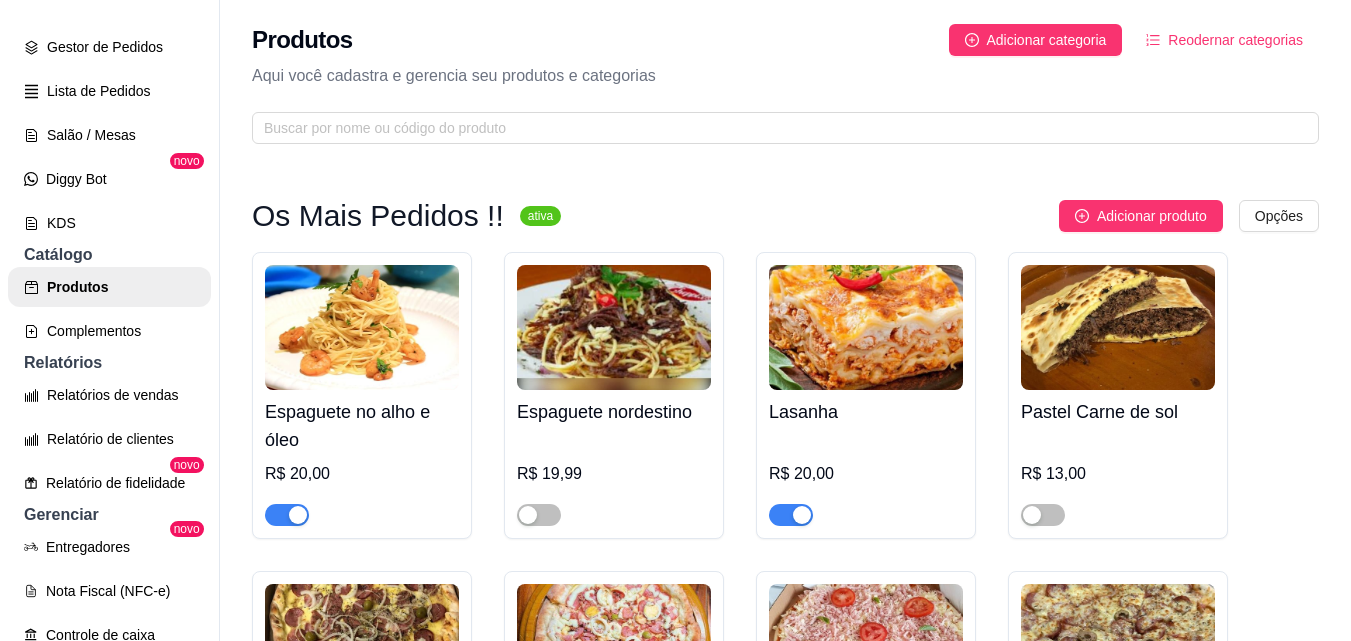 click on "Reodernar categorias" at bounding box center (1235, 40) 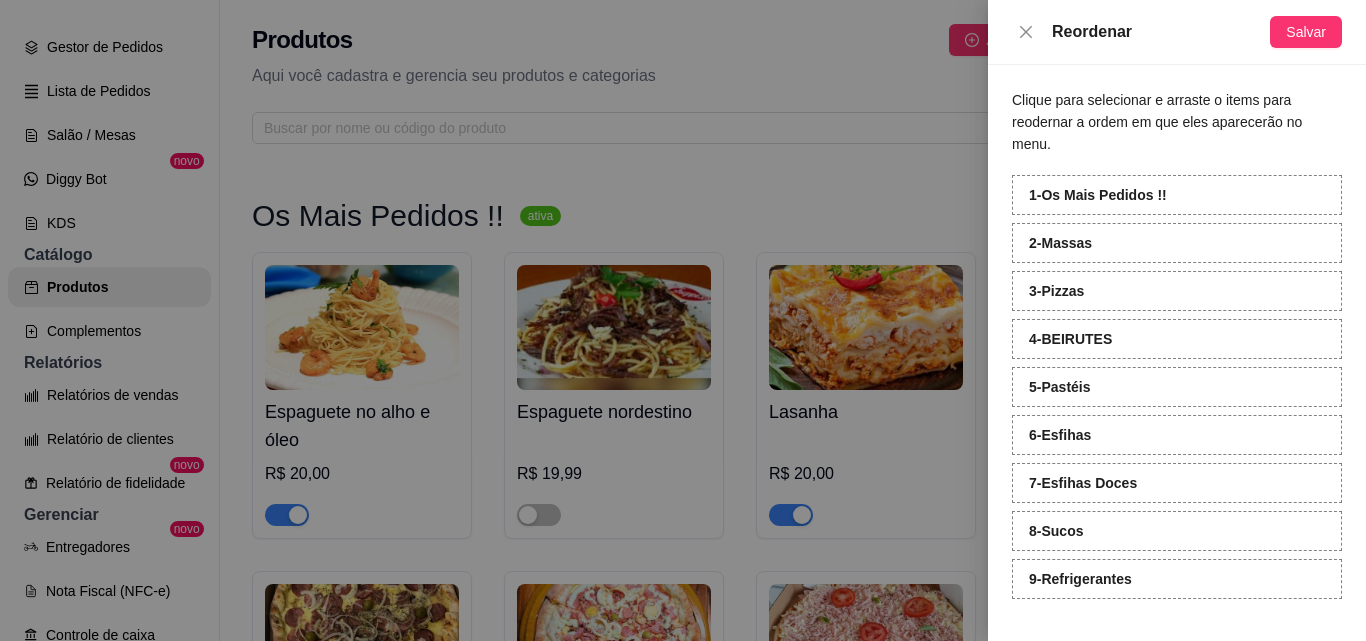 click on "1  -  Os Mais Pedidos !!" at bounding box center (1098, 195) 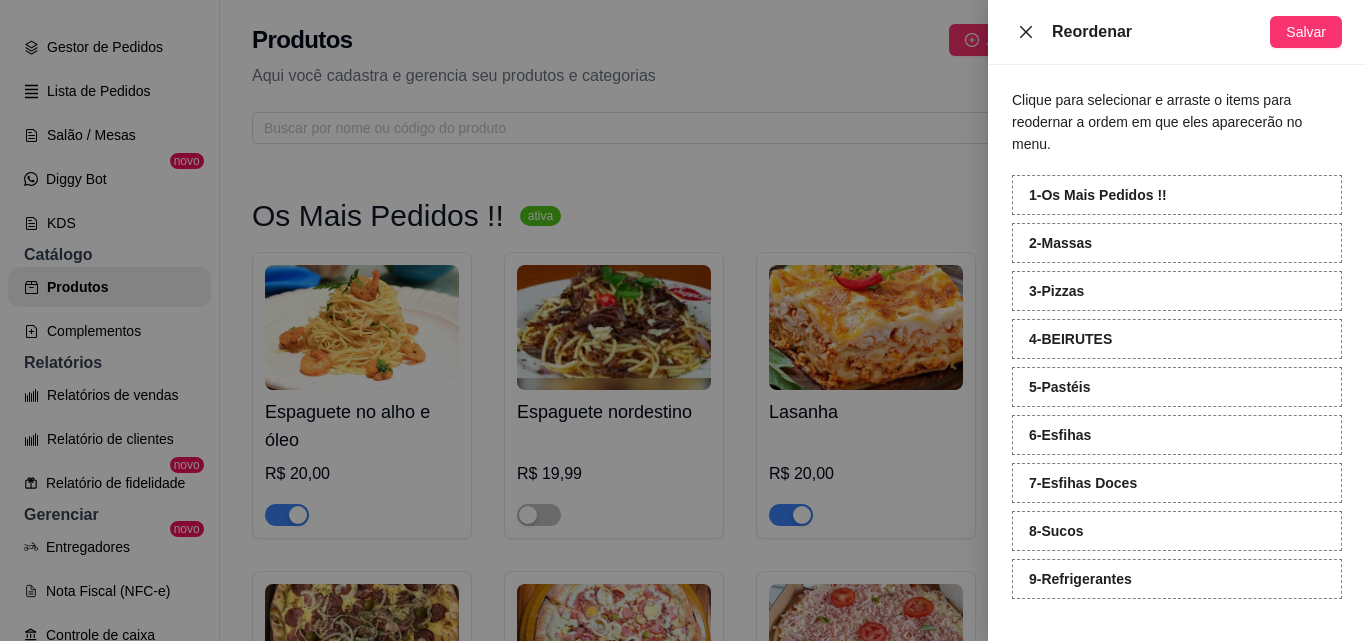 click 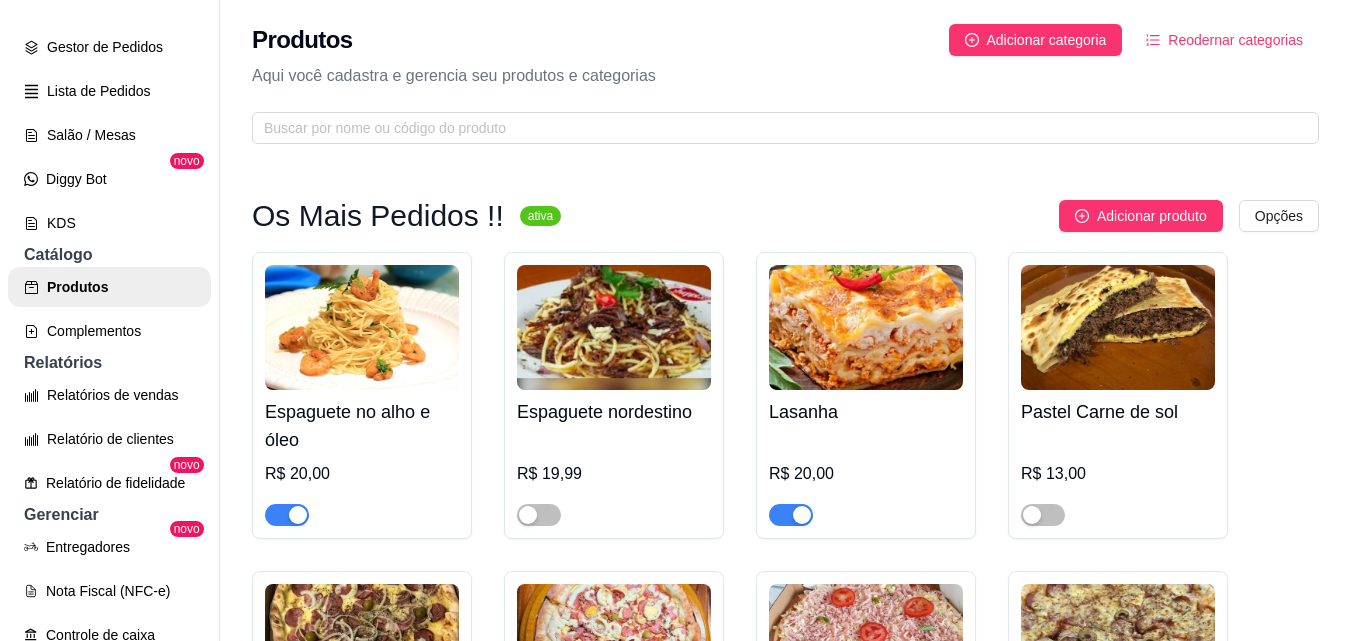 click at bounding box center [362, 327] 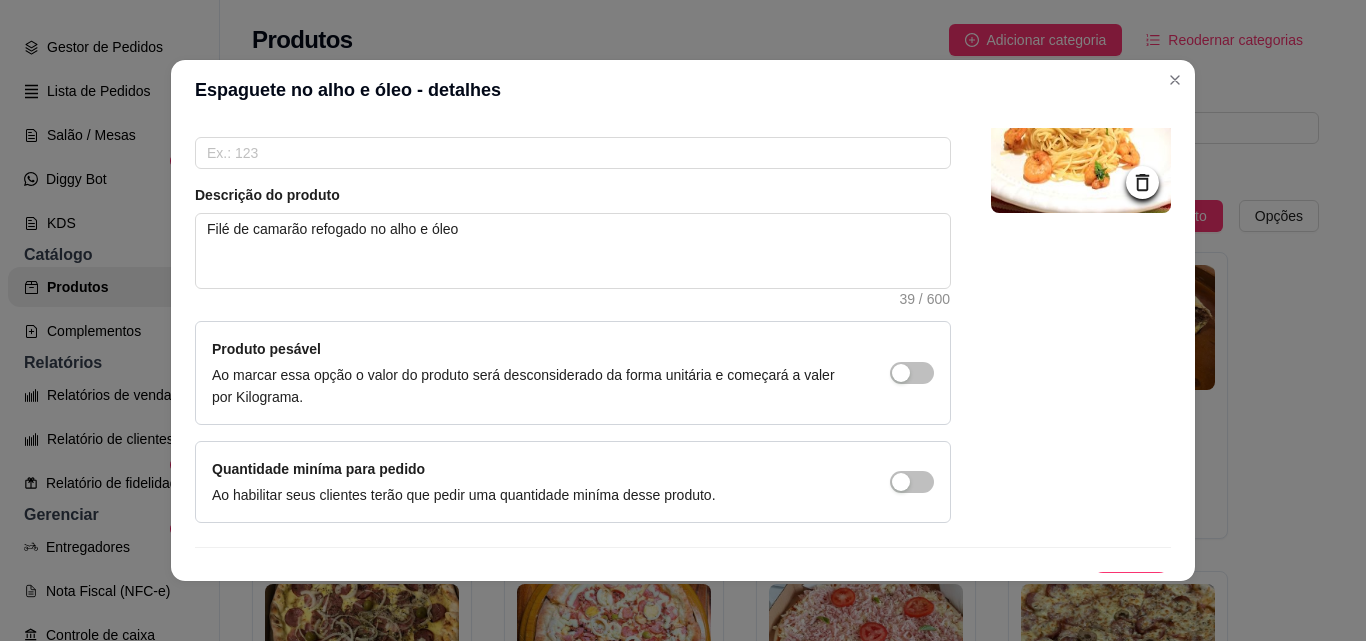 scroll, scrollTop: 207, scrollLeft: 0, axis: vertical 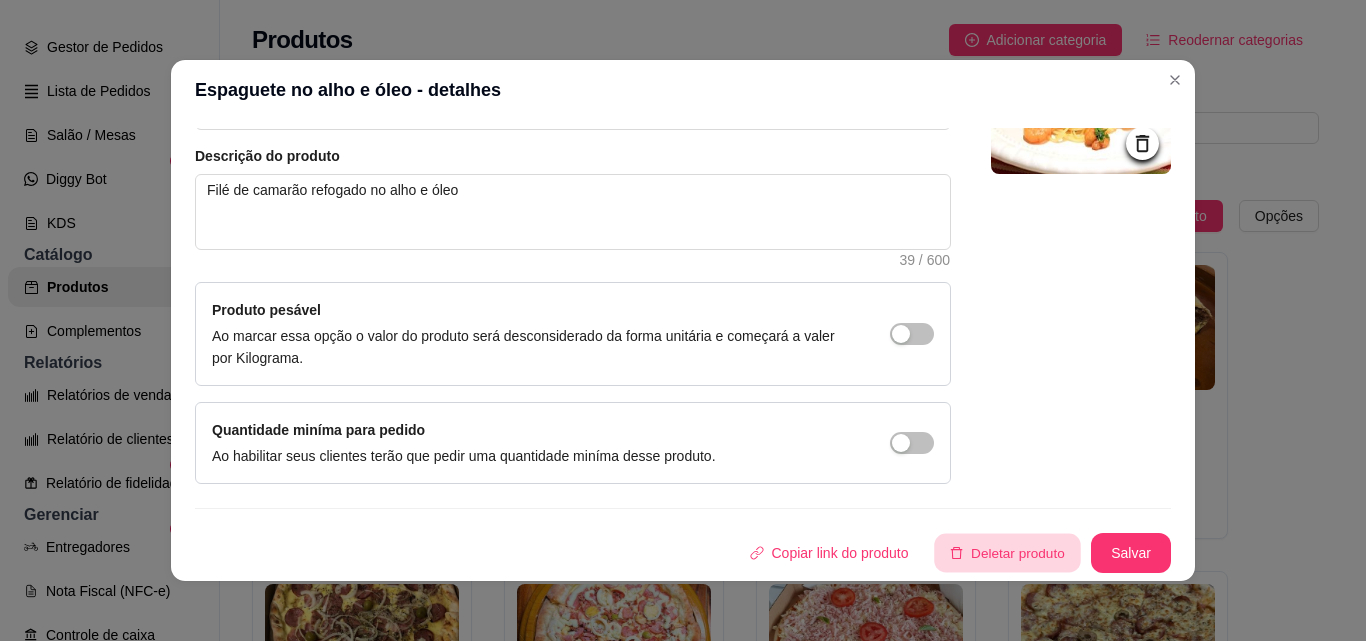 click on "Deletar produto" at bounding box center [1008, 553] 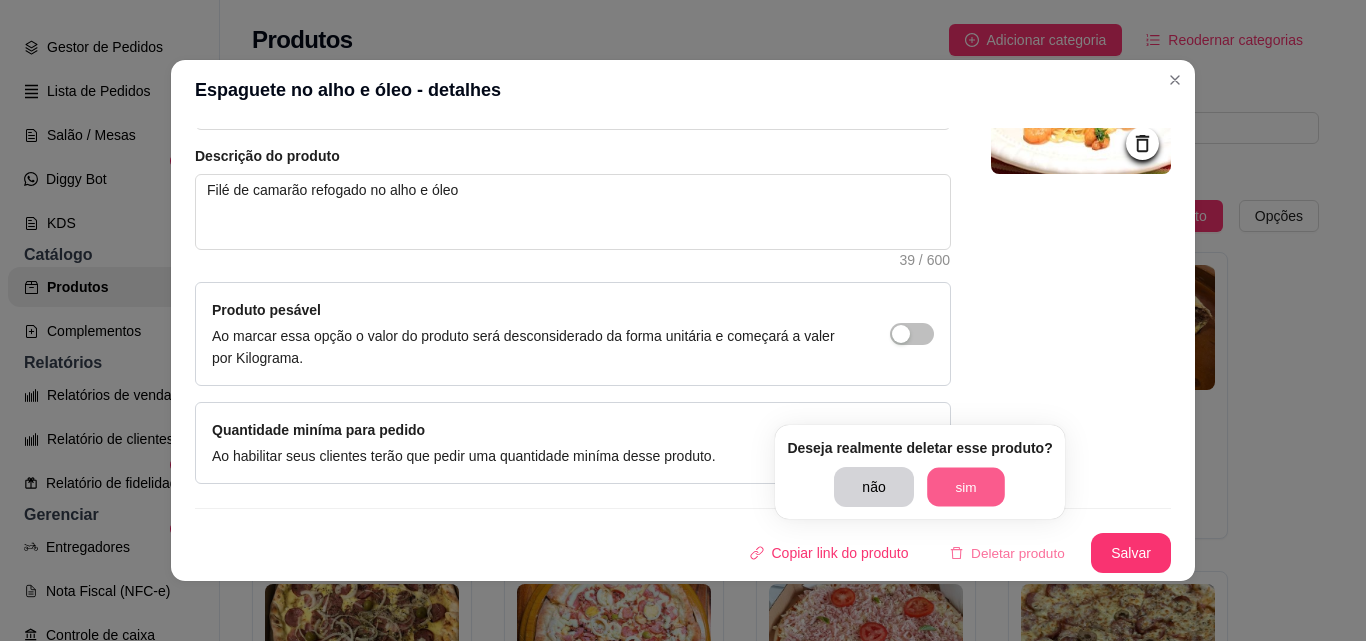 click on "sim" at bounding box center (966, 487) 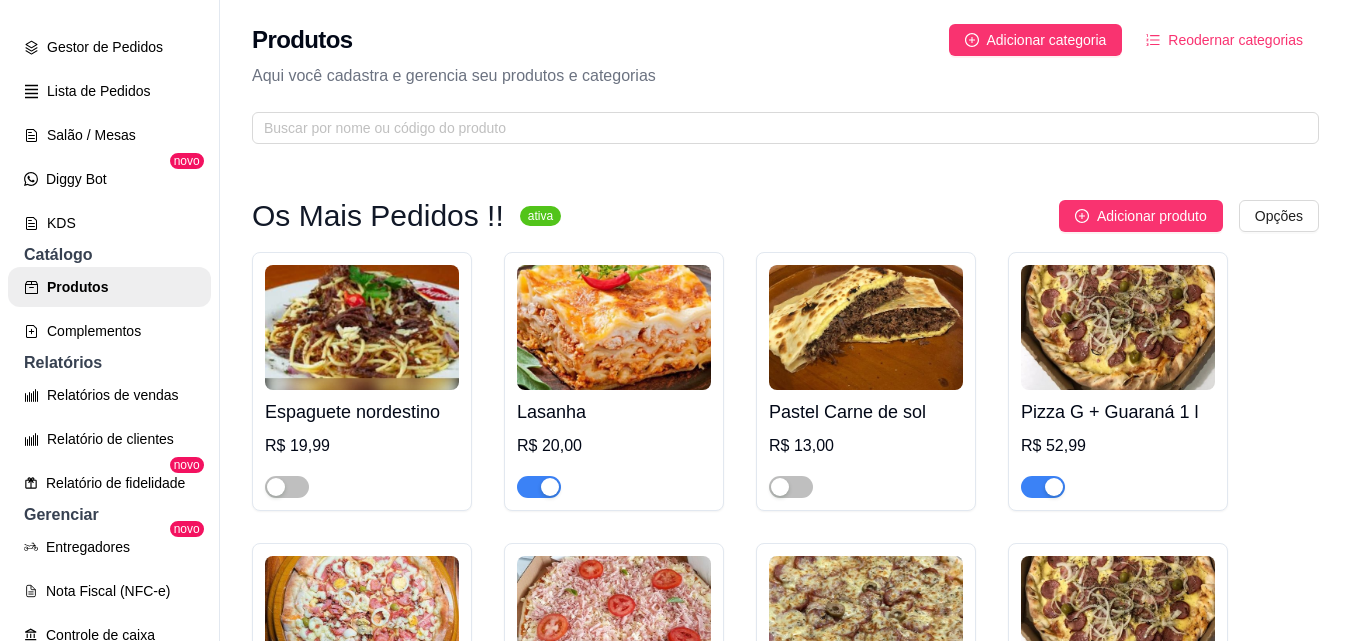 click at bounding box center [362, 327] 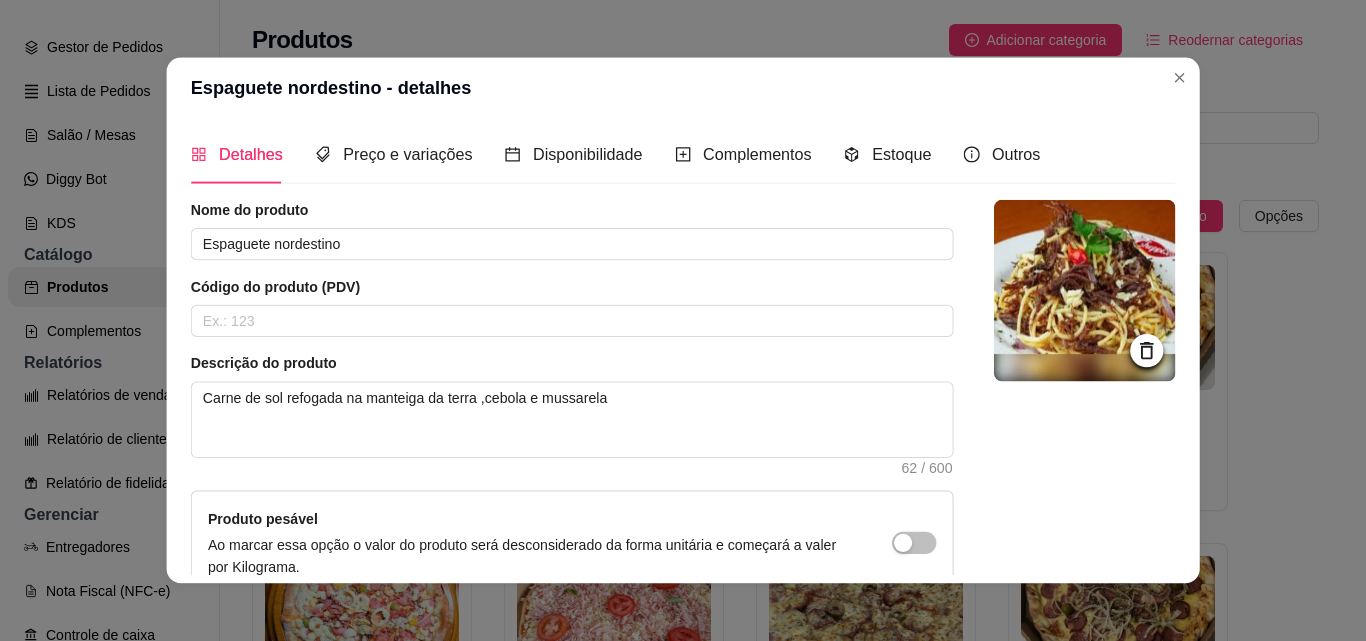 click on "Carne de sol refogada na manteiga da terra ,cebola e mussarela" at bounding box center (572, 420) 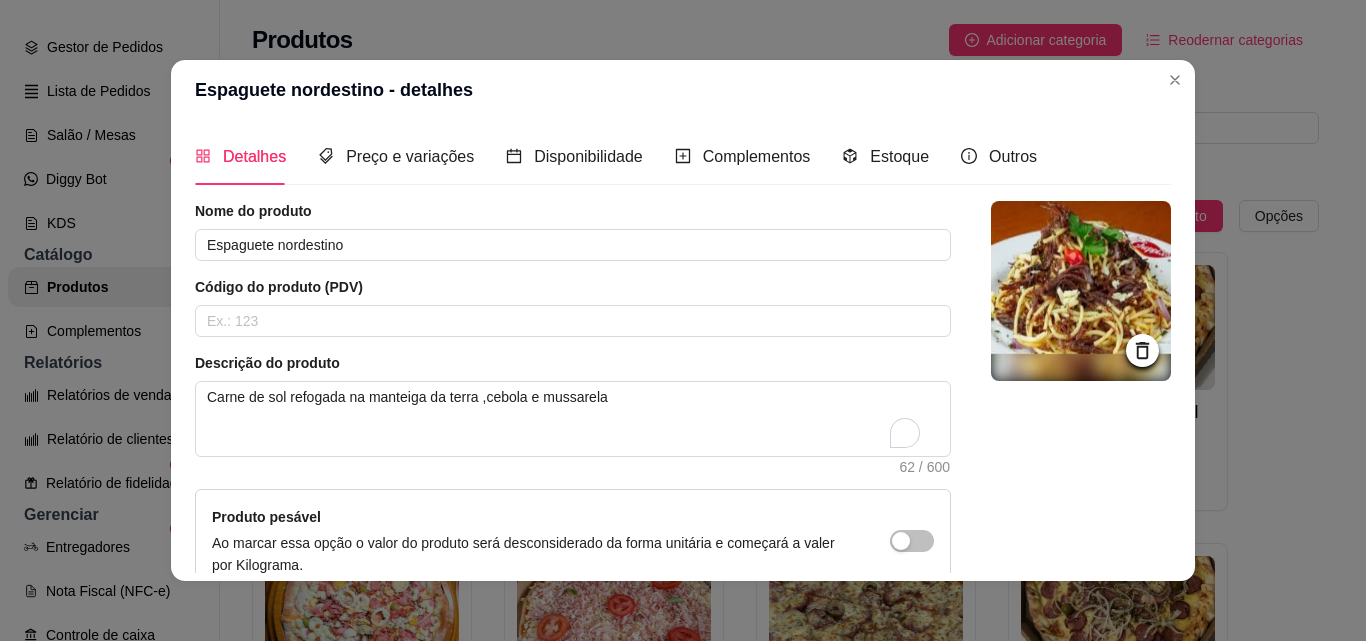 scroll, scrollTop: 207, scrollLeft: 0, axis: vertical 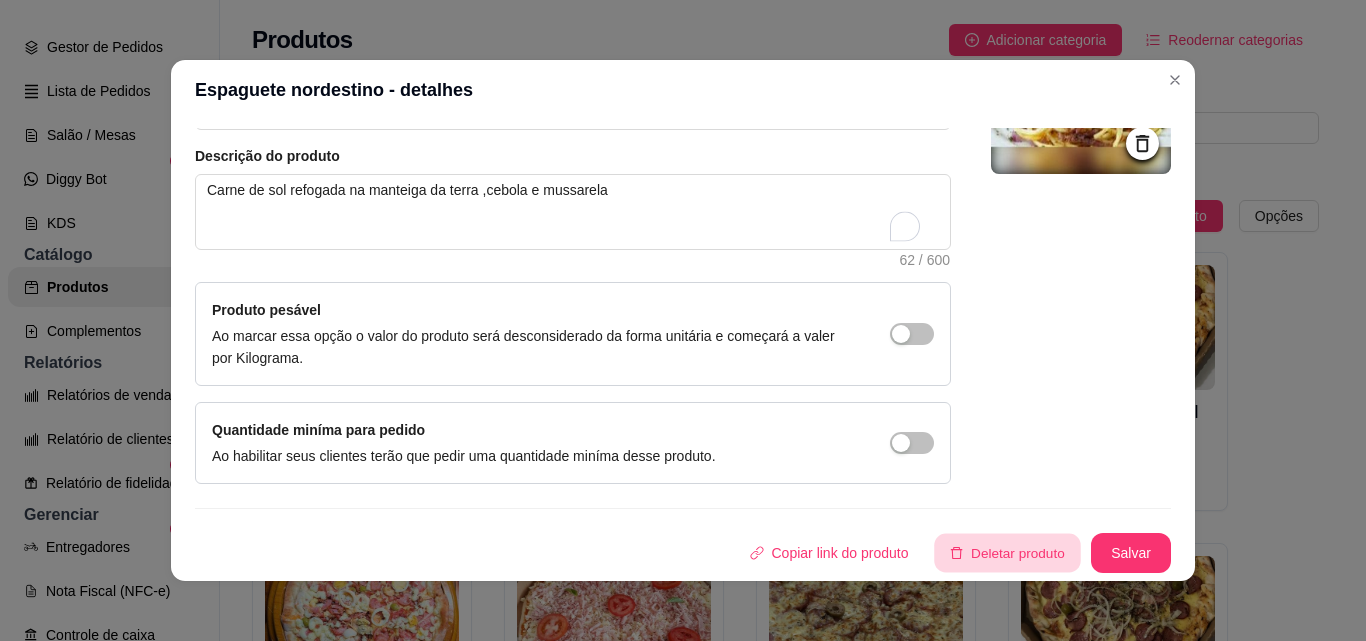 click on "Deletar produto" at bounding box center (1008, 553) 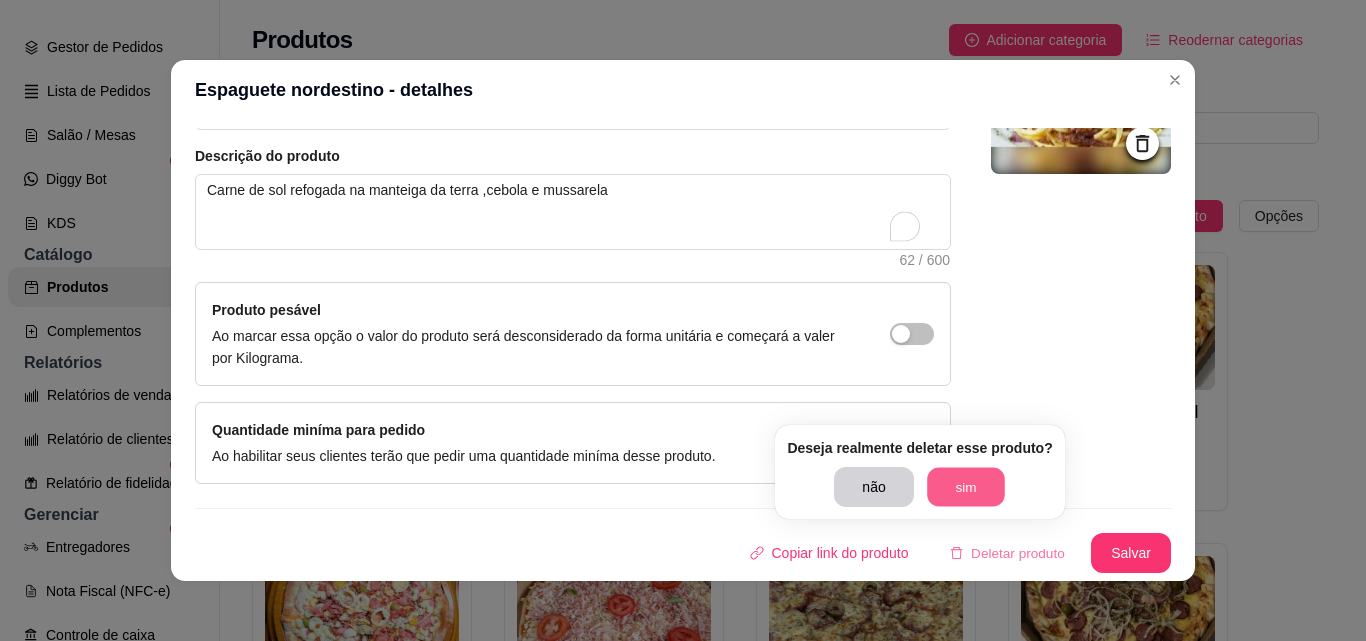 click on "sim" at bounding box center [966, 487] 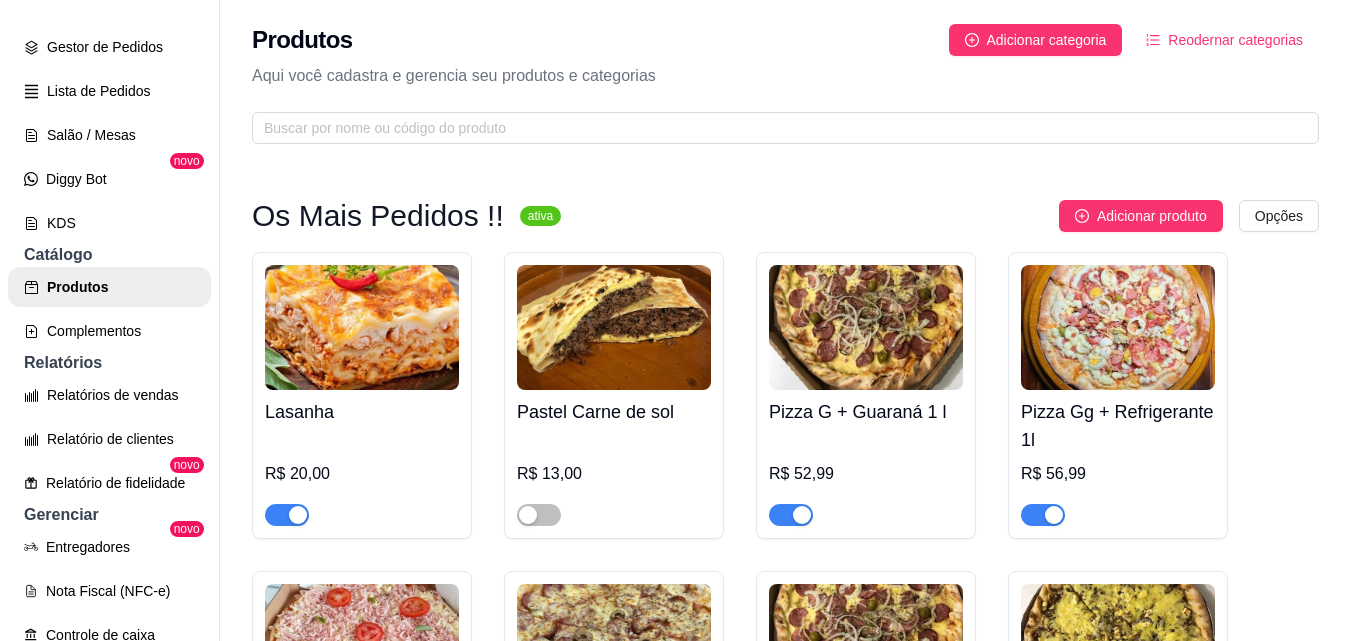 click at bounding box center (362, 327) 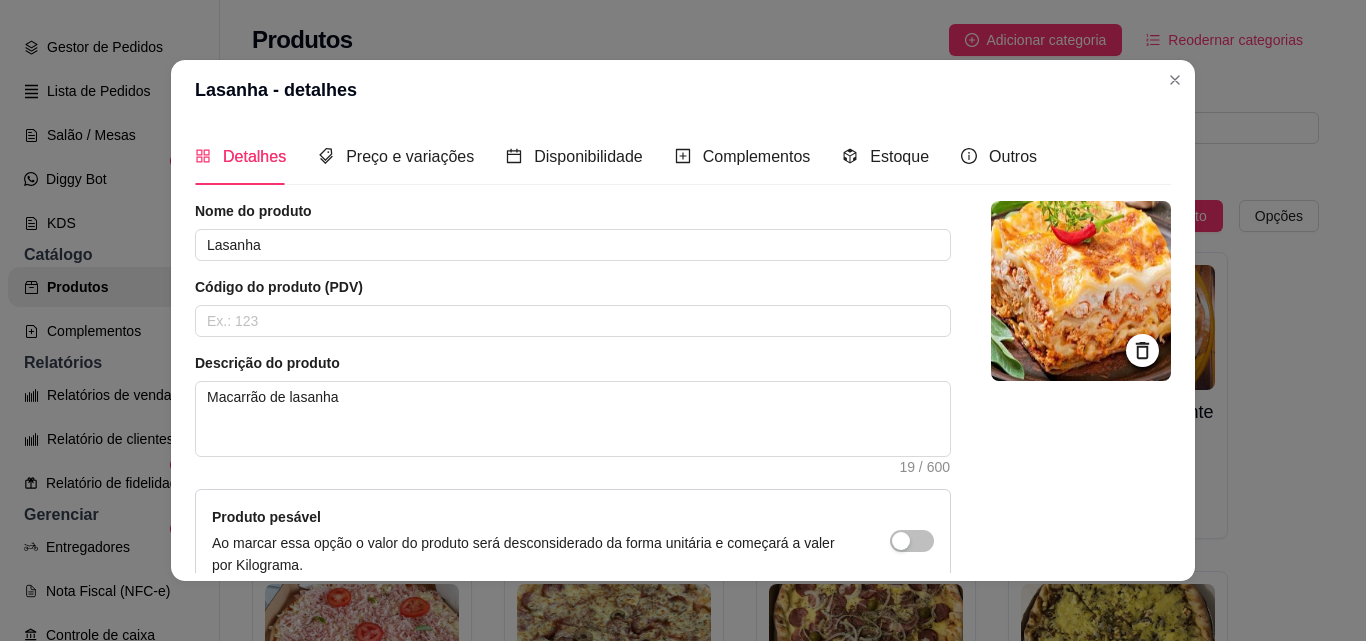 scroll, scrollTop: 207, scrollLeft: 0, axis: vertical 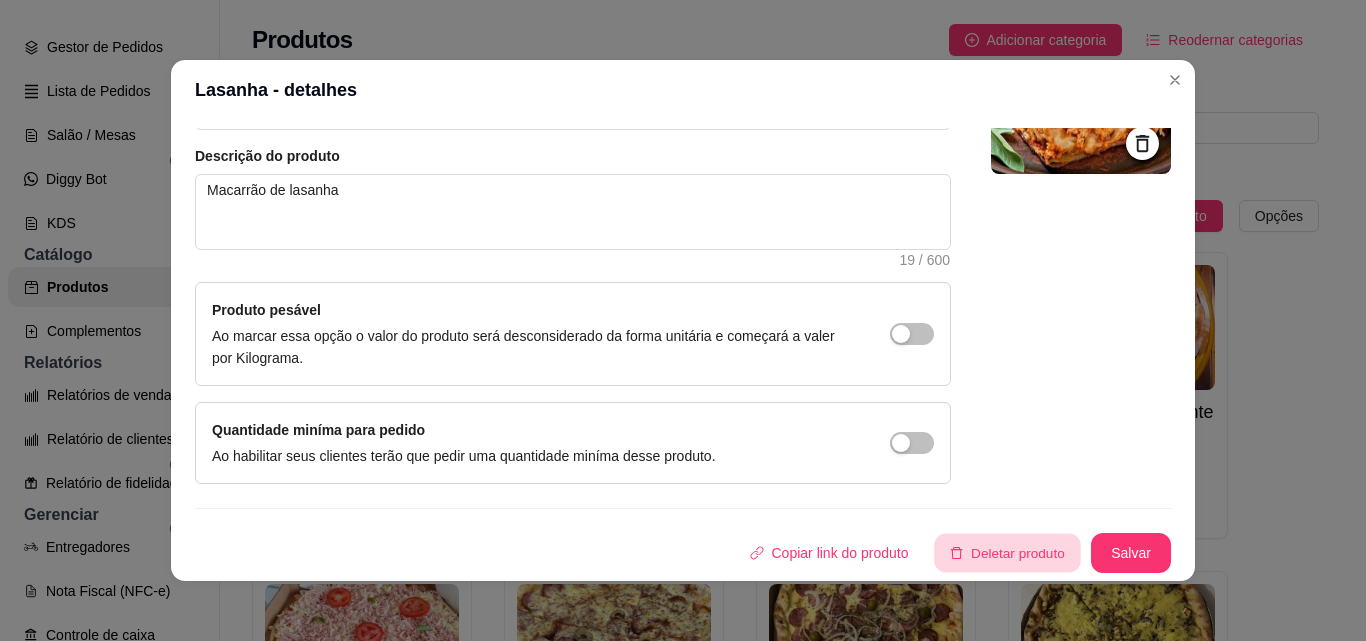 click on "Deletar produto" at bounding box center [1008, 553] 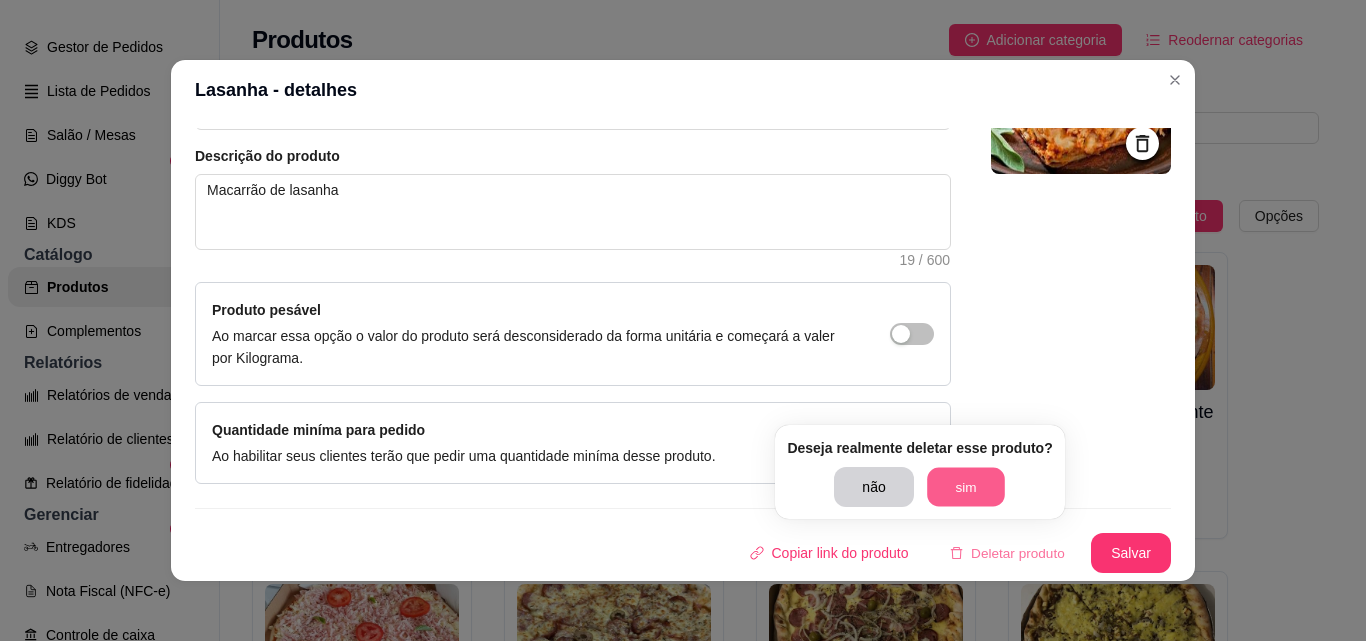 click on "sim" at bounding box center [966, 487] 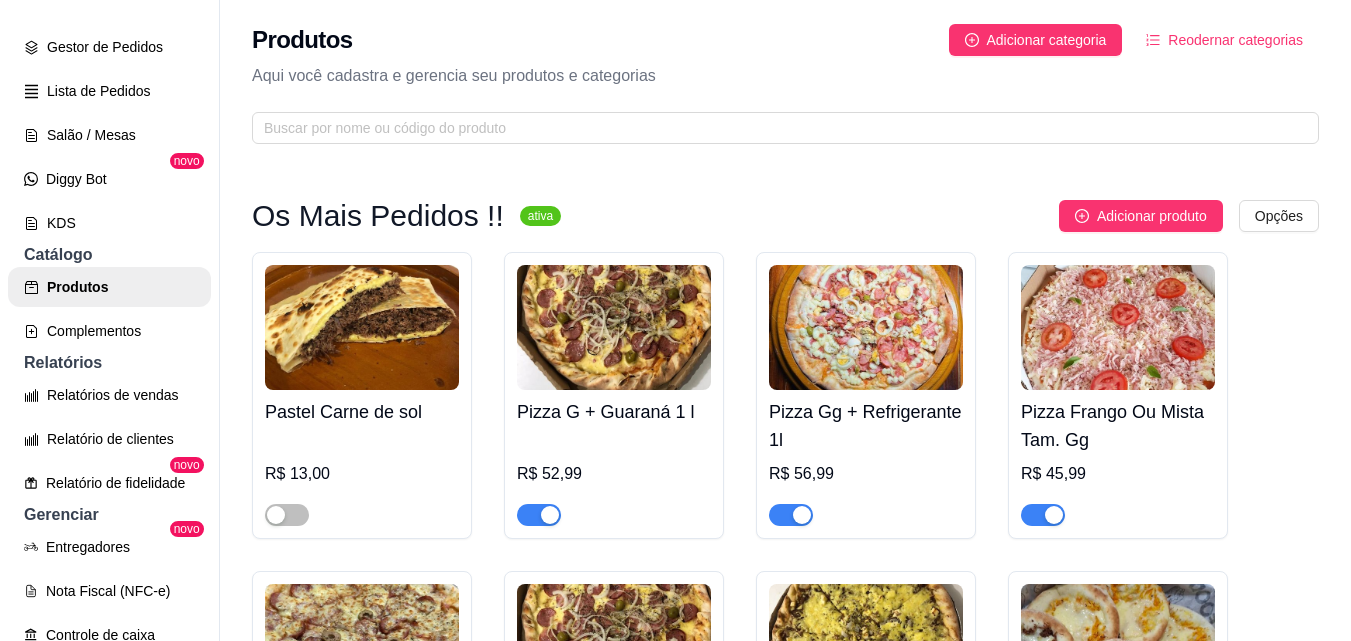 click at bounding box center [362, 327] 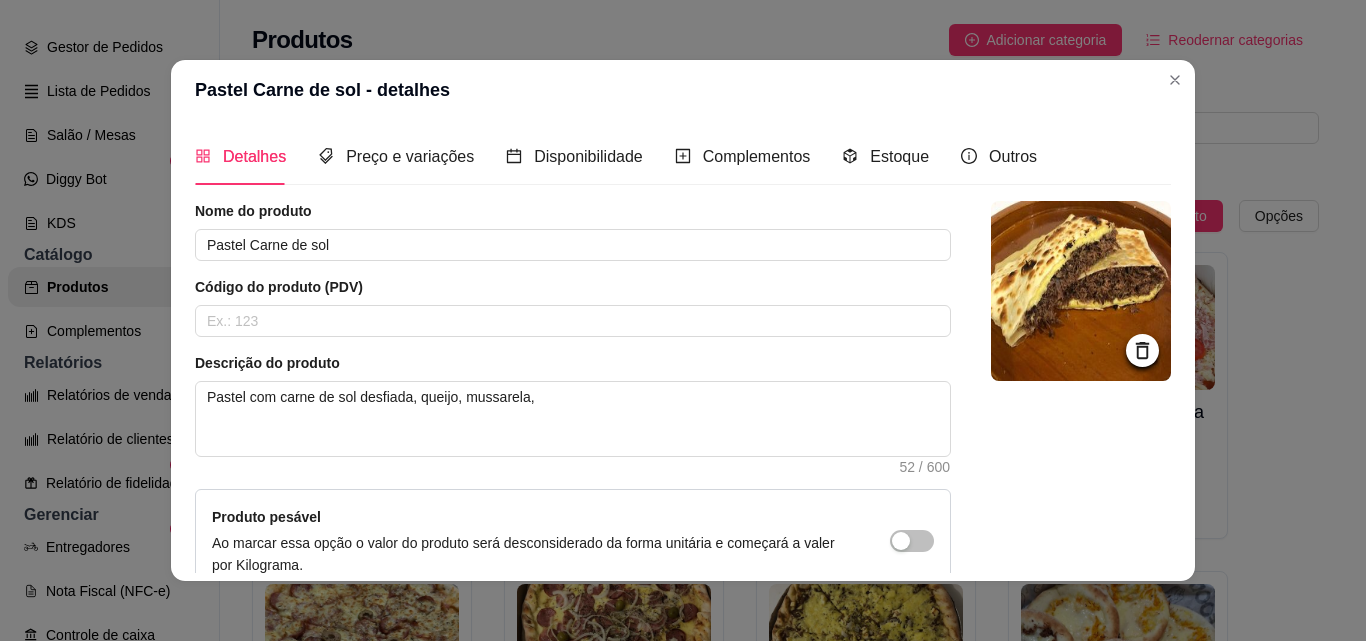 scroll, scrollTop: 207, scrollLeft: 0, axis: vertical 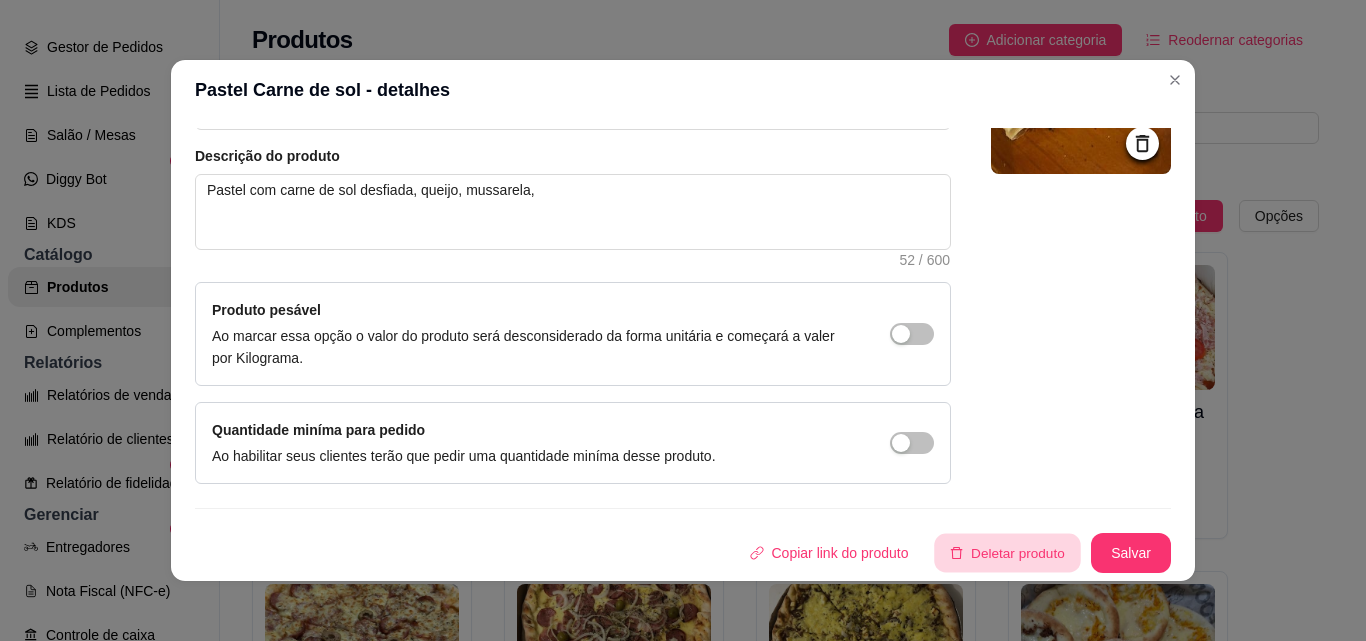 click on "Deletar produto" at bounding box center [1008, 553] 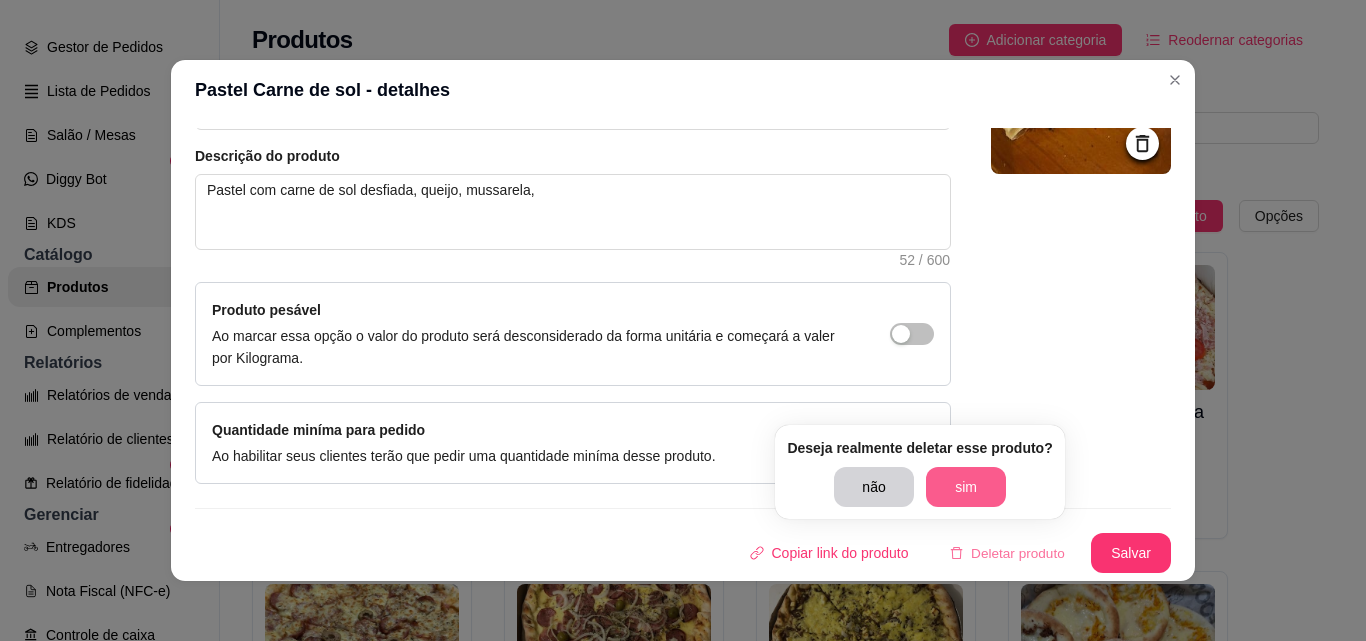 click on "sim" at bounding box center (966, 487) 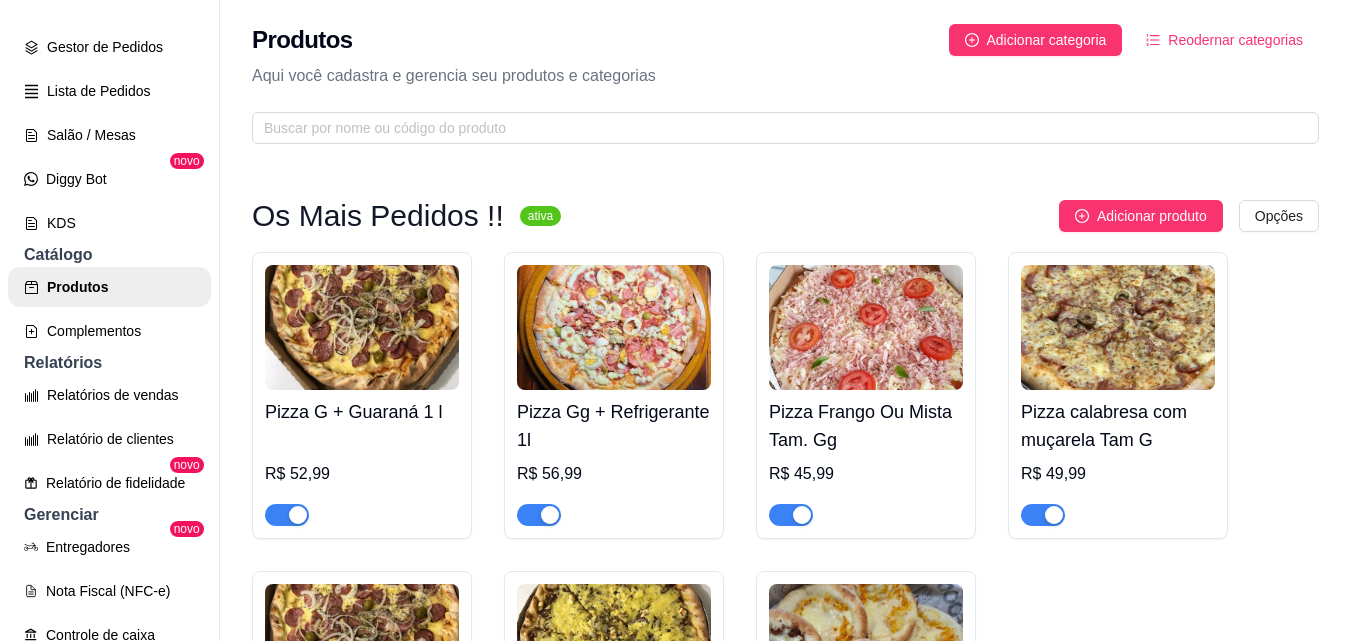 click at bounding box center [362, 327] 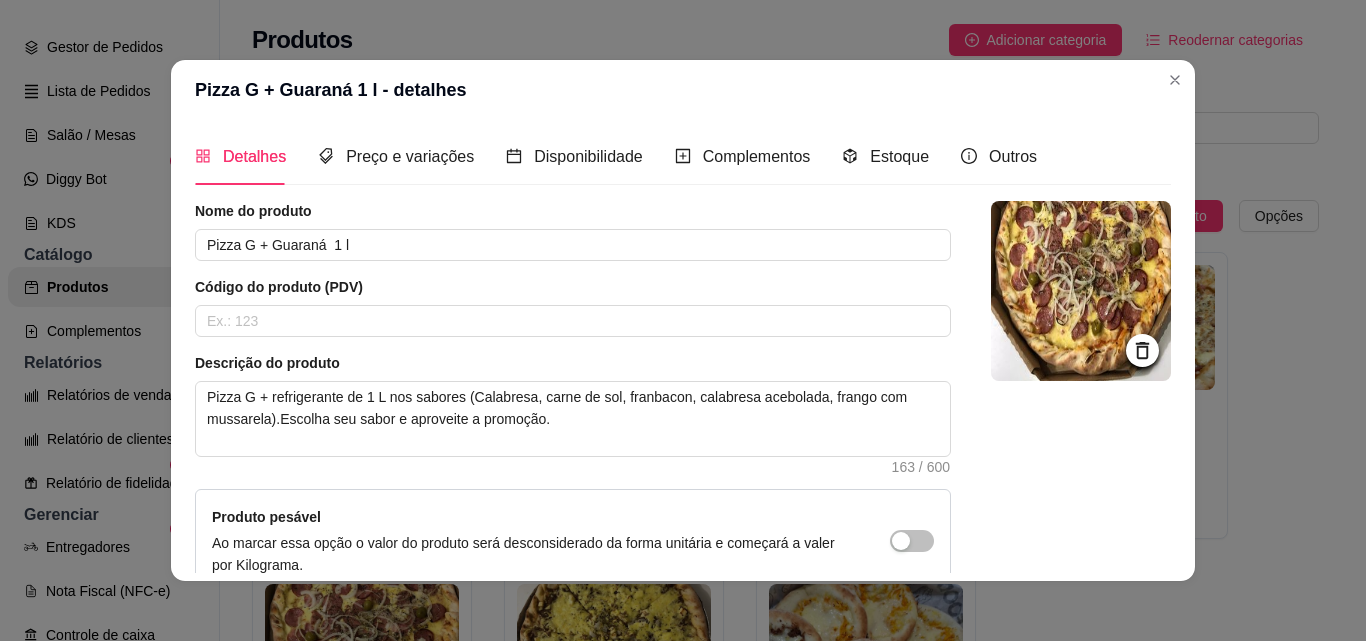scroll, scrollTop: 207, scrollLeft: 0, axis: vertical 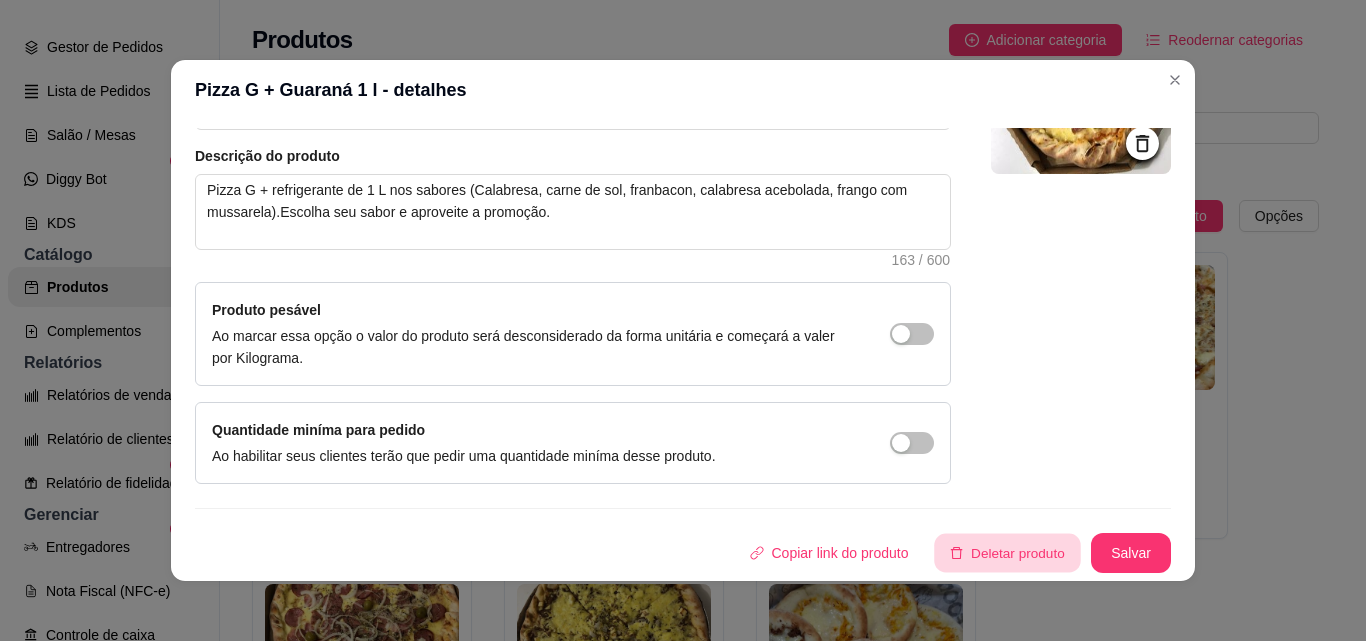 click on "Deletar produto" at bounding box center [1008, 553] 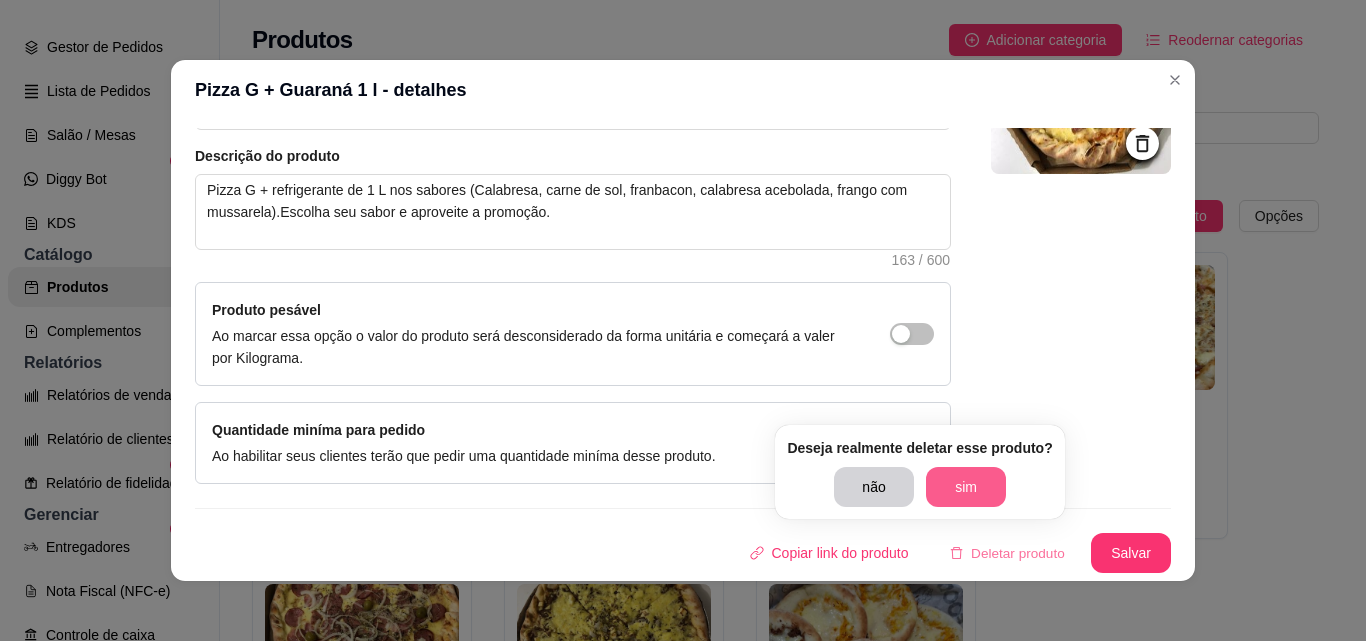 click on "sim" at bounding box center (966, 487) 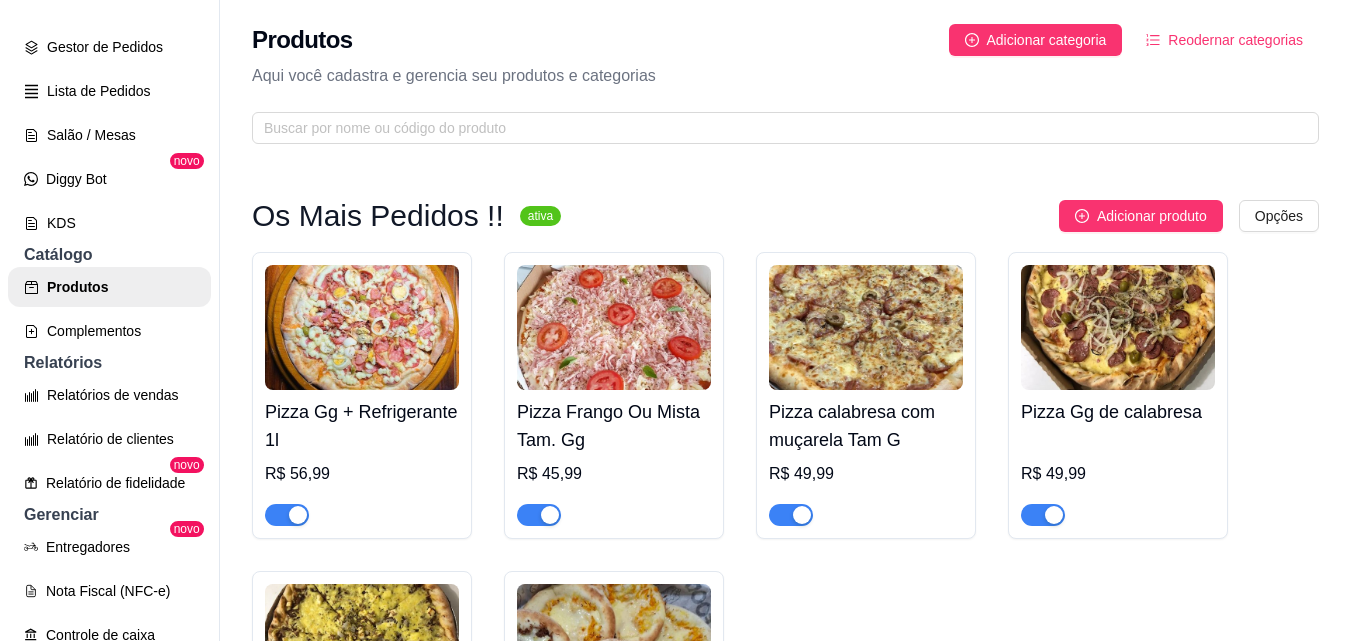 click at bounding box center (362, 327) 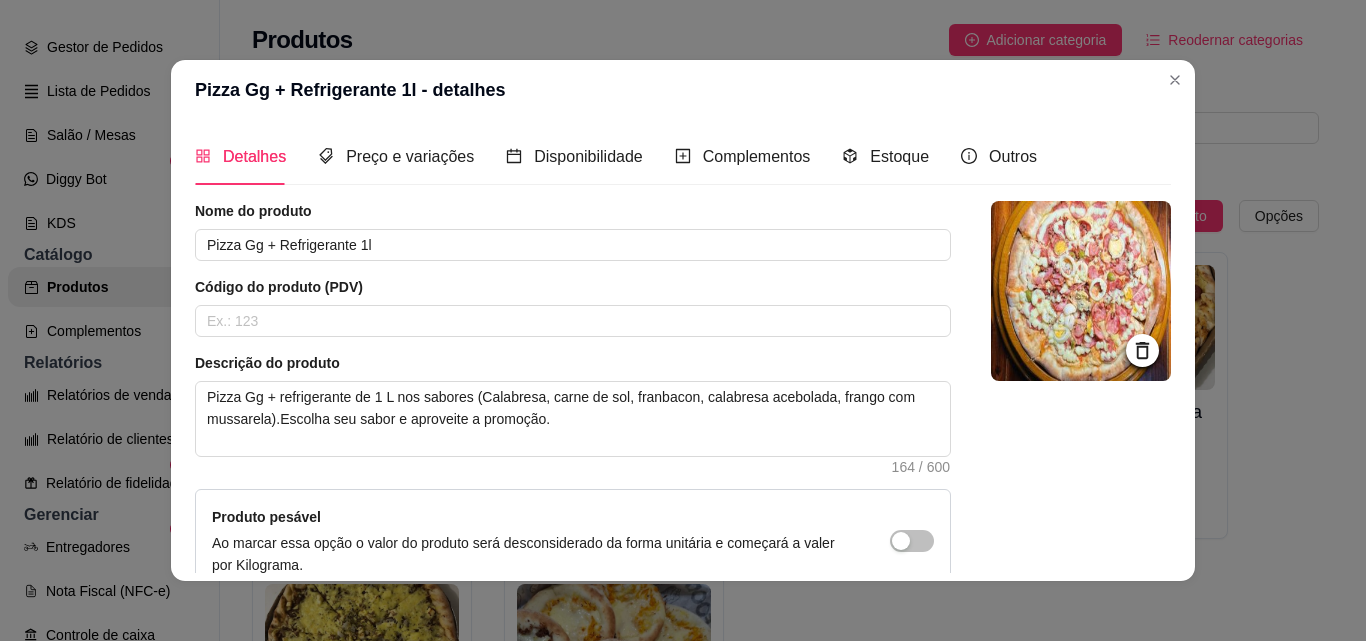 scroll, scrollTop: 207, scrollLeft: 0, axis: vertical 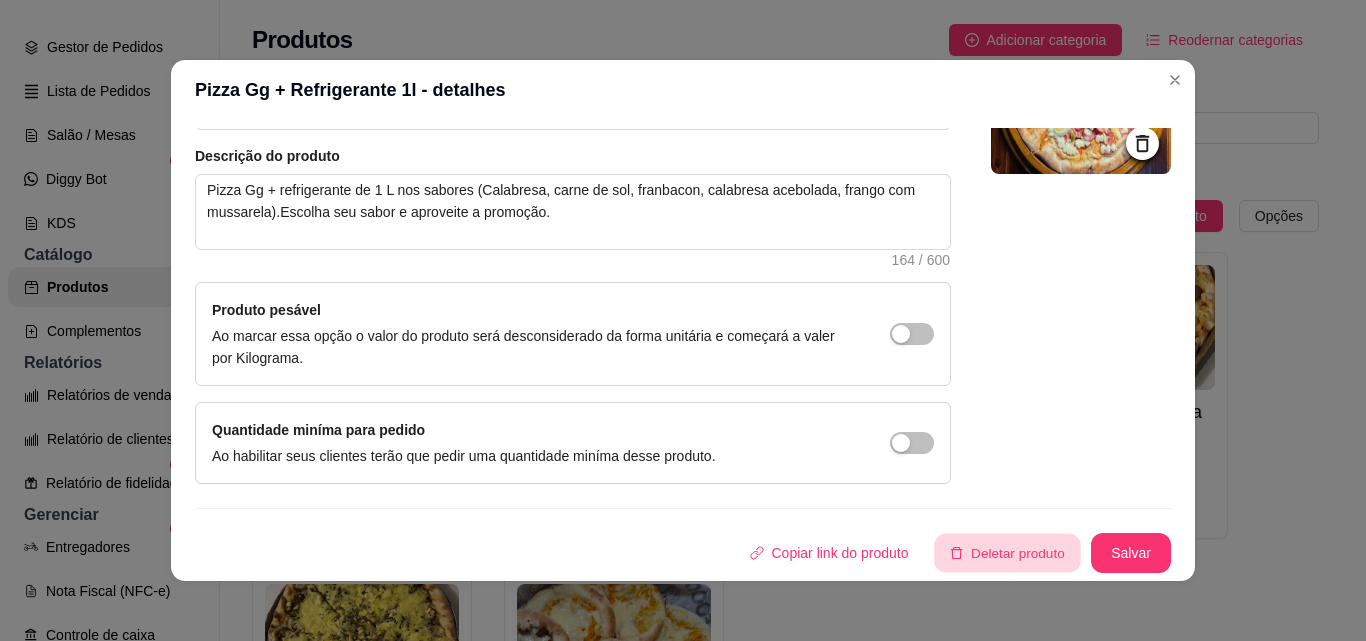 click on "Deletar produto" at bounding box center (1008, 553) 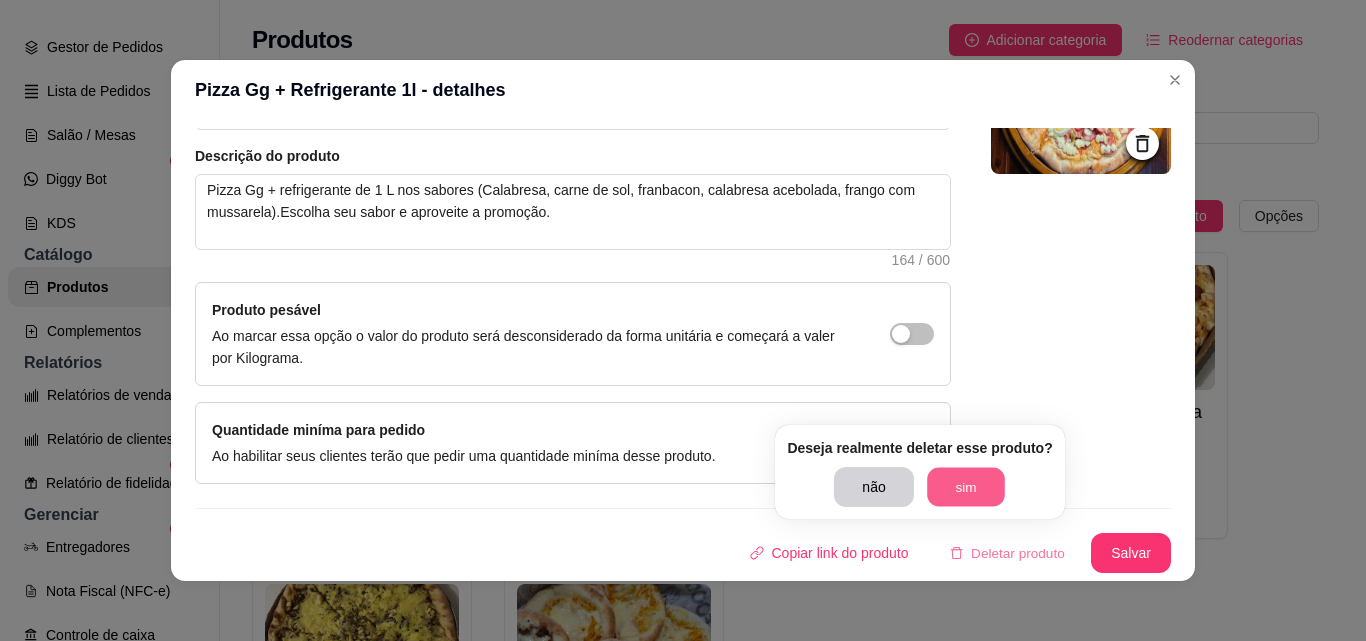 click on "sim" at bounding box center (966, 487) 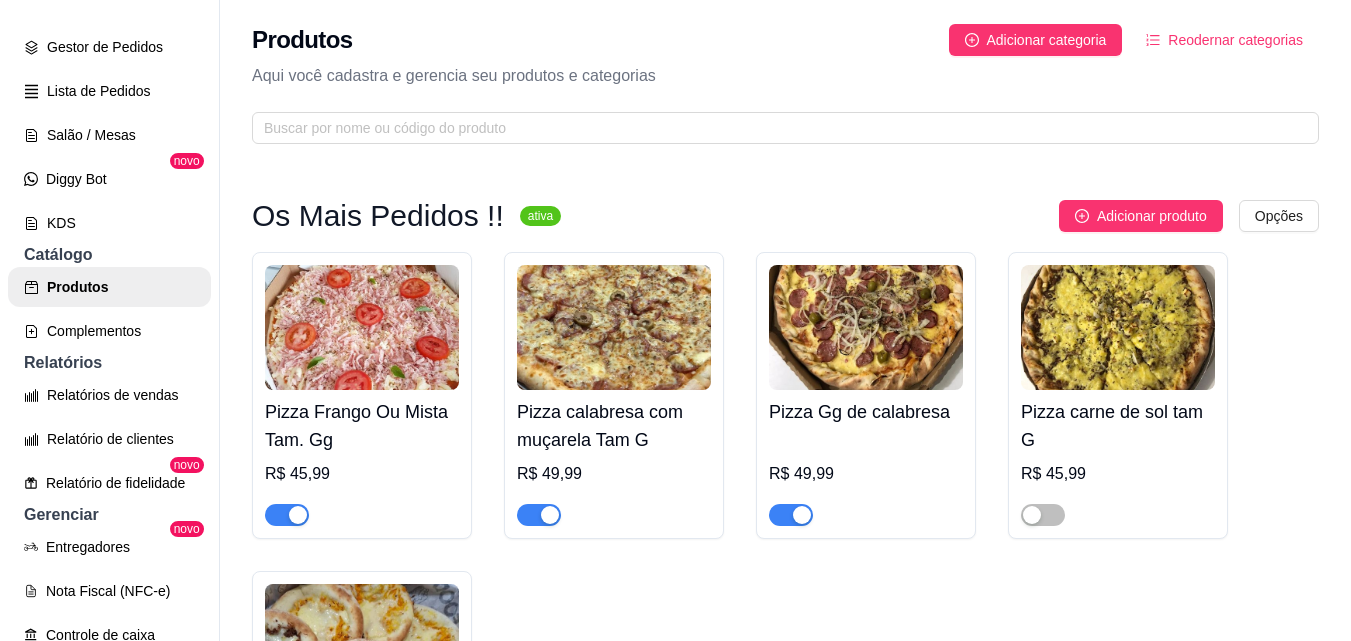 click at bounding box center [362, 327] 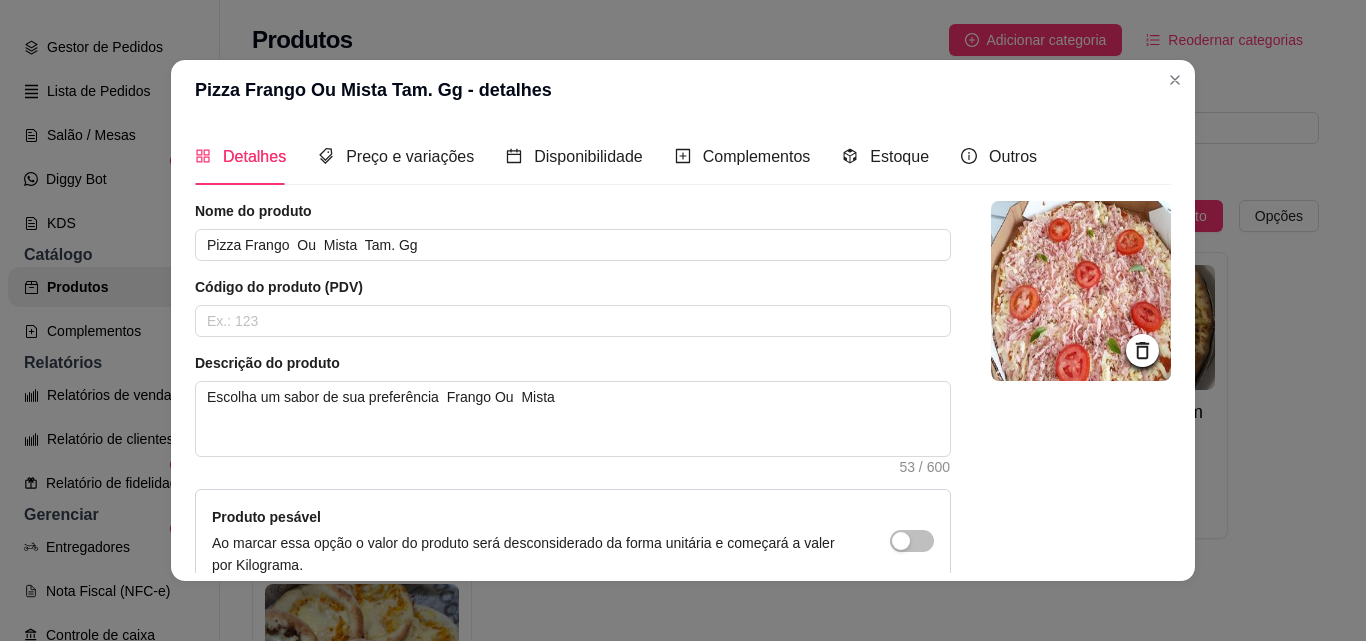 scroll, scrollTop: 207, scrollLeft: 0, axis: vertical 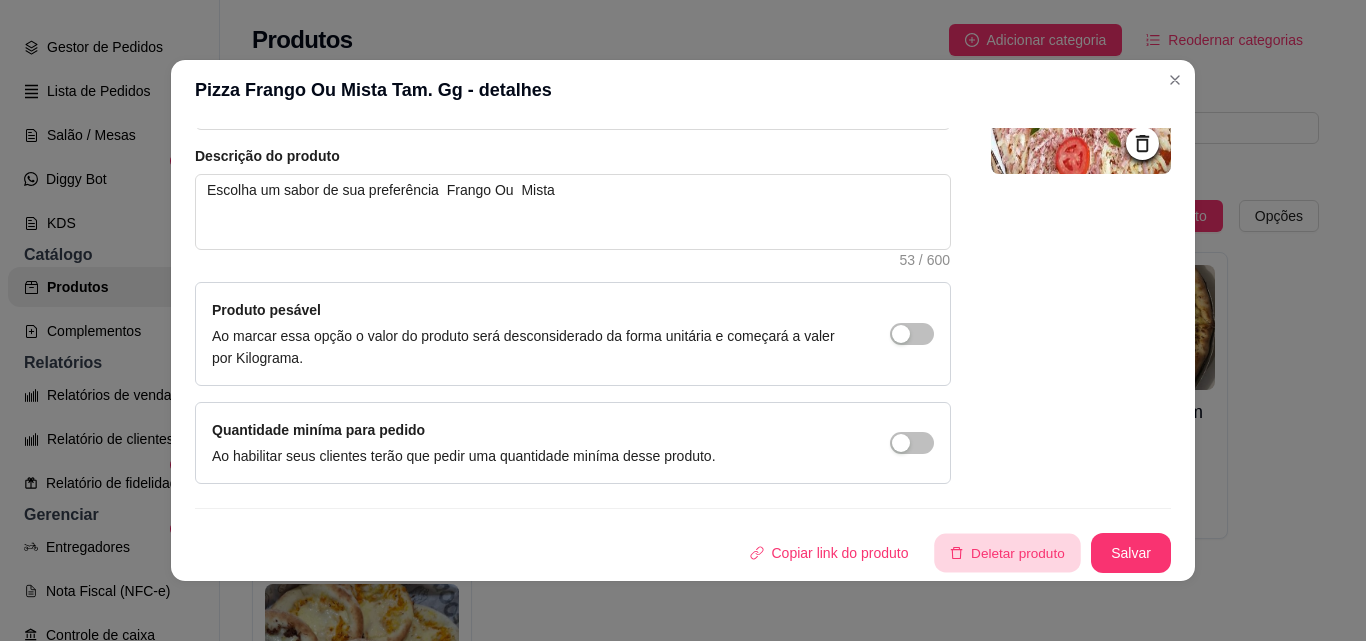 click on "Deletar produto" at bounding box center (1008, 553) 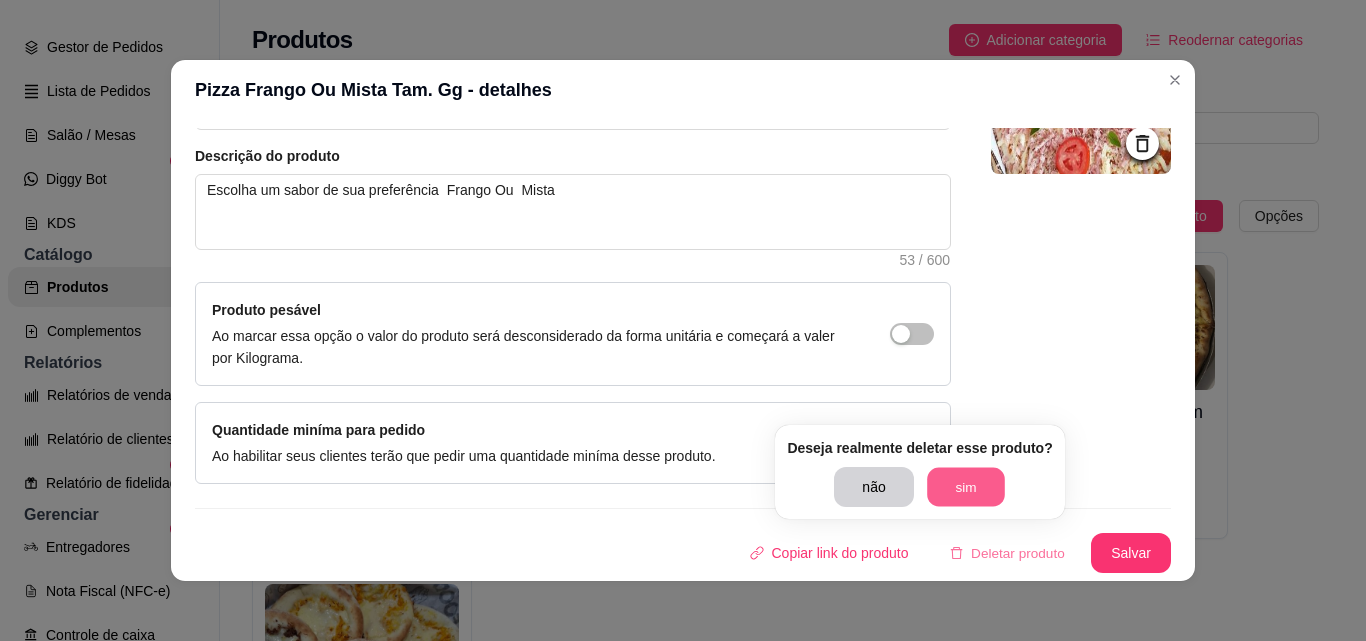 click on "sim" at bounding box center [966, 487] 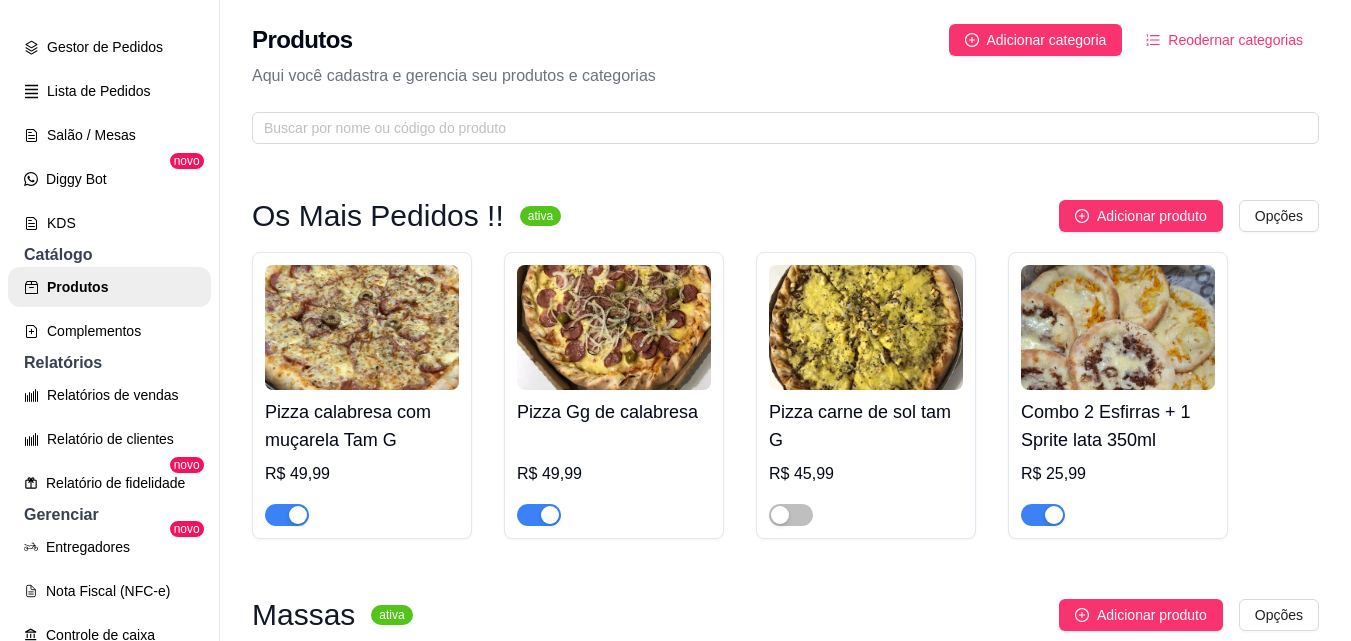 click on "Pizza calabresa com muçarela Tam G   R$ 49,99" at bounding box center [362, 458] 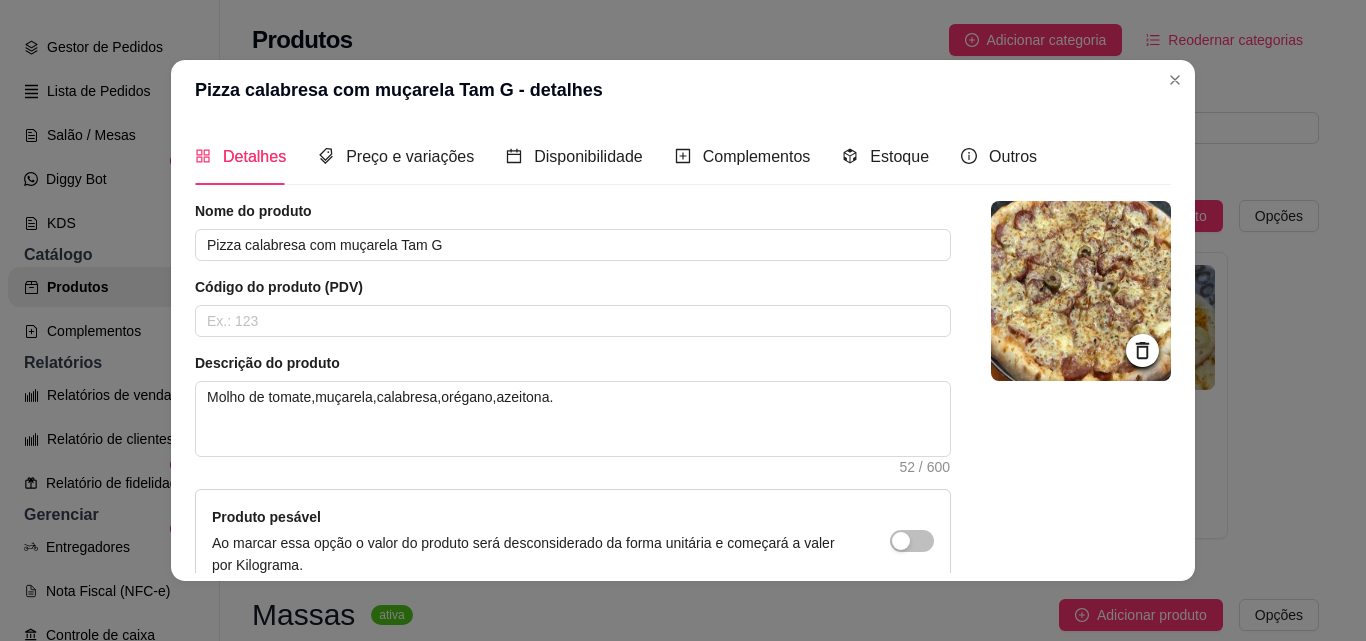 scroll, scrollTop: 207, scrollLeft: 0, axis: vertical 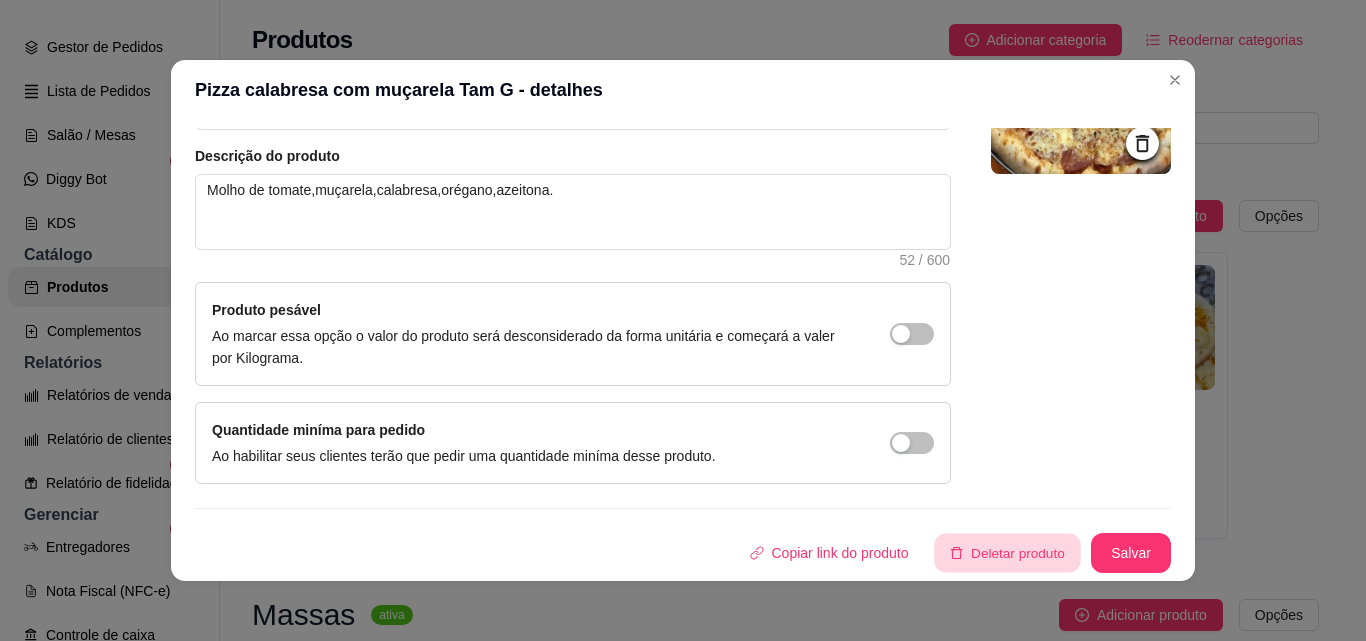 click on "Deletar produto" at bounding box center (1008, 553) 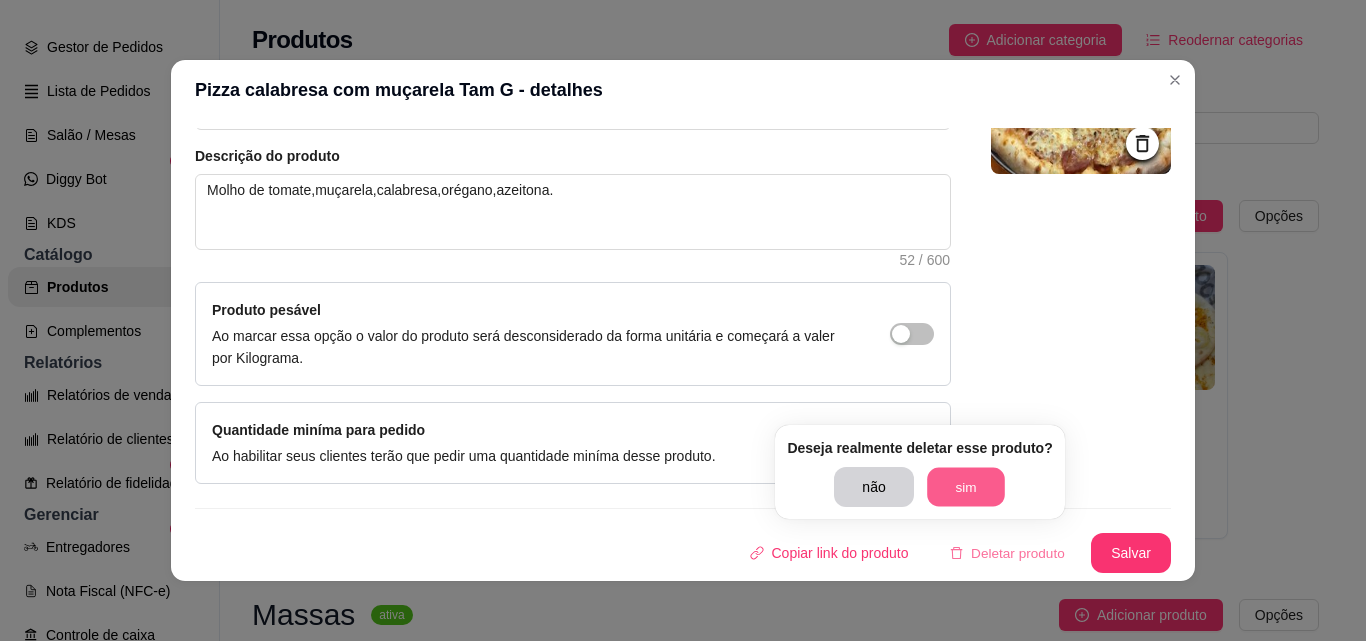 click on "sim" at bounding box center [966, 487] 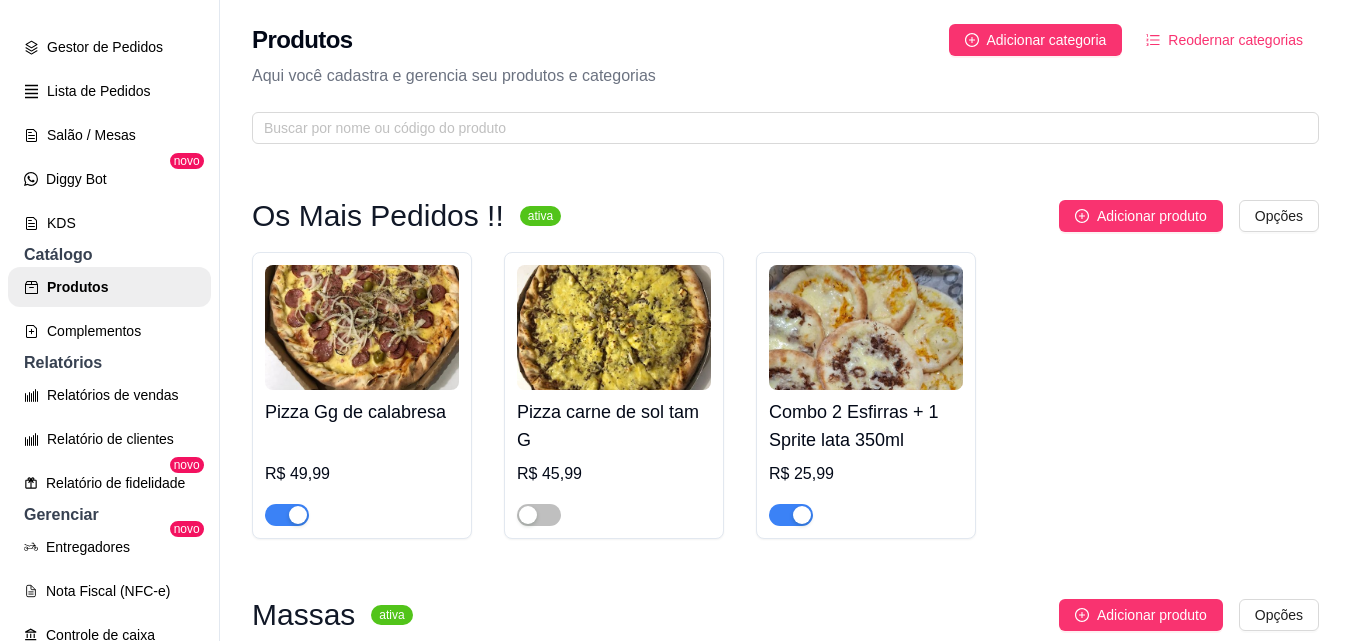 click at bounding box center [362, 327] 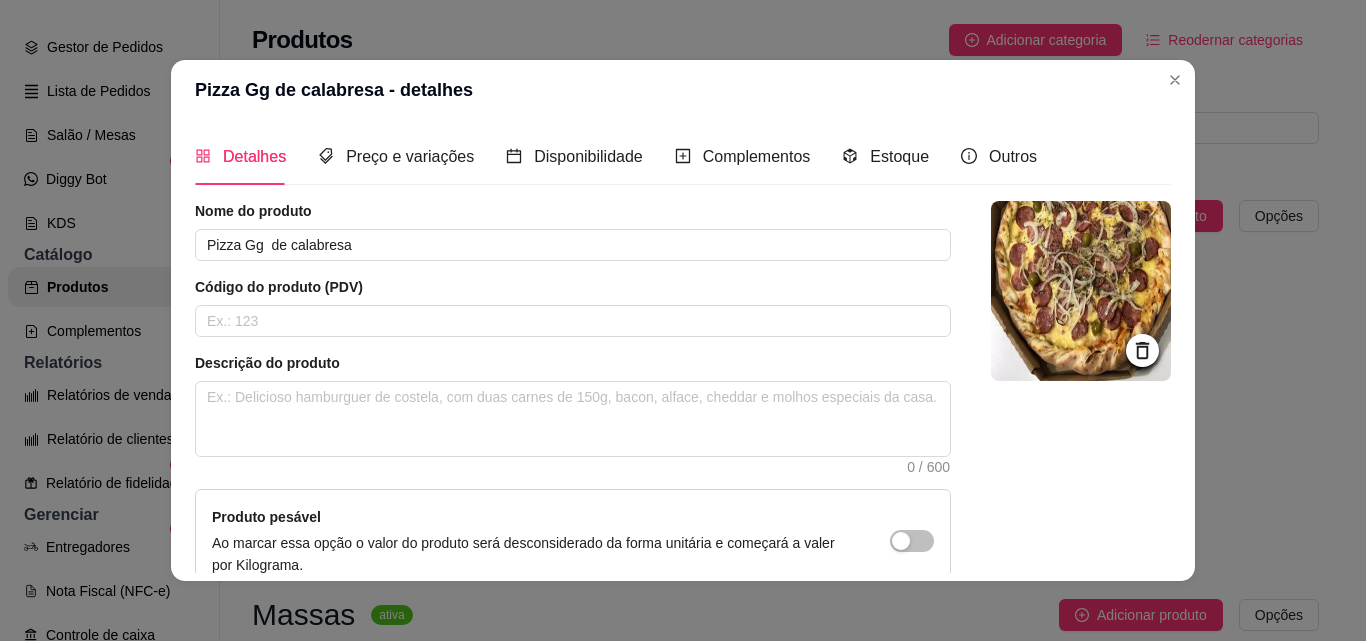 scroll, scrollTop: 207, scrollLeft: 0, axis: vertical 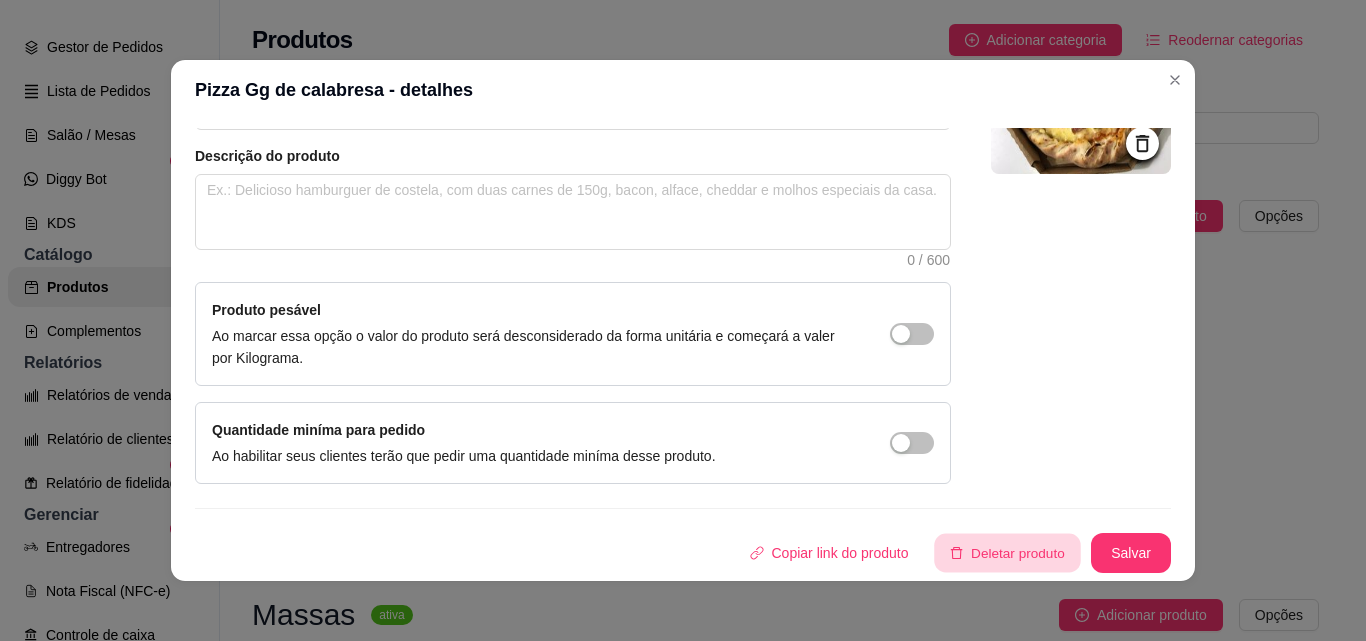 click on "Deletar produto" at bounding box center [1008, 553] 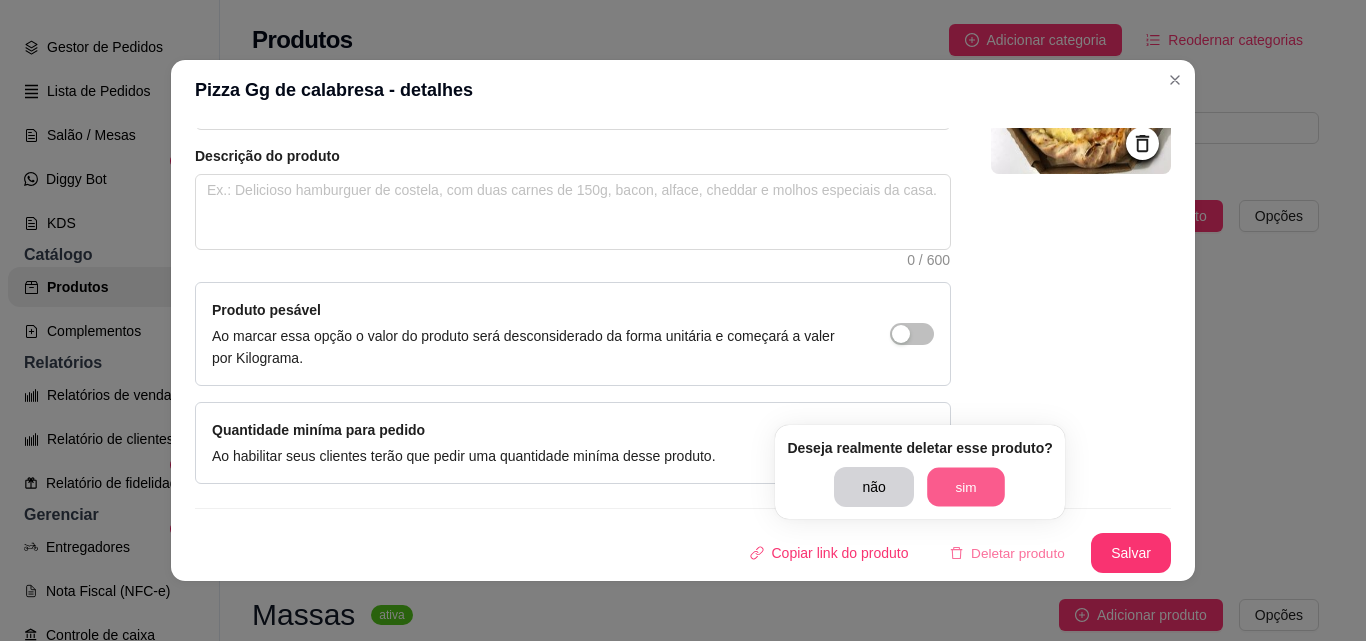 click on "sim" at bounding box center [966, 487] 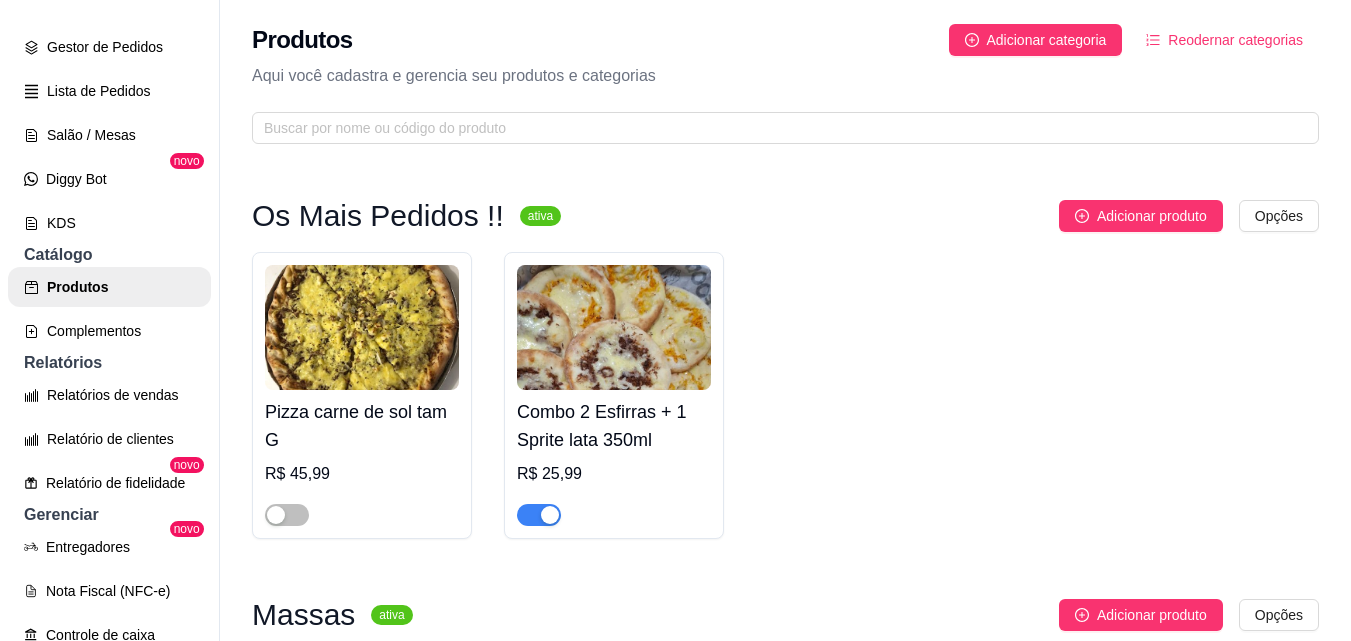 click at bounding box center [362, 327] 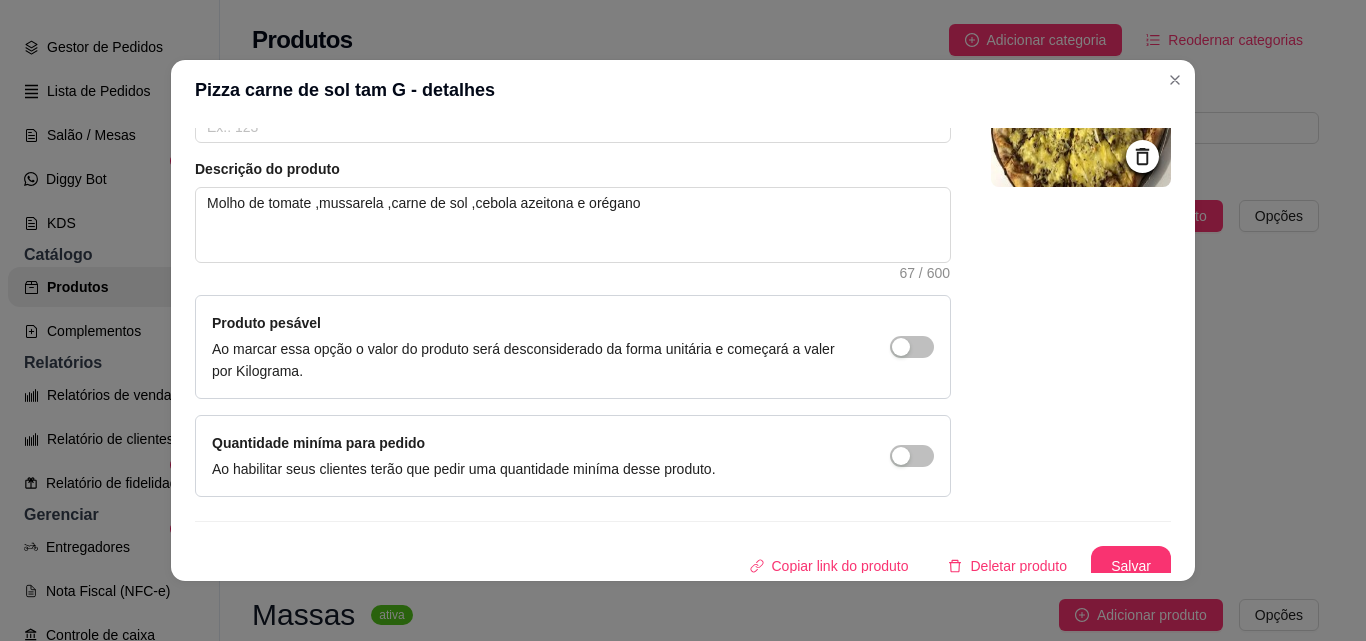 scroll, scrollTop: 207, scrollLeft: 0, axis: vertical 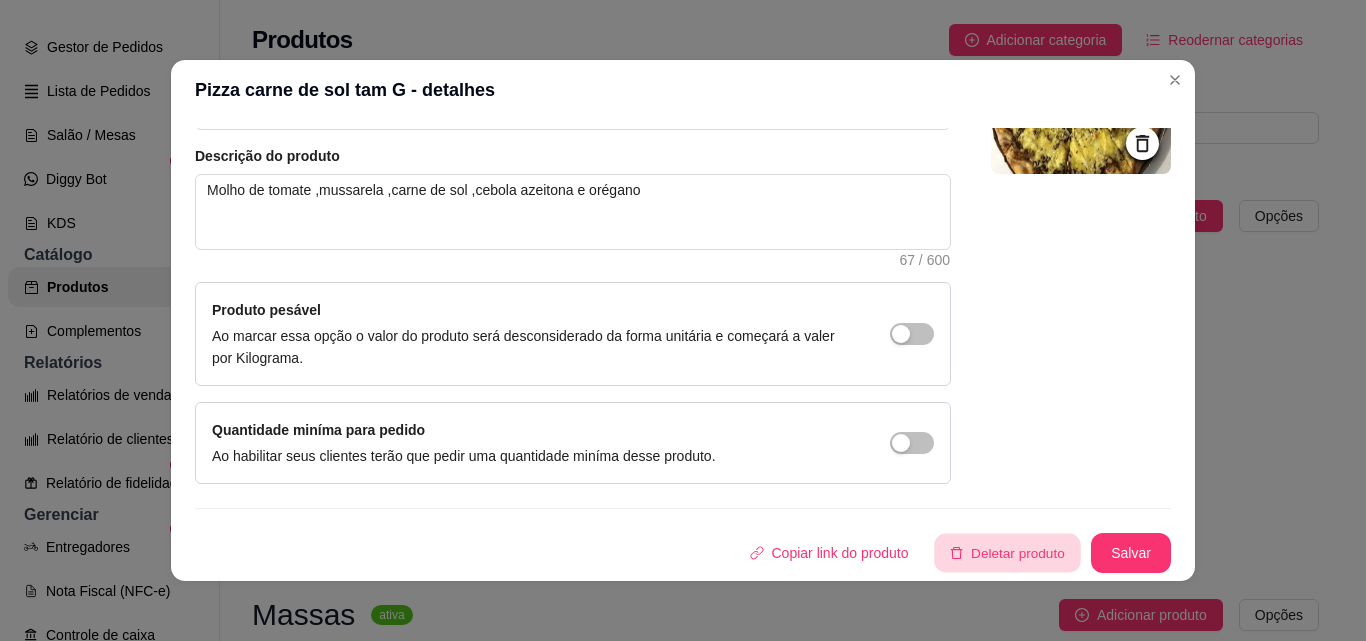 click on "Deletar produto" at bounding box center (1008, 553) 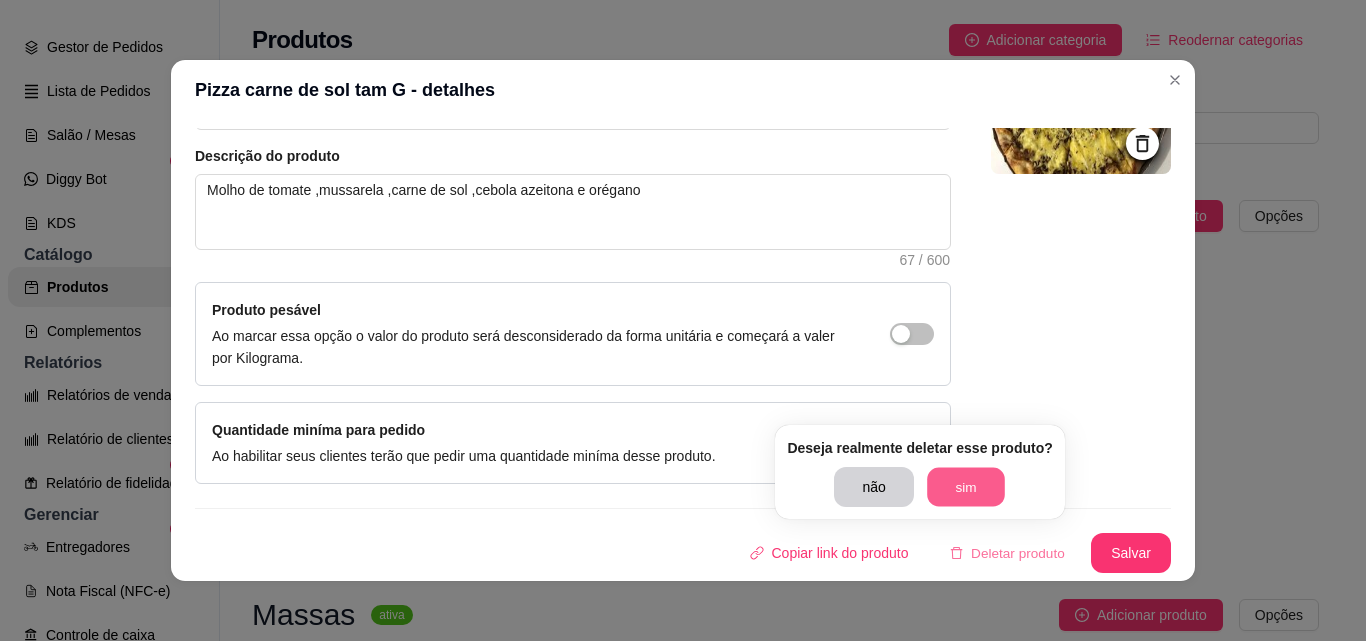 click on "sim" at bounding box center [966, 487] 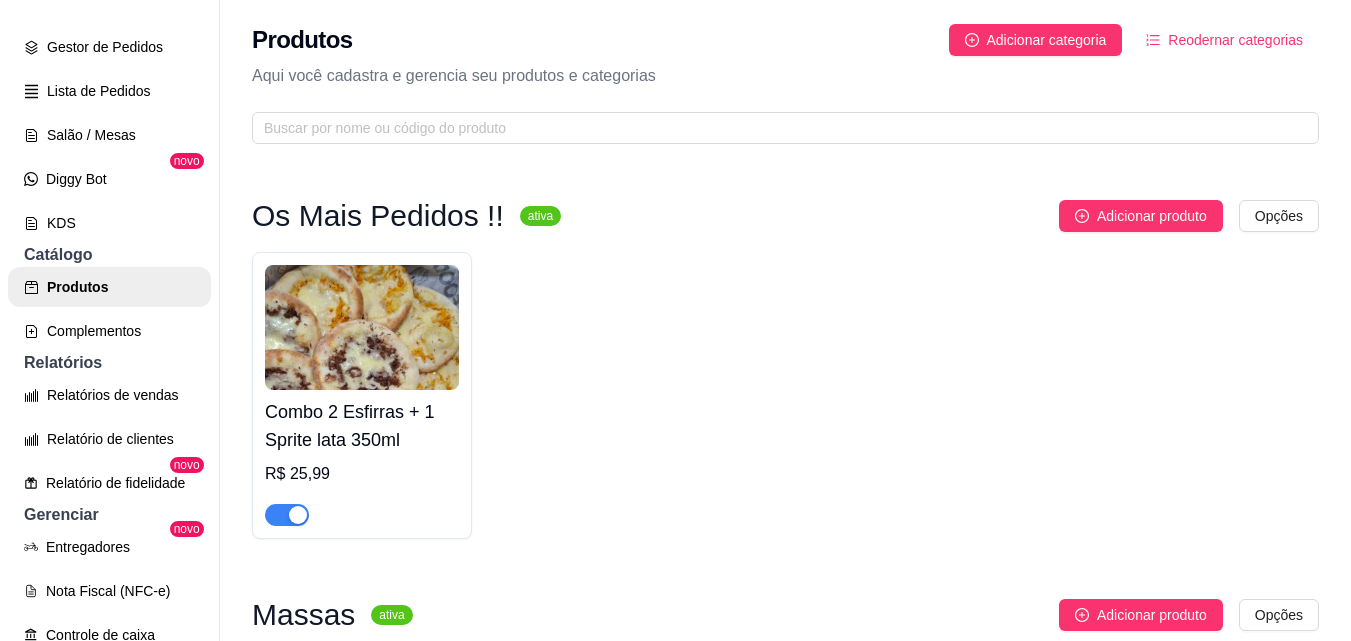 click at bounding box center [362, 327] 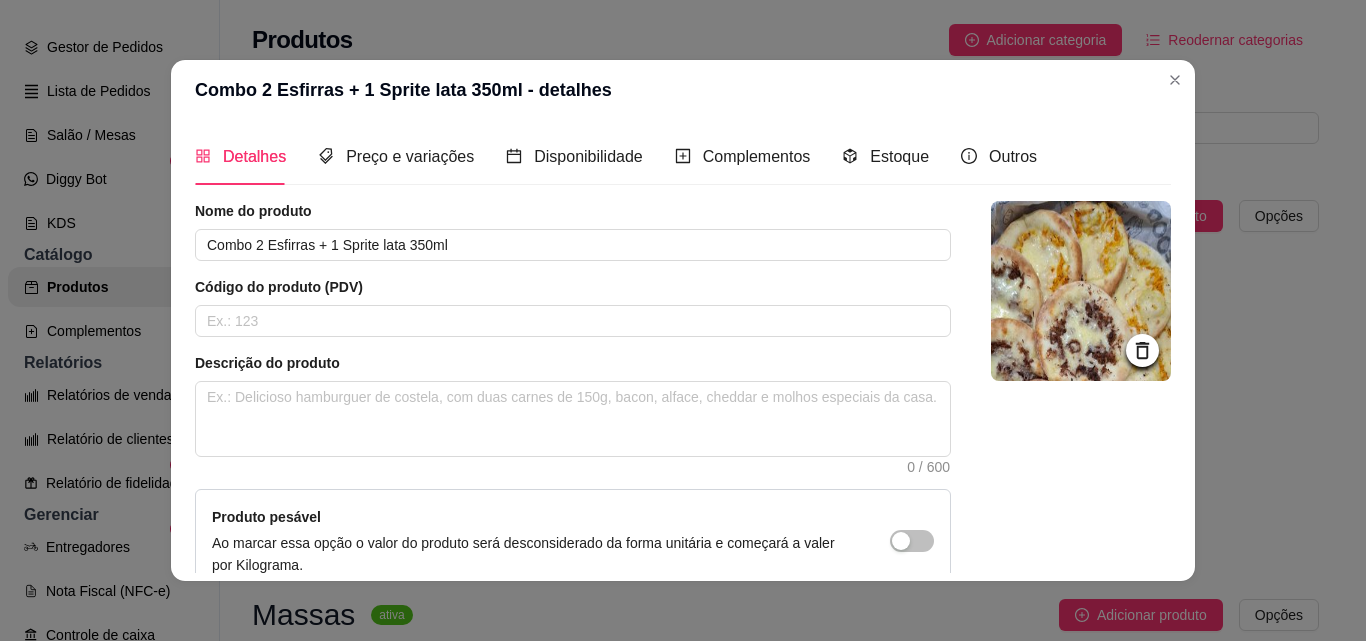 scroll, scrollTop: 207, scrollLeft: 0, axis: vertical 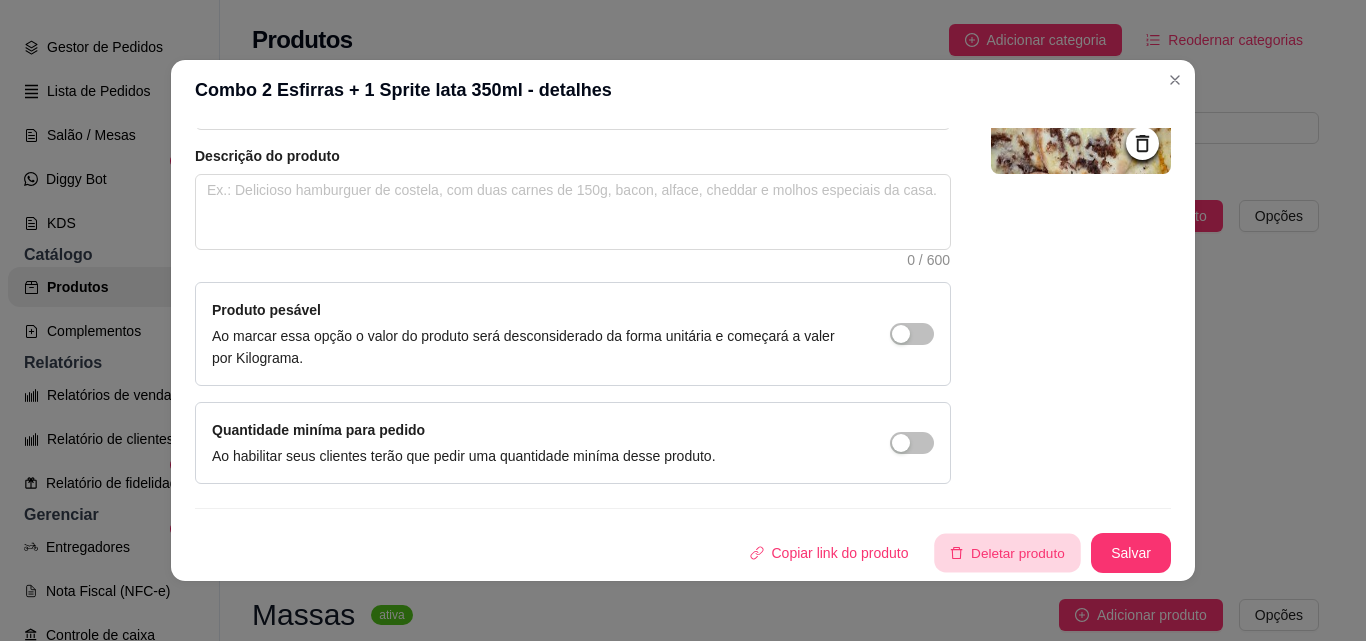 click on "Deletar produto" at bounding box center (1008, 553) 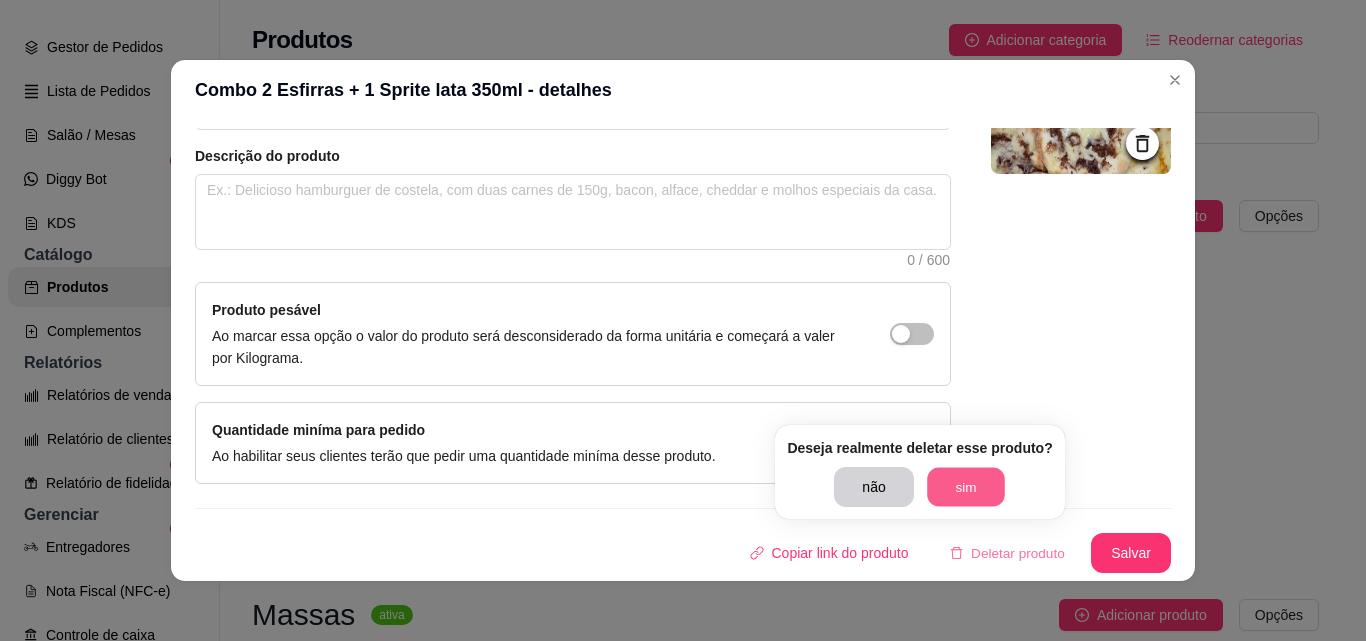 click on "sim" at bounding box center (966, 487) 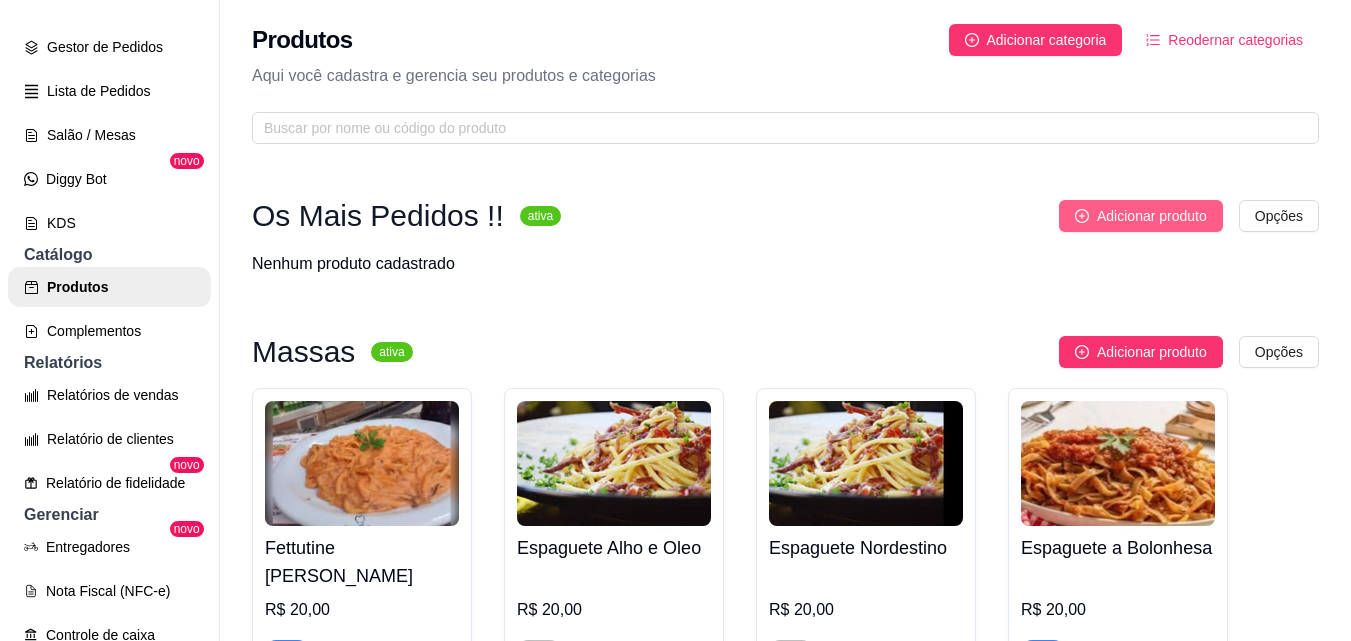 click on "Adicionar produto" at bounding box center (1152, 216) 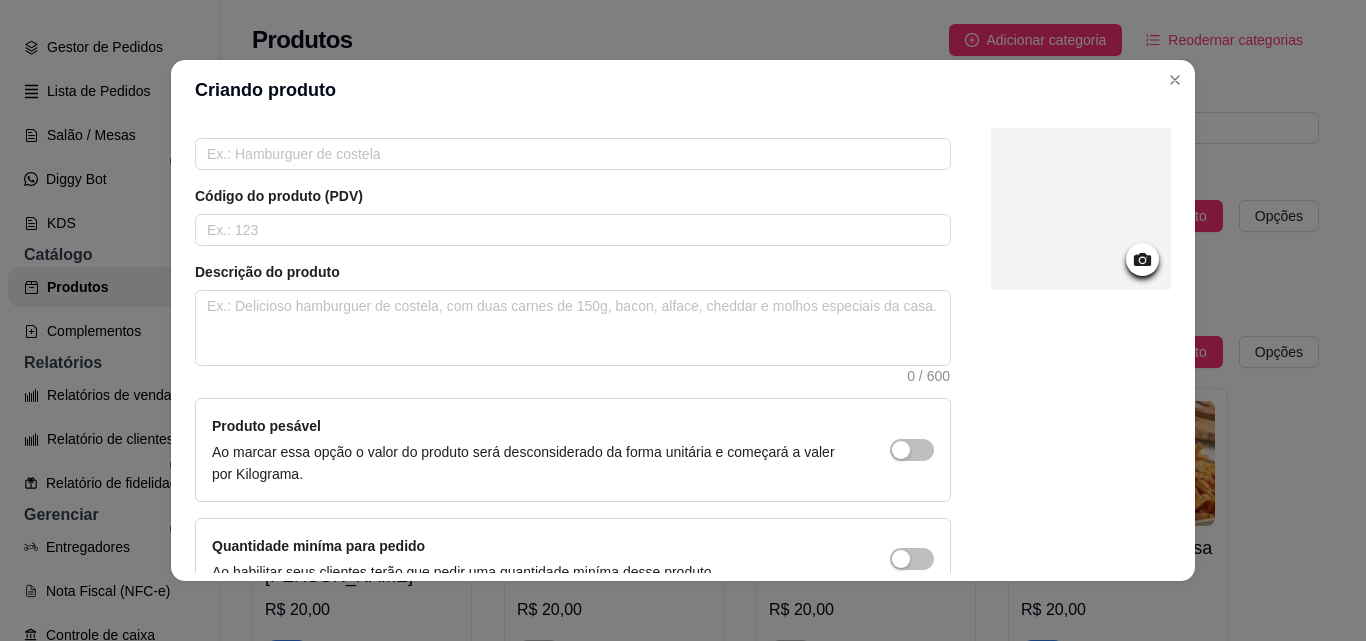 scroll, scrollTop: 0, scrollLeft: 0, axis: both 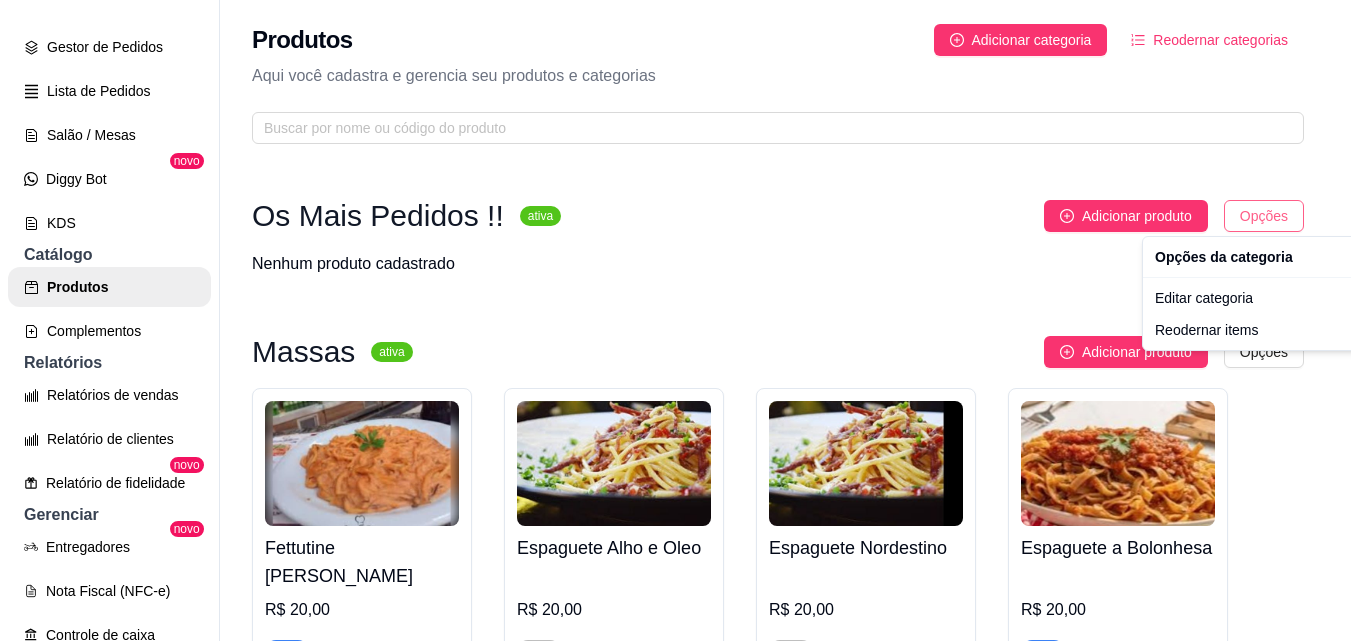 click on "P Pizzaria Cant ... Loja Aberta Loja Período gratuito até 22/08   Dia a dia Pedidos balcão (PDV) Gestor de Pedidos Lista de Pedidos Salão / Mesas Diggy Bot novo KDS Catálogo Produtos Complementos Relatórios Relatórios de vendas Relatório de clientes Relatório de fidelidade novo Gerenciar Entregadores novo Nota Fiscal (NFC-e) Controle de caixa Controle de fiado Cupons Clientes Estoque Configurações Diggy Planos Precisa de ajuda? Sair Produtos Adicionar categoria Reodernar categorias Aqui você cadastra e gerencia seu produtos e categorias Os Mais Pedidos !! ativa Adicionar produto Opções Nenhum produto cadastrado Massas ativa Adicionar produto Opções Fettutine [PERSON_NAME]   R$ 20,00 Espaguete Alho e Oleo    R$ 20,00 Espaguete Nordestino   R$ 20,00 Espaguete a Bolonhesa   R$ 20,00 Fettutine a delicia com camarão    R$ 22,00 Espaguete alho e oleo    R$ 20,00 Pene rock for    R$ 22,00 Fettutine a delicia  de frango    R$ 22,00 Pizzas ativa Adicionar sabor Opções Pizza Chocolate Duo   GG" at bounding box center (675, 320) 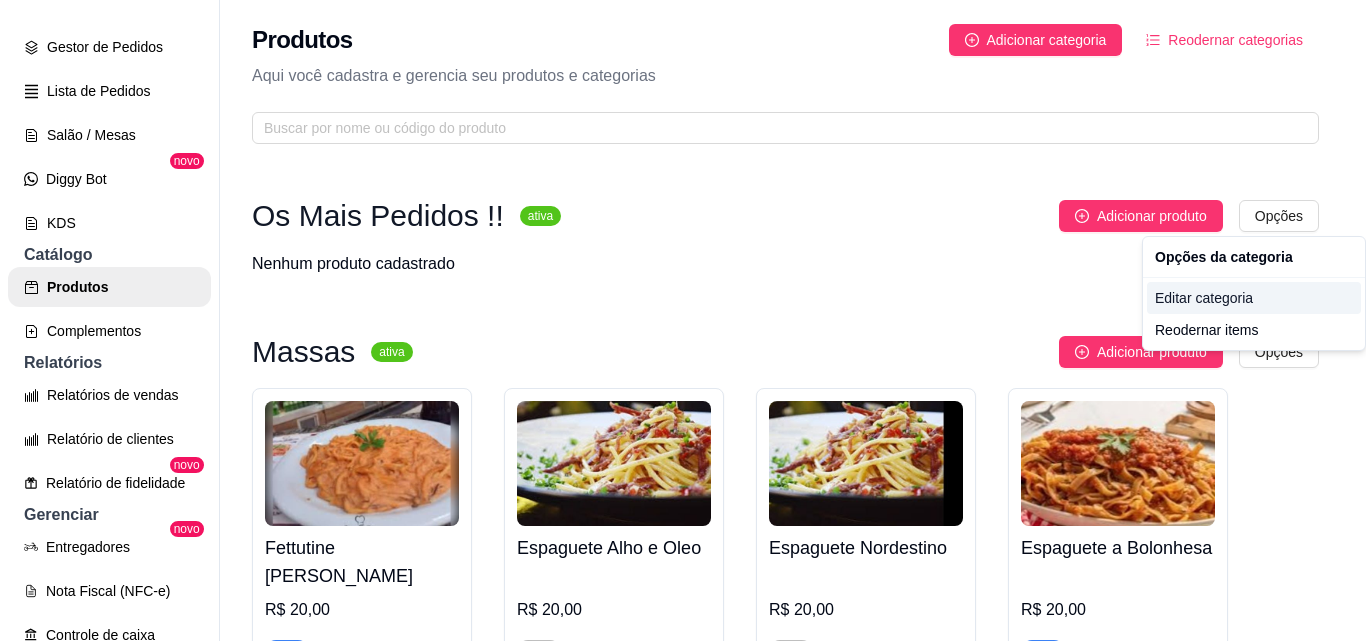 click on "Editar categoria" at bounding box center [1254, 298] 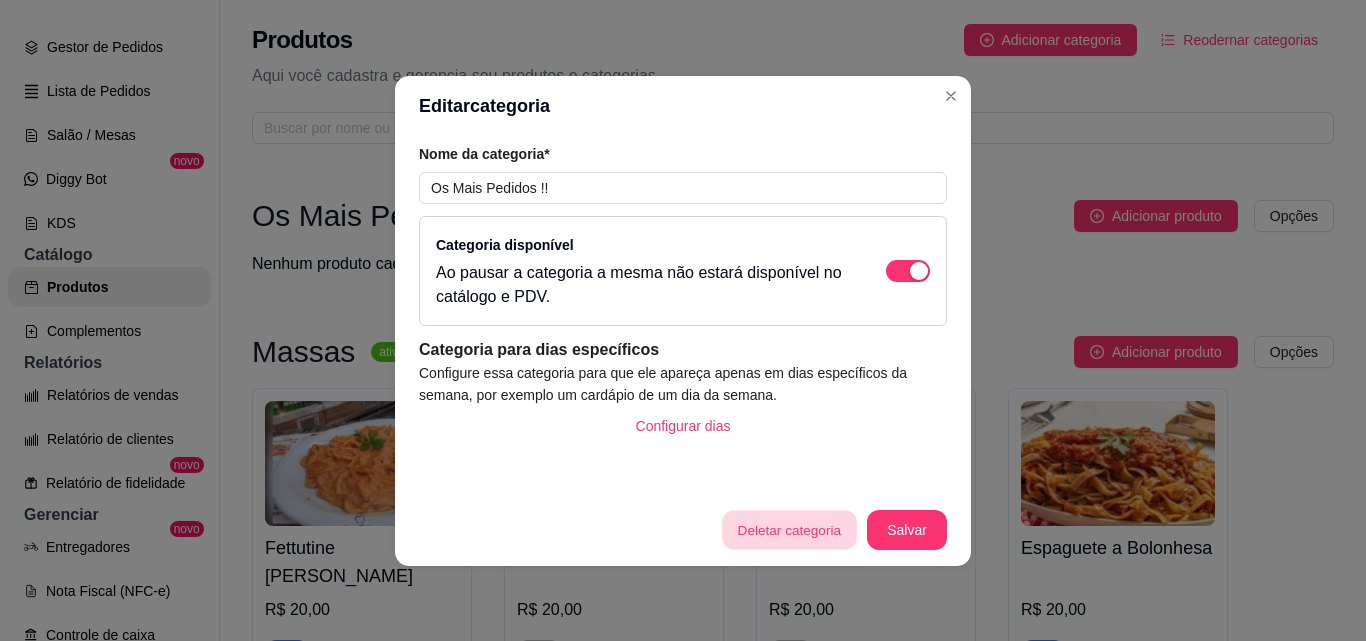 click on "Deletar categoria" at bounding box center (789, 529) 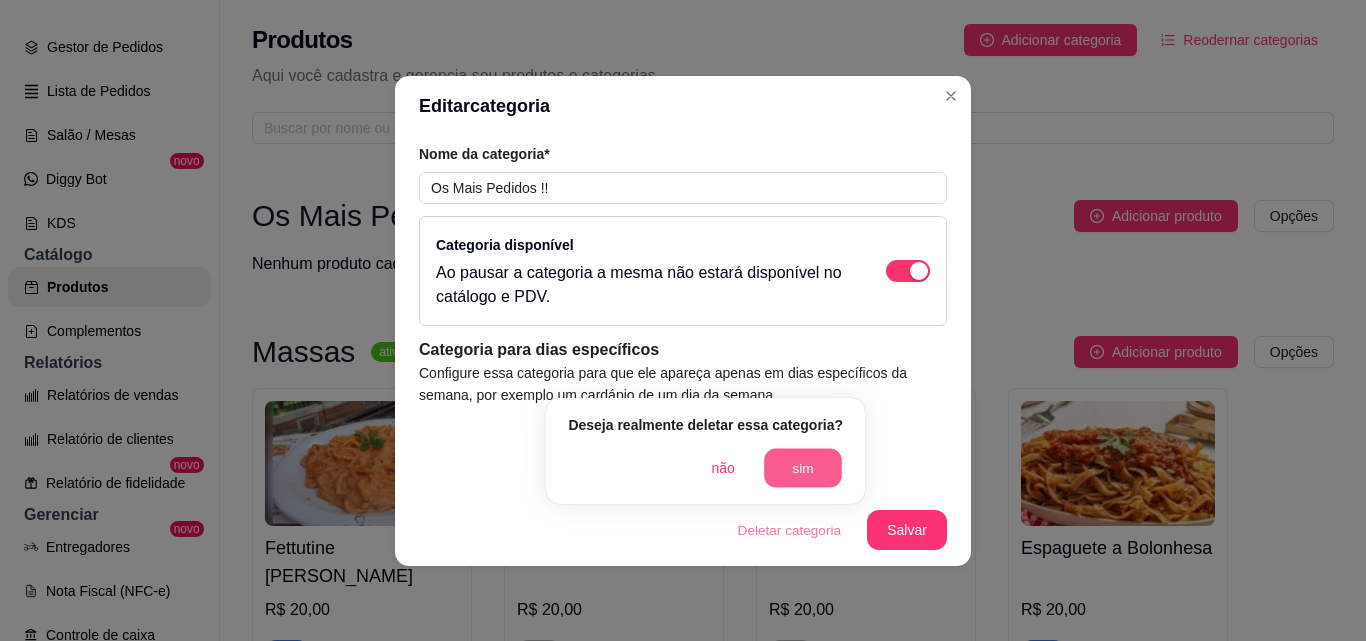 click on "sim" at bounding box center (803, 468) 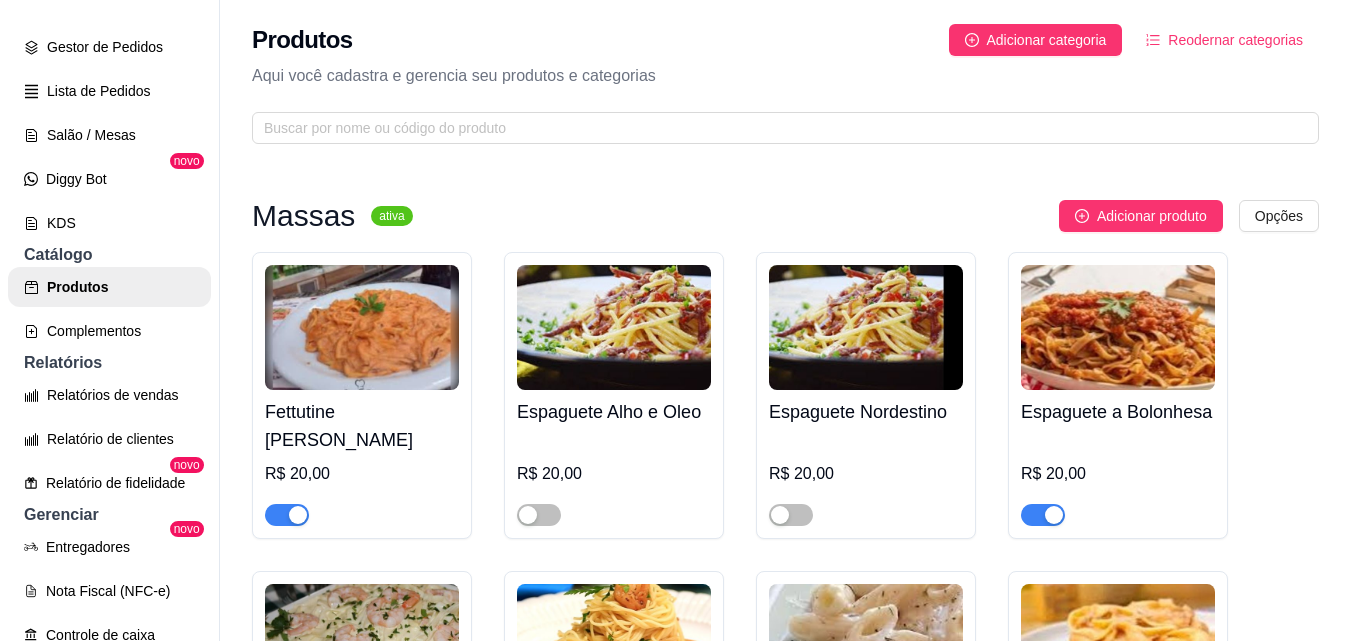 click on "Reodernar categorias" at bounding box center [1235, 40] 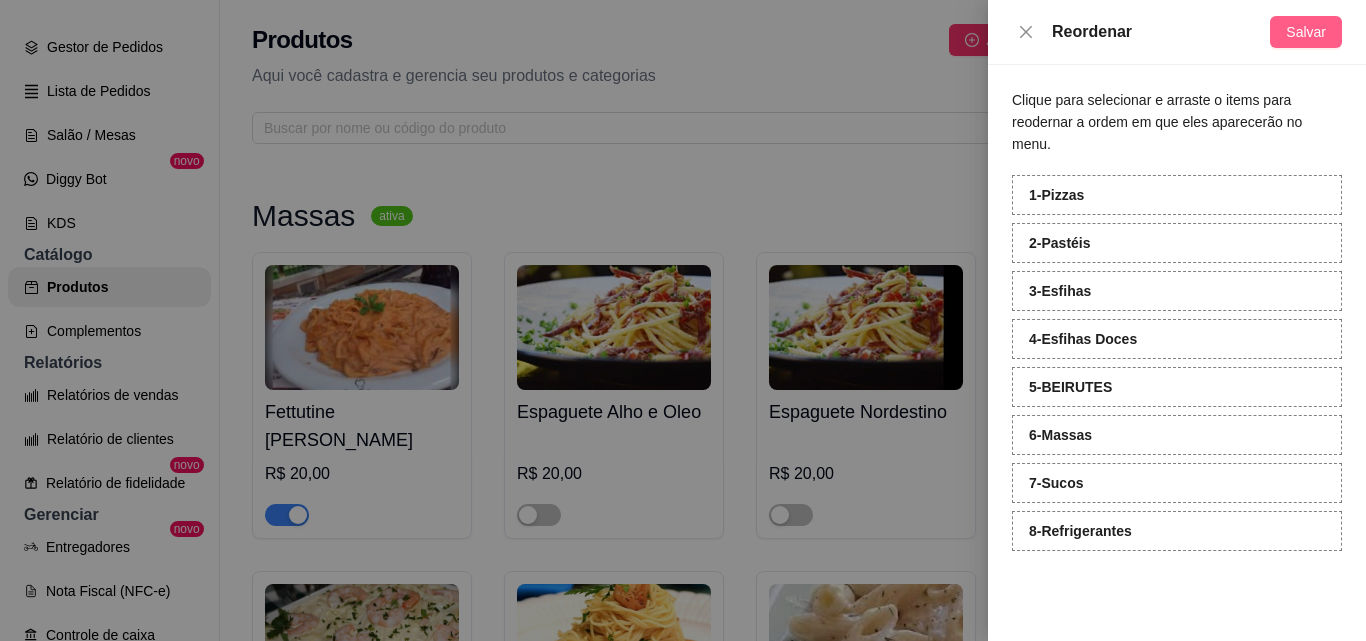 click on "Salvar" at bounding box center (1306, 32) 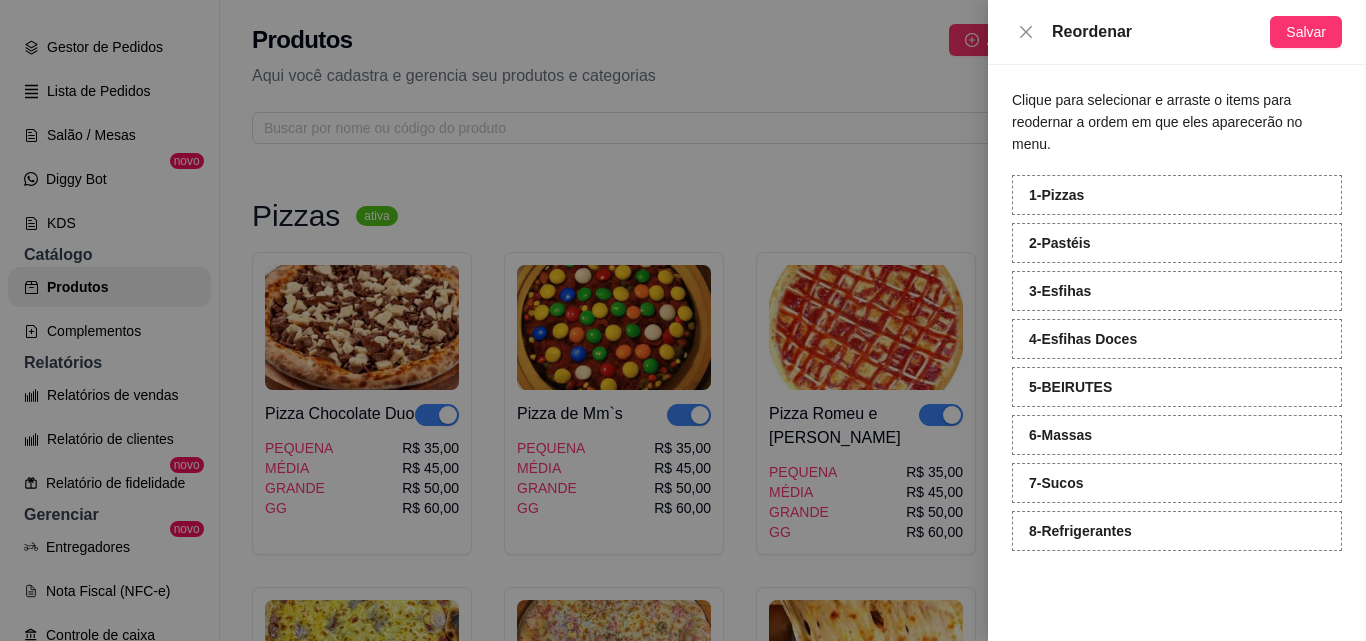 click at bounding box center (683, 320) 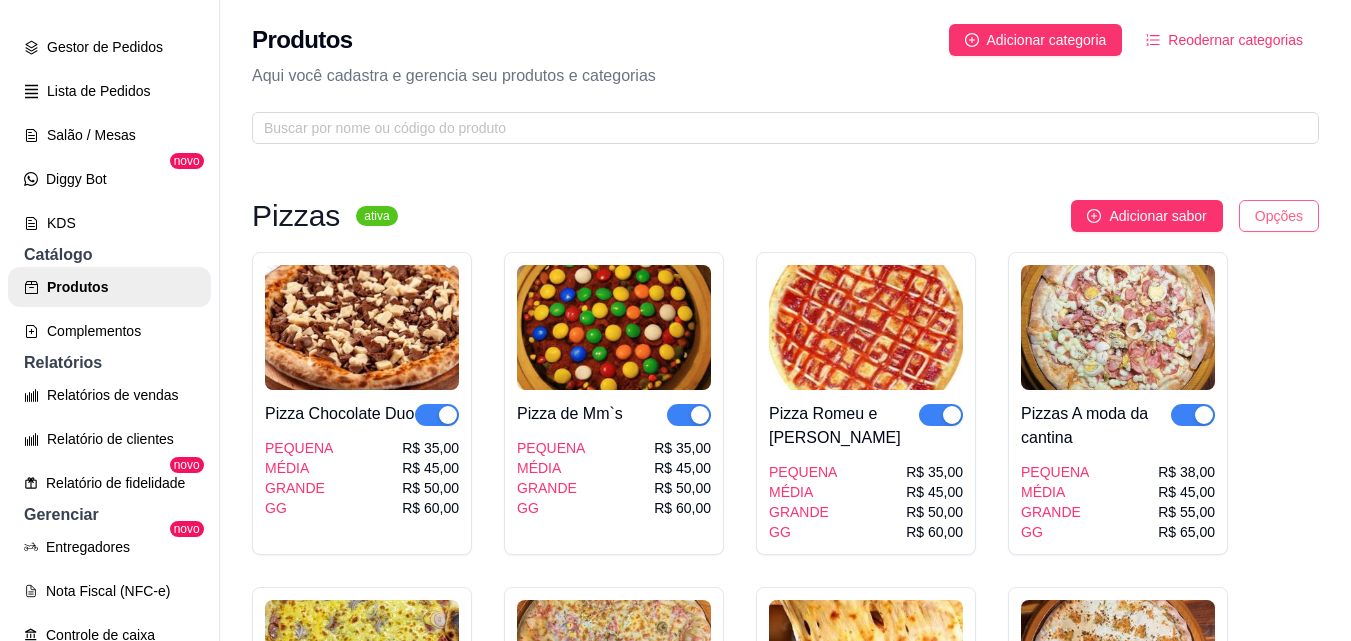 click on "P Pizzaria Cant ... Loja Aberta Loja Período gratuito até 22/08   Dia a dia Pedidos balcão (PDV) Gestor de Pedidos Lista de Pedidos Salão / Mesas Diggy Bot novo KDS Catálogo Produtos Complementos Relatórios Relatórios de vendas Relatório de clientes Relatório de fidelidade novo Gerenciar Entregadores novo Nota Fiscal (NFC-e) Controle de caixa Controle de fiado Cupons Clientes Estoque Configurações Diggy Planos Precisa de ajuda? Sair Produtos Adicionar categoria Reodernar categorias Aqui você cadastra e gerencia seu produtos e categorias Pizzas ativa Adicionar sabor Opções Pizza Chocolate Duo   PEQUENA MÉDIA GRANDE GG R$ 35,00 R$ 45,00 R$ 50,00 R$ 60,00 Pizza de Mm`s   PEQUENA MÉDIA GRANDE GG R$ 35,00 R$ 45,00 R$ 50,00 R$ 60,00 Pizza Romeu e Julieta   PEQUENA MÉDIA GRANDE GG R$ 35,00 R$ 45,00 R$ 50,00 R$ 60,00 Pizzas A moda da cantina   PEQUENA MÉDIA GRANDE GG R$ 38,00 R$ 45,00 R$ 55,00 R$ 65,00 Pizza Calabresa acebolada   PEQUENA MÉDIA GRANDE GG R$ 35,00 R$ 40,00 R$ 50,00" at bounding box center [675, 320] 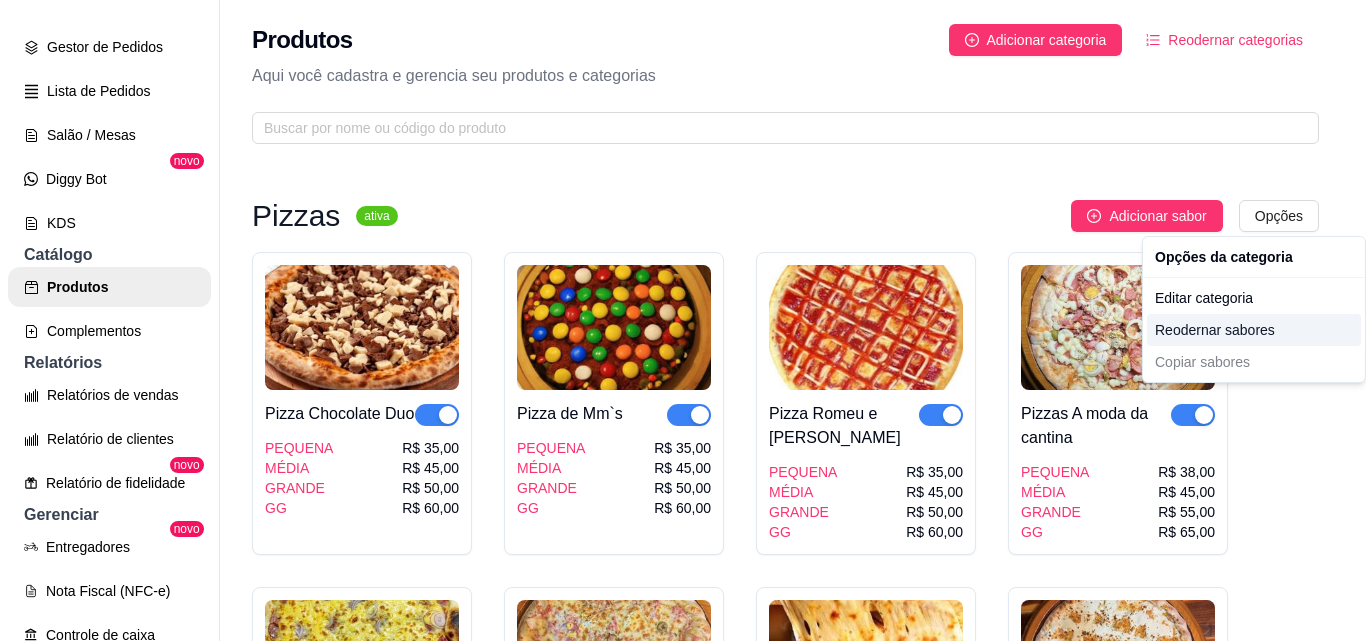 click on "Reodernar sabores" at bounding box center (1254, 330) 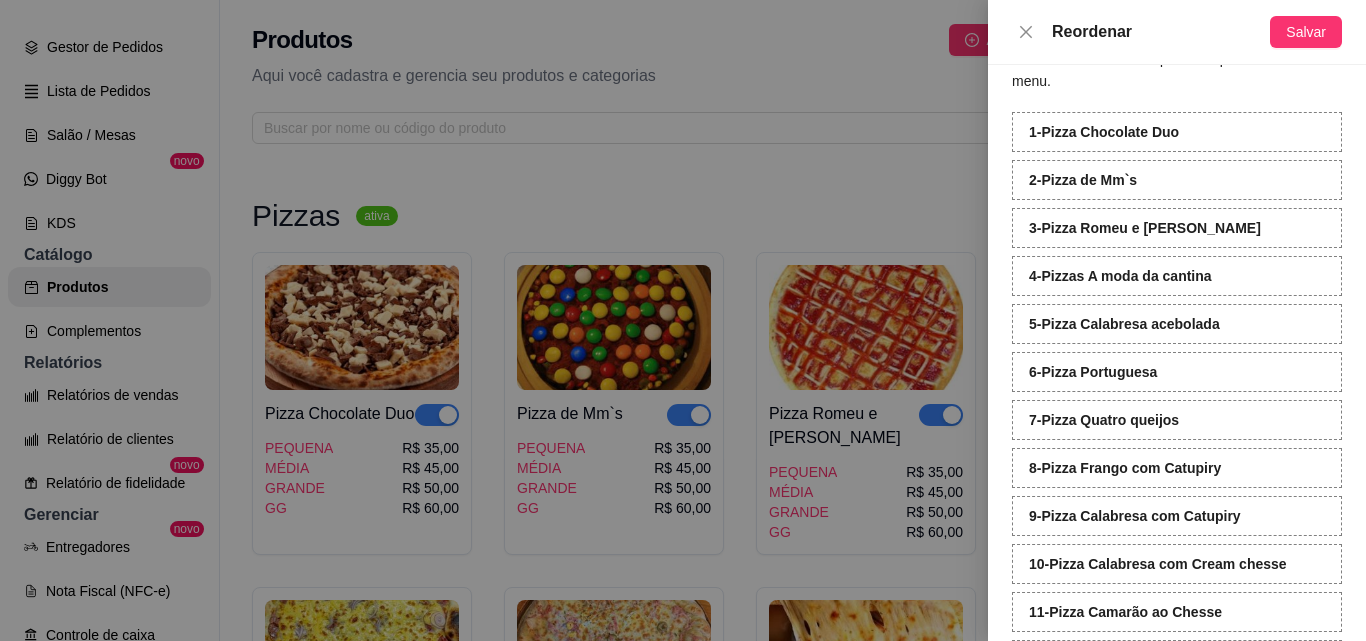 scroll, scrollTop: 0, scrollLeft: 0, axis: both 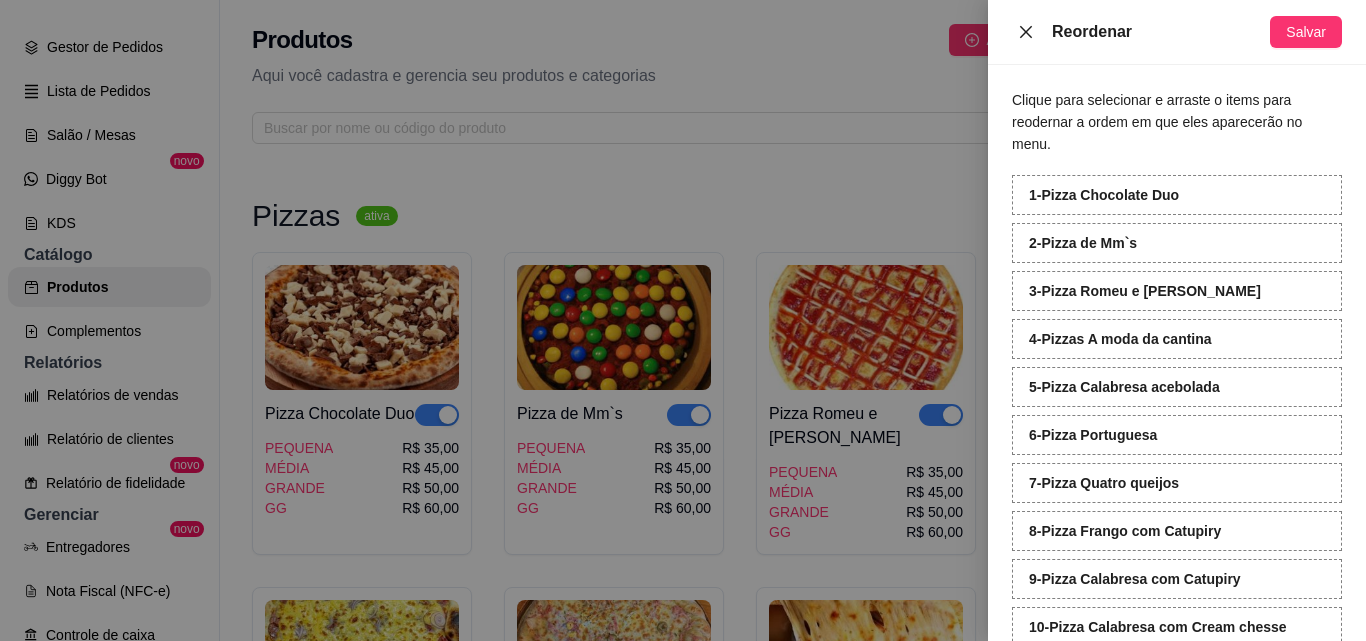 click 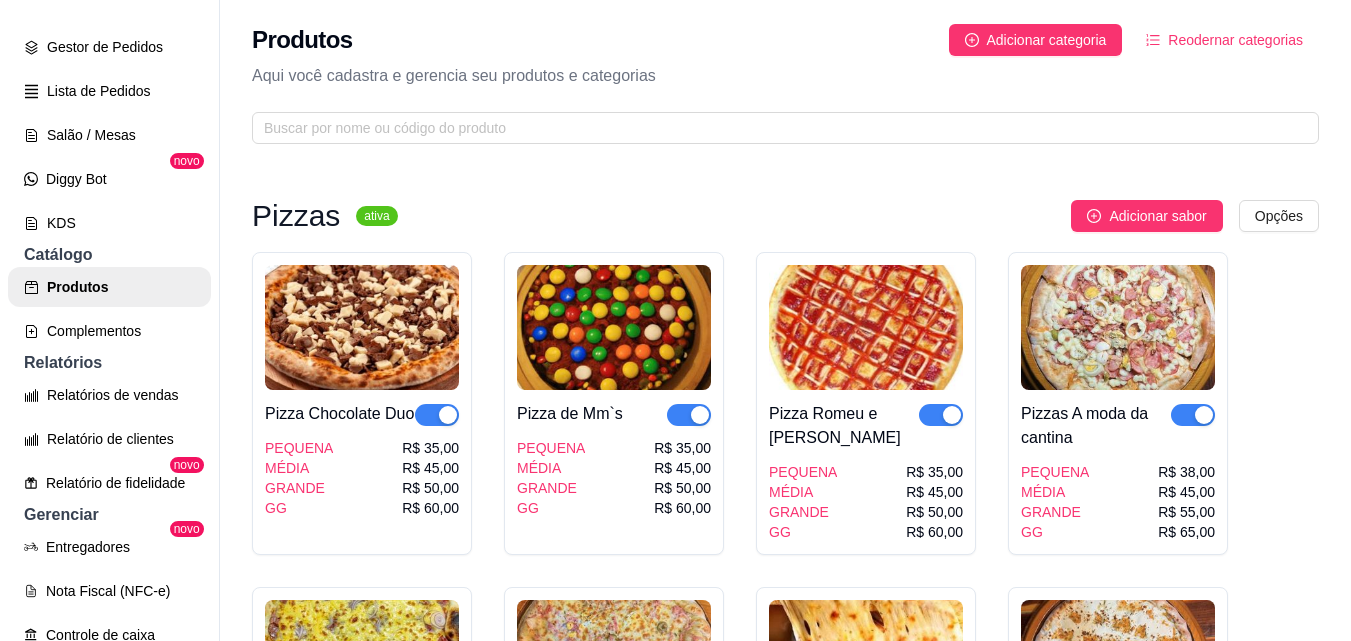 click on "Pizza Chocolate Duo   PEQUENA MÉDIA GRANDE GG R$ 35,00 R$ 45,00 R$ 50,00 R$ 60,00" at bounding box center (362, 454) 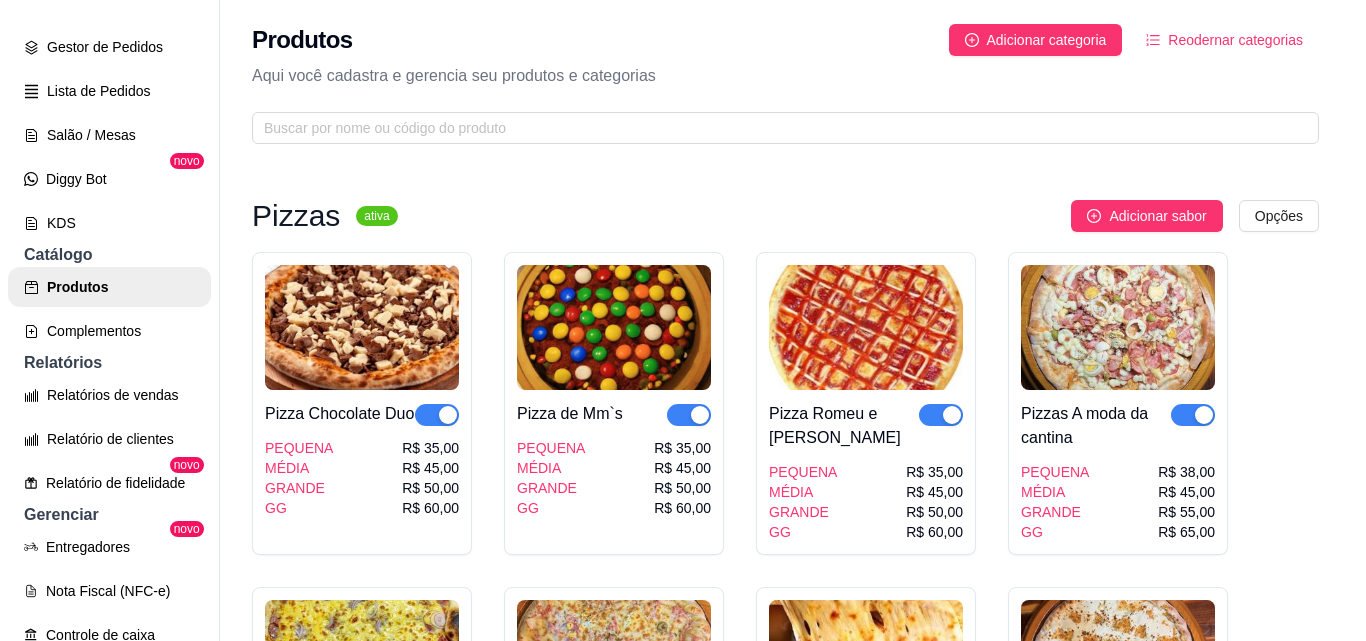 type 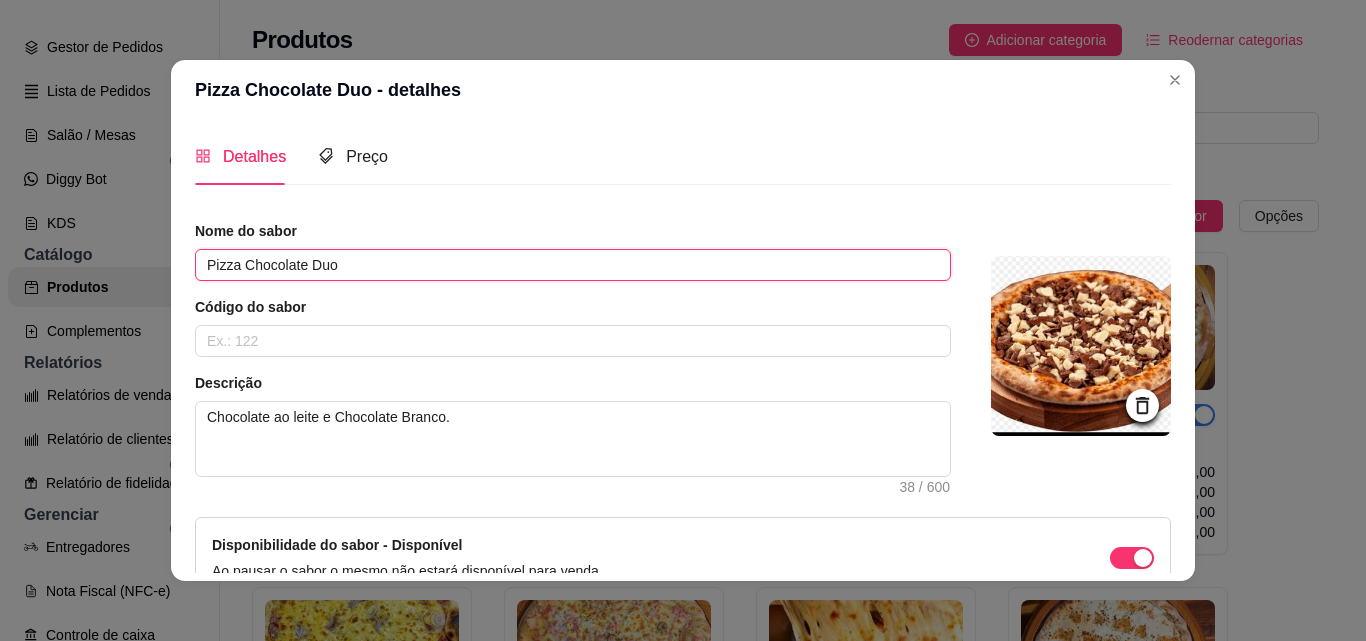 click on "Pizza Chocolate Duo" at bounding box center (573, 265) 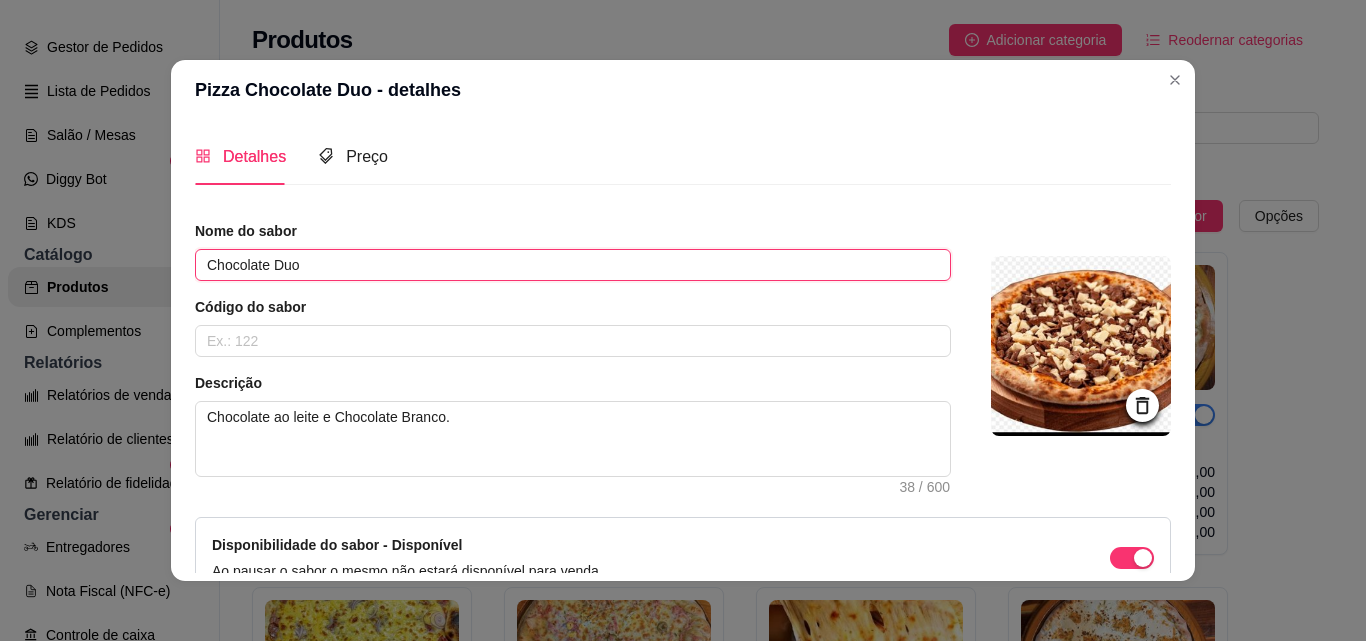 type on "Chocolate Duo" 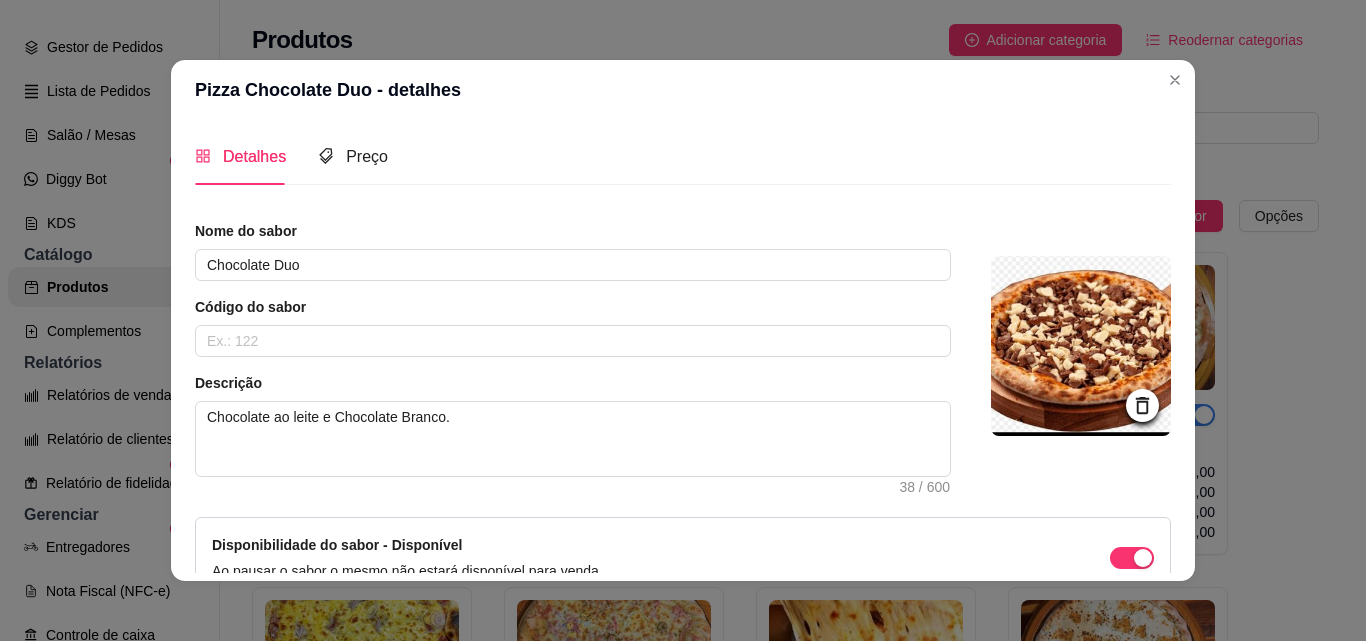 scroll, scrollTop: 115, scrollLeft: 0, axis: vertical 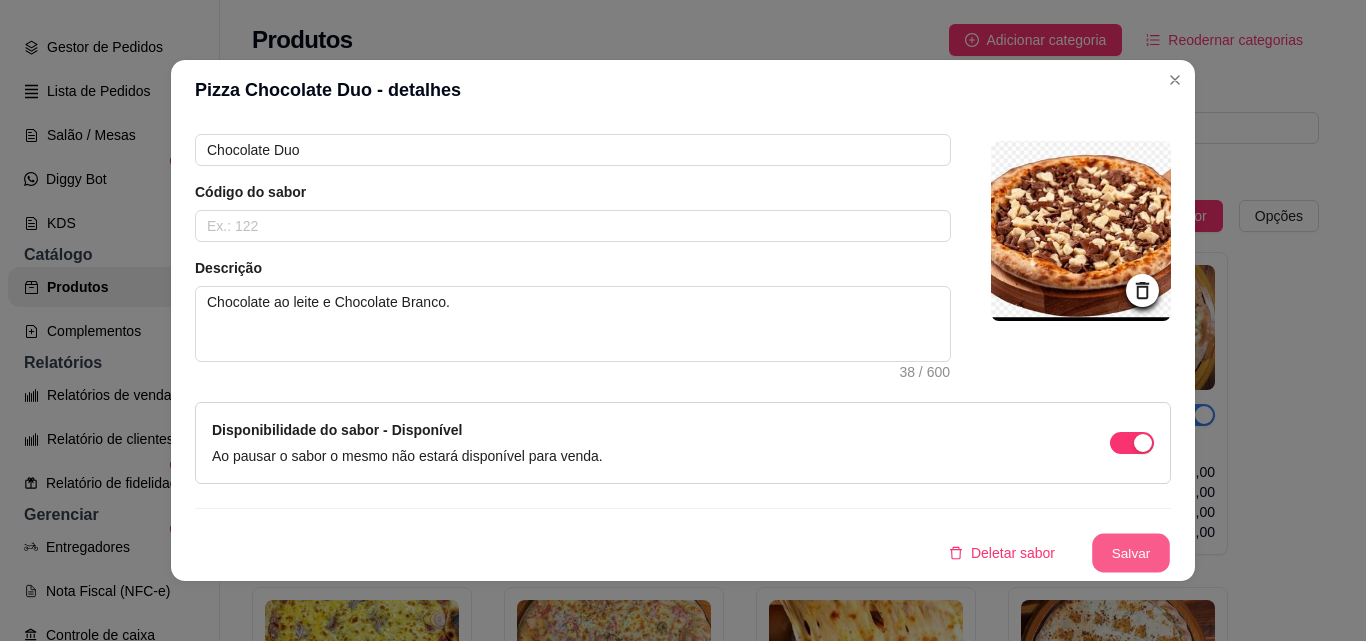 click on "Salvar" at bounding box center [1131, 553] 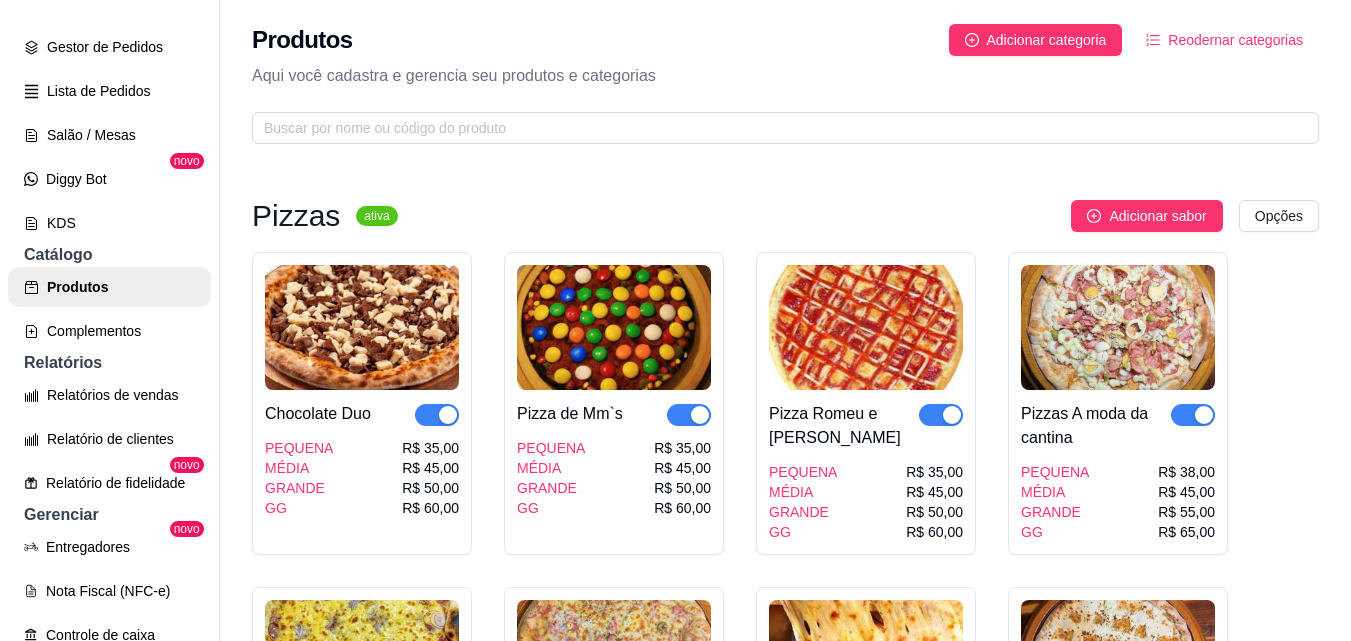 click at bounding box center [614, 327] 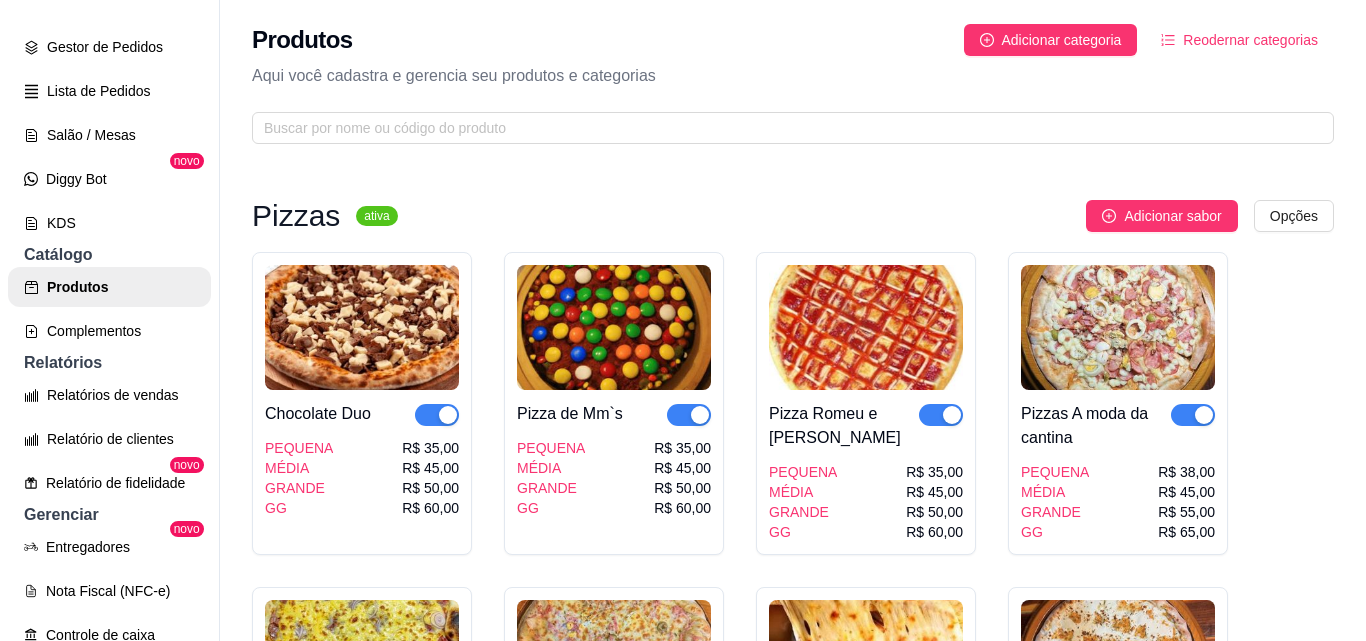type 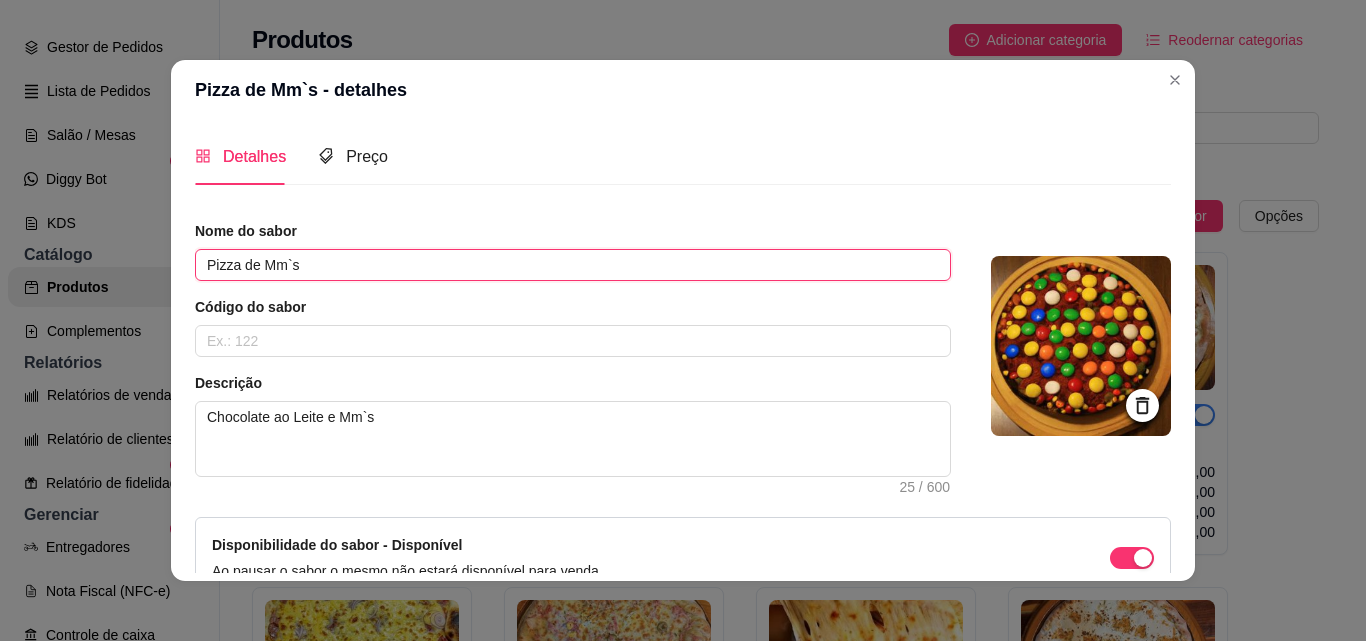 click on "Pizza de Mm`s" at bounding box center [573, 265] 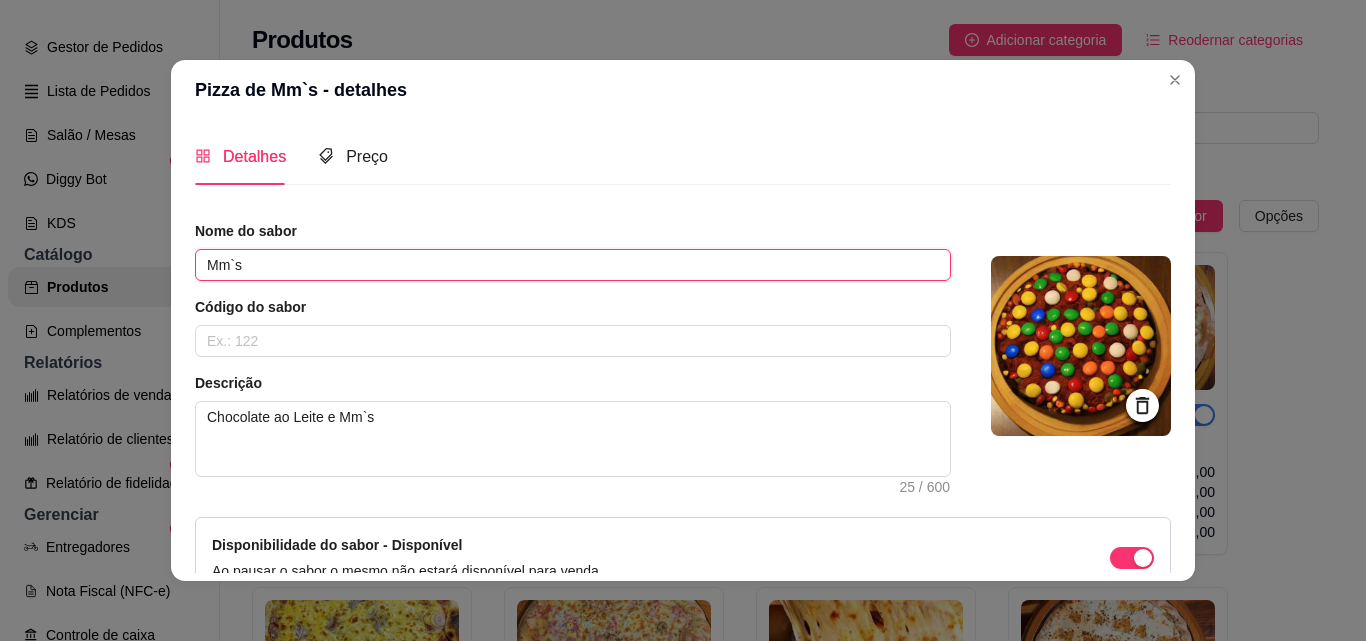 type on "Mm`s" 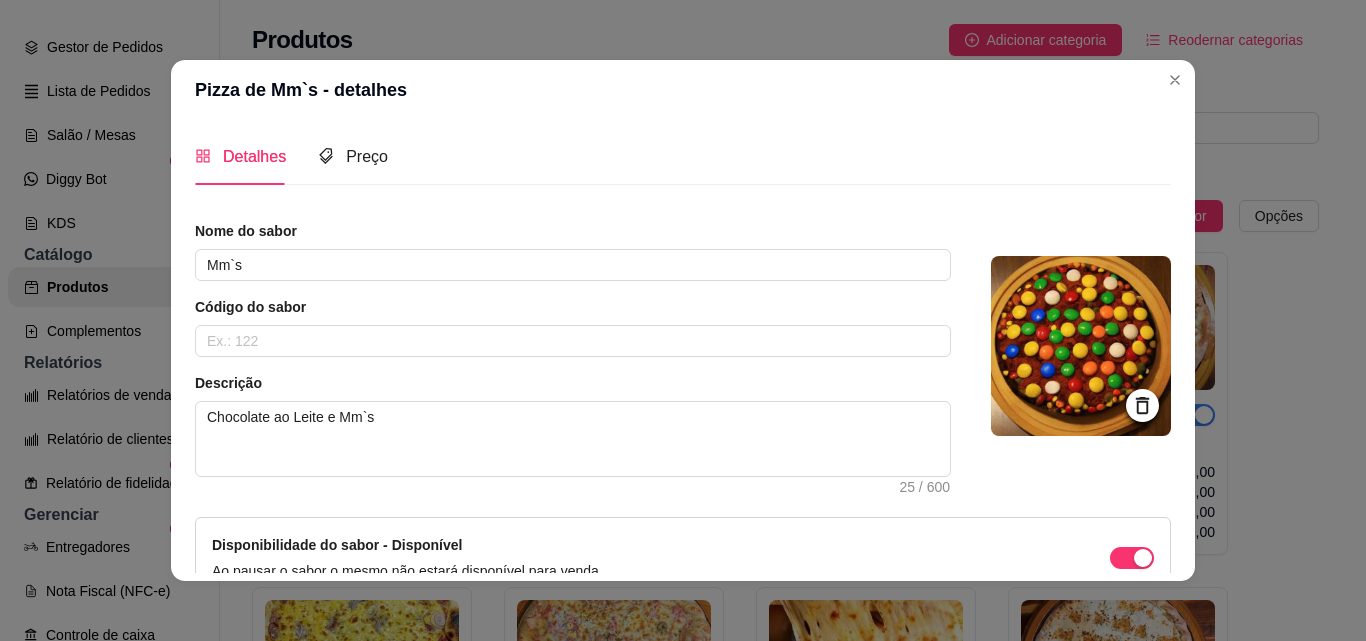 scroll, scrollTop: 115, scrollLeft: 0, axis: vertical 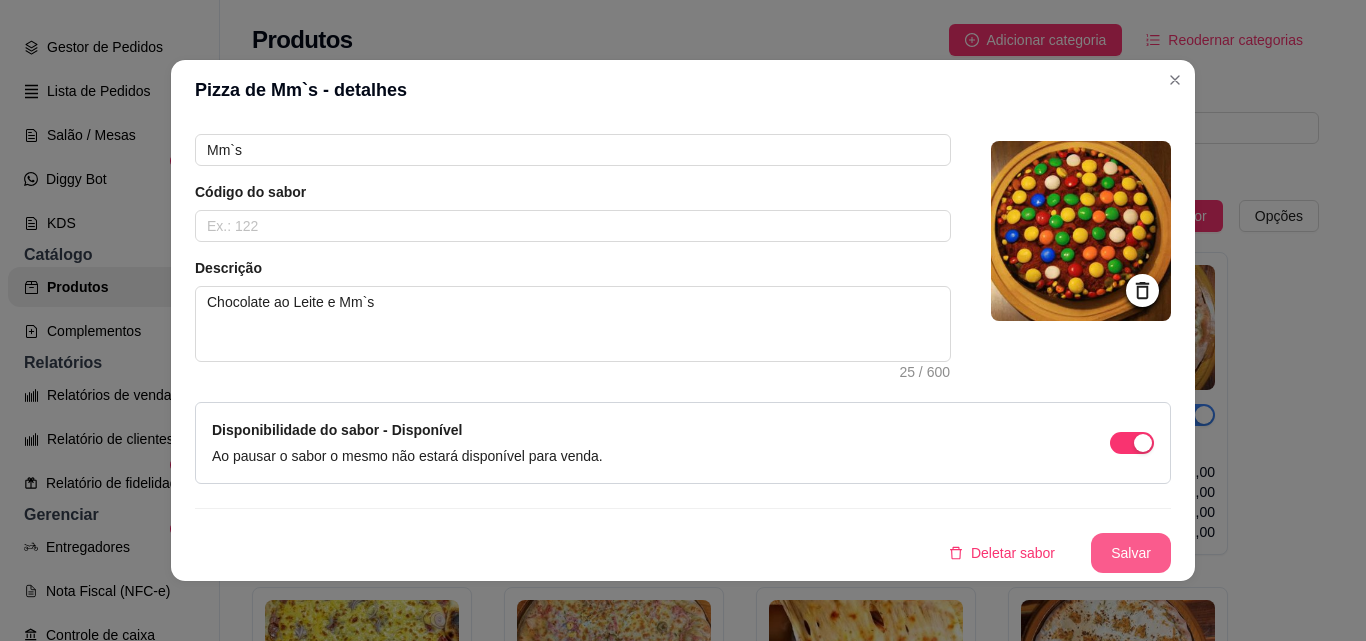 click on "Salvar" at bounding box center [1131, 553] 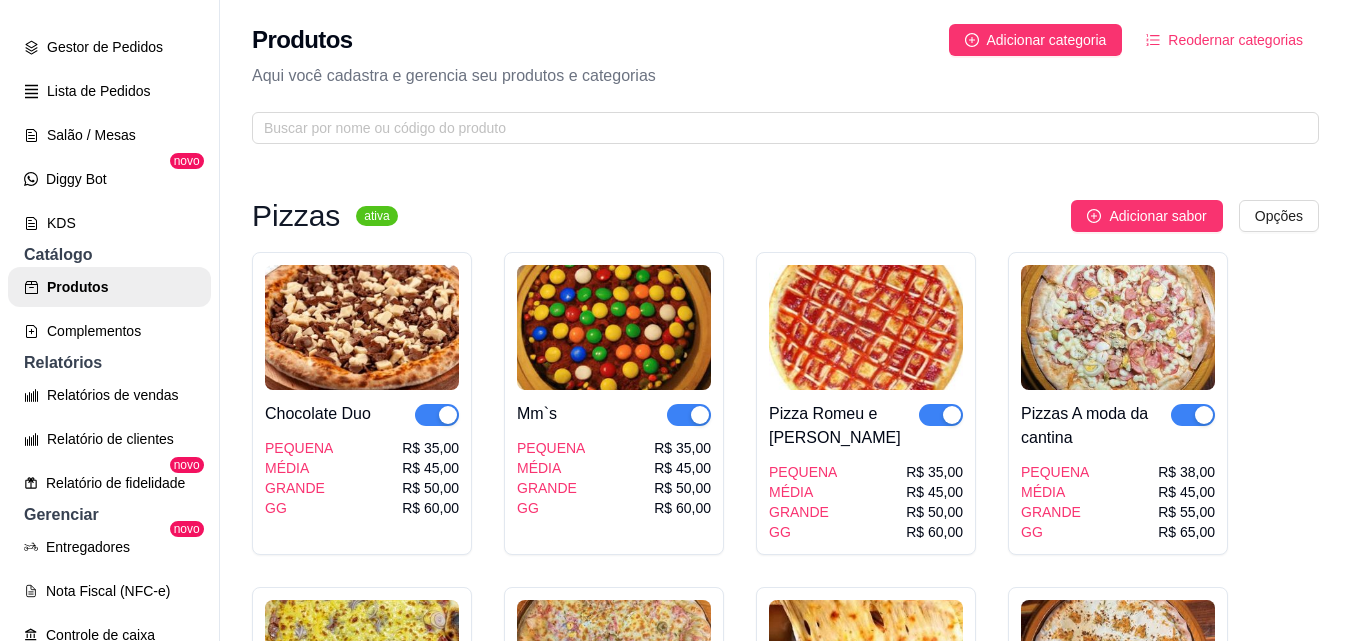 click at bounding box center [866, 327] 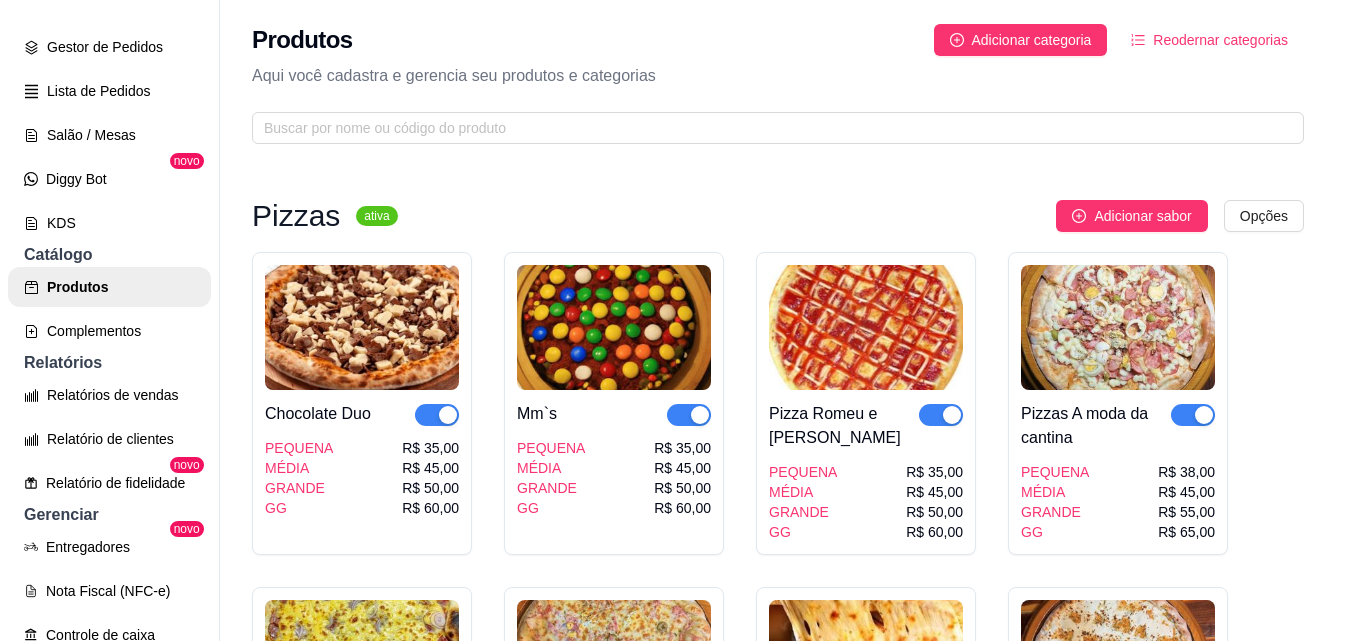 type 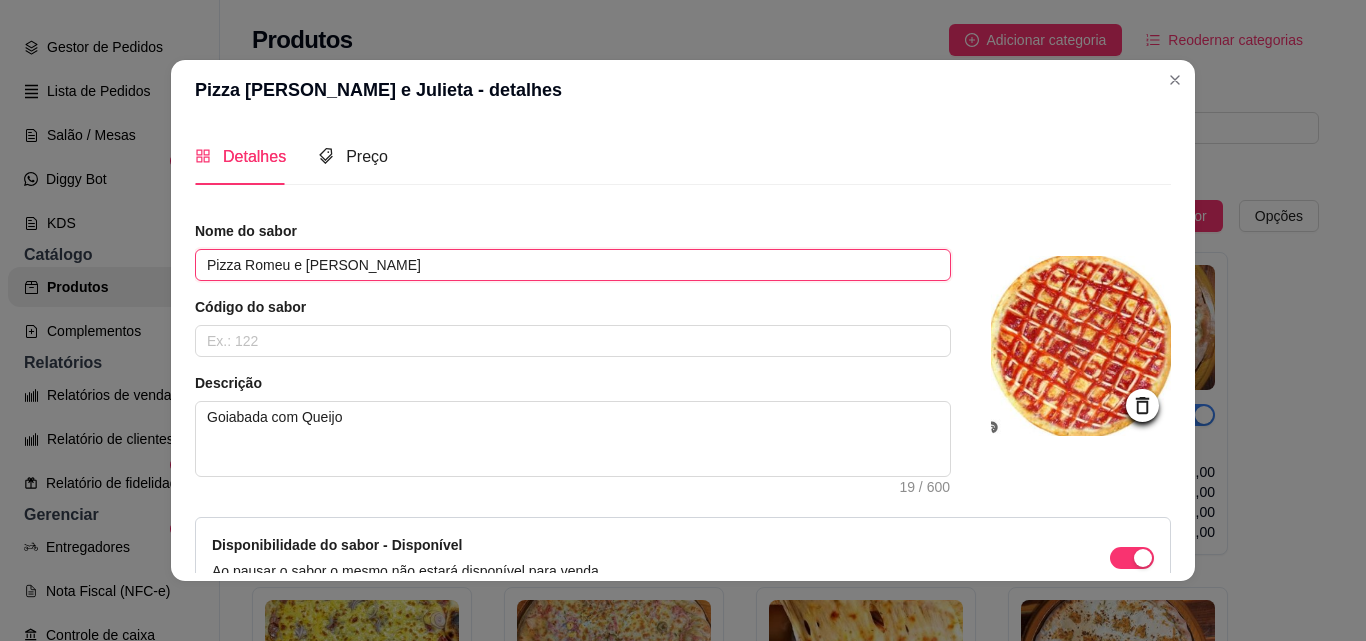 click on "Pizza Romeu e [PERSON_NAME]" at bounding box center [573, 265] 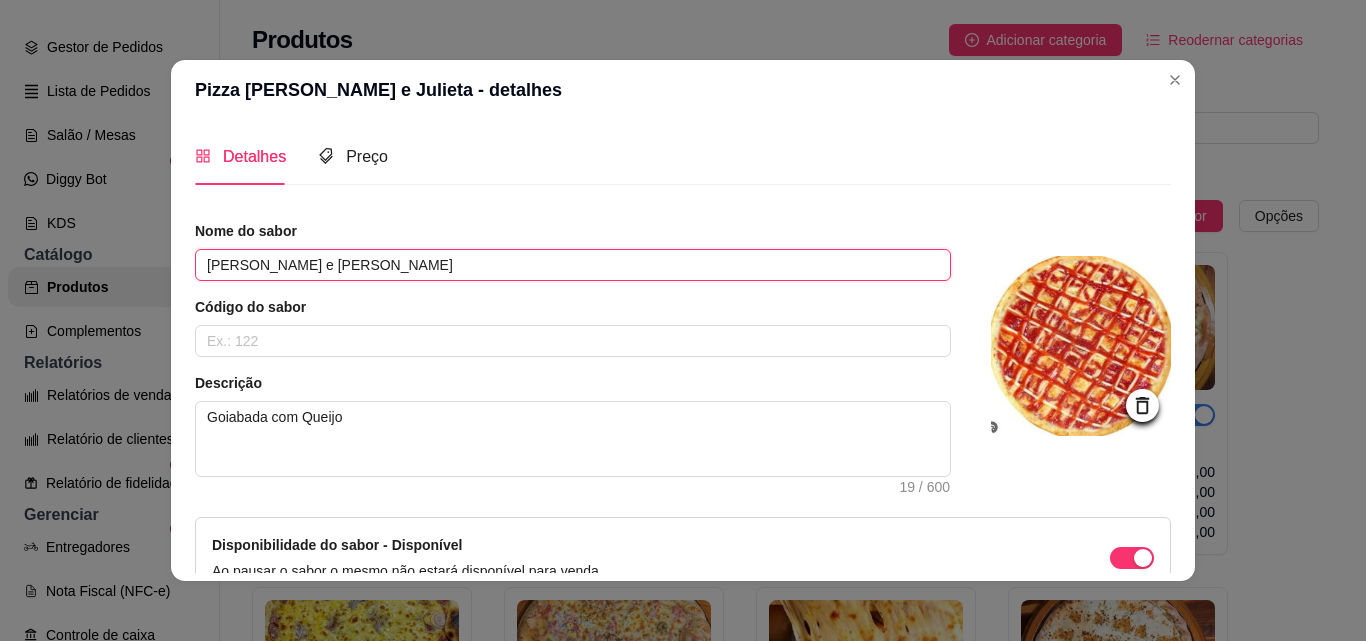 type on "[PERSON_NAME] e [PERSON_NAME]" 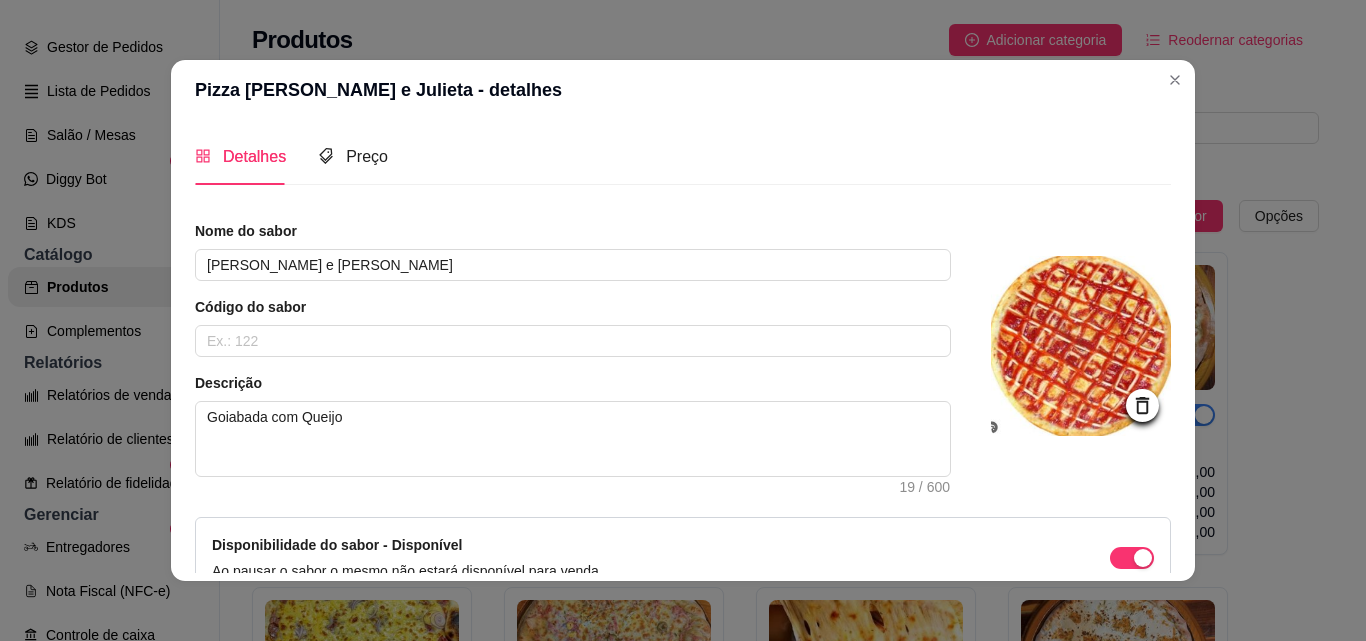 scroll, scrollTop: 115, scrollLeft: 0, axis: vertical 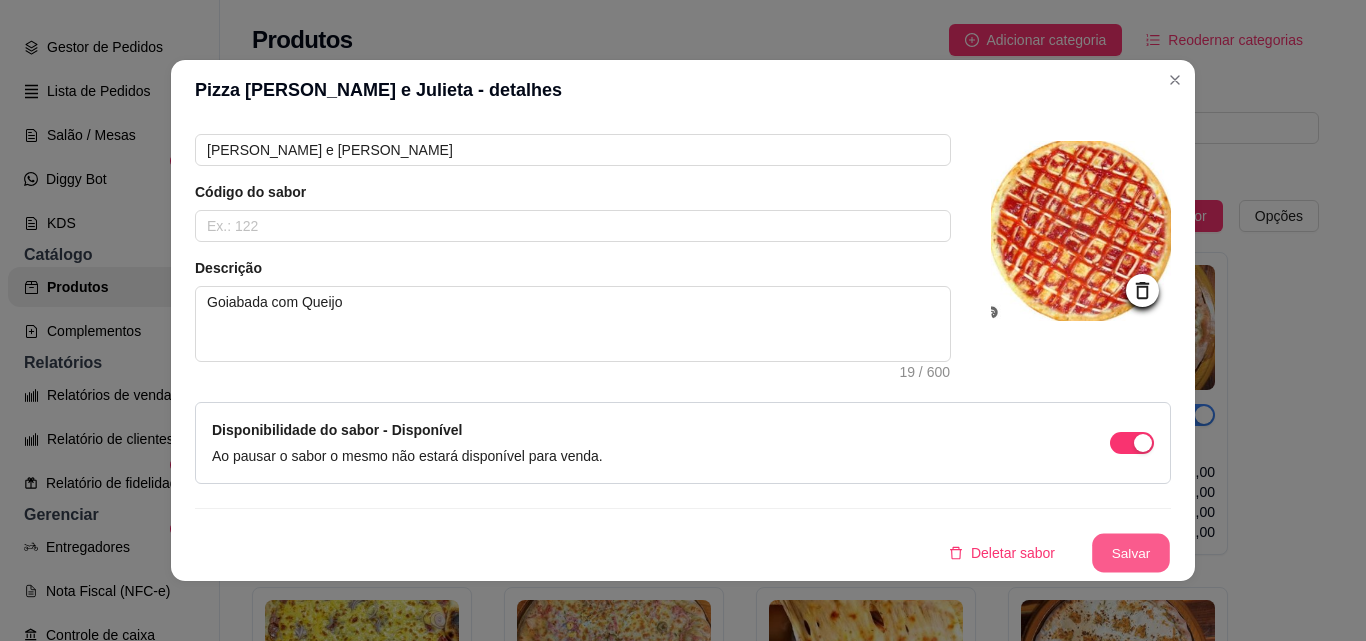 click on "Salvar" at bounding box center (1131, 553) 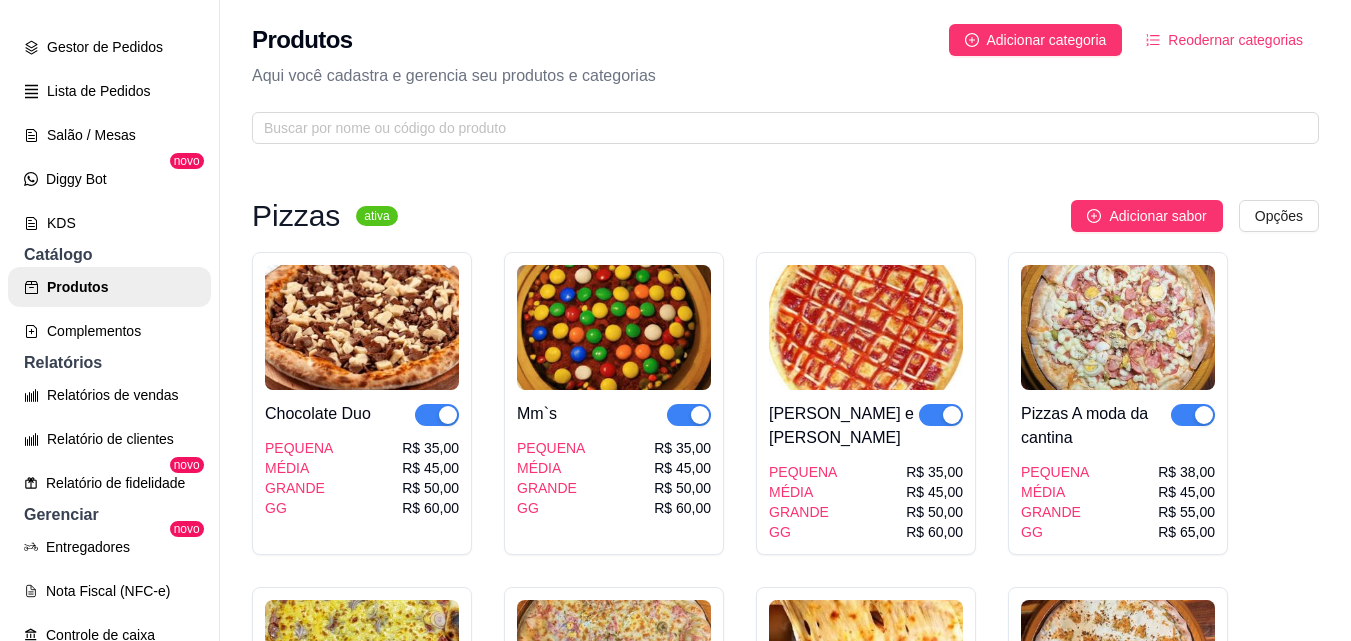 click at bounding box center (1118, 327) 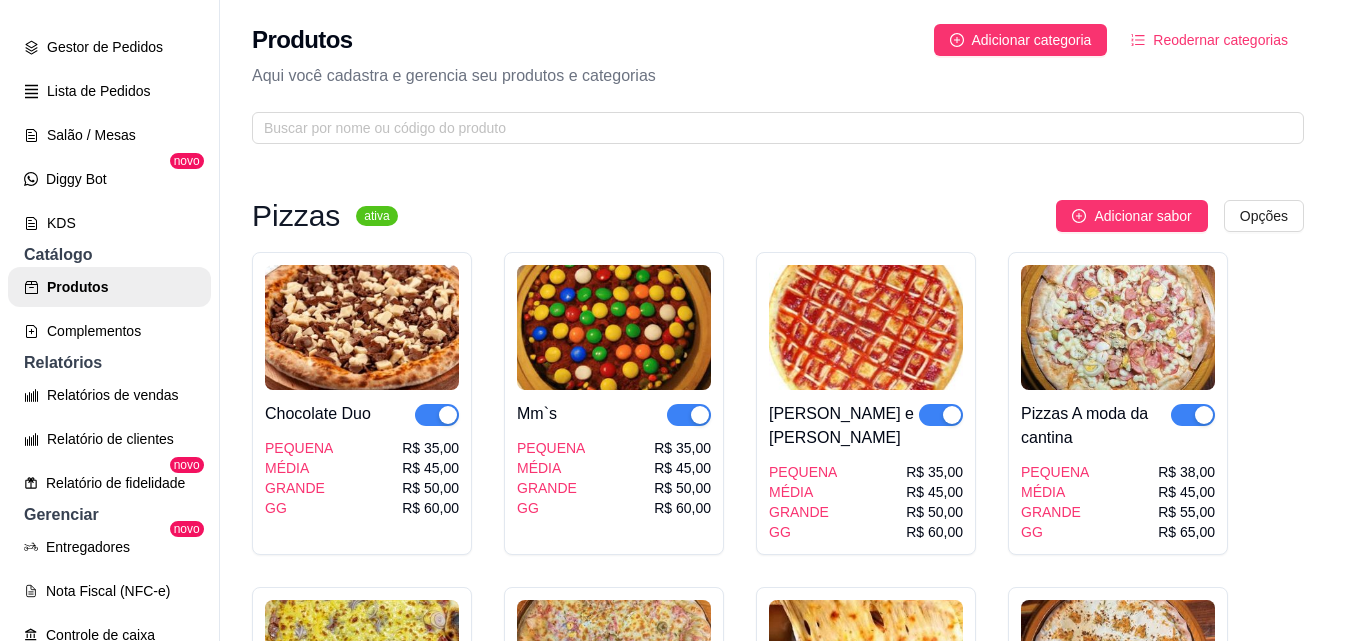 type 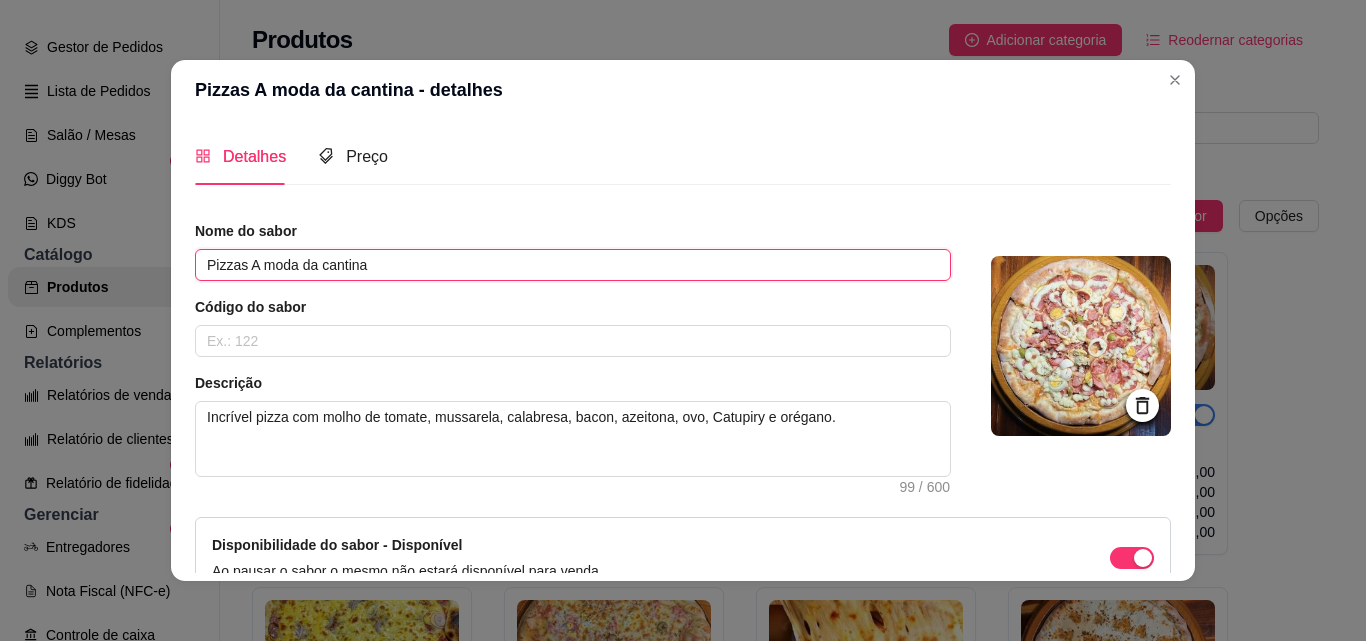 click on "Pizzas A moda da cantina" at bounding box center (573, 265) 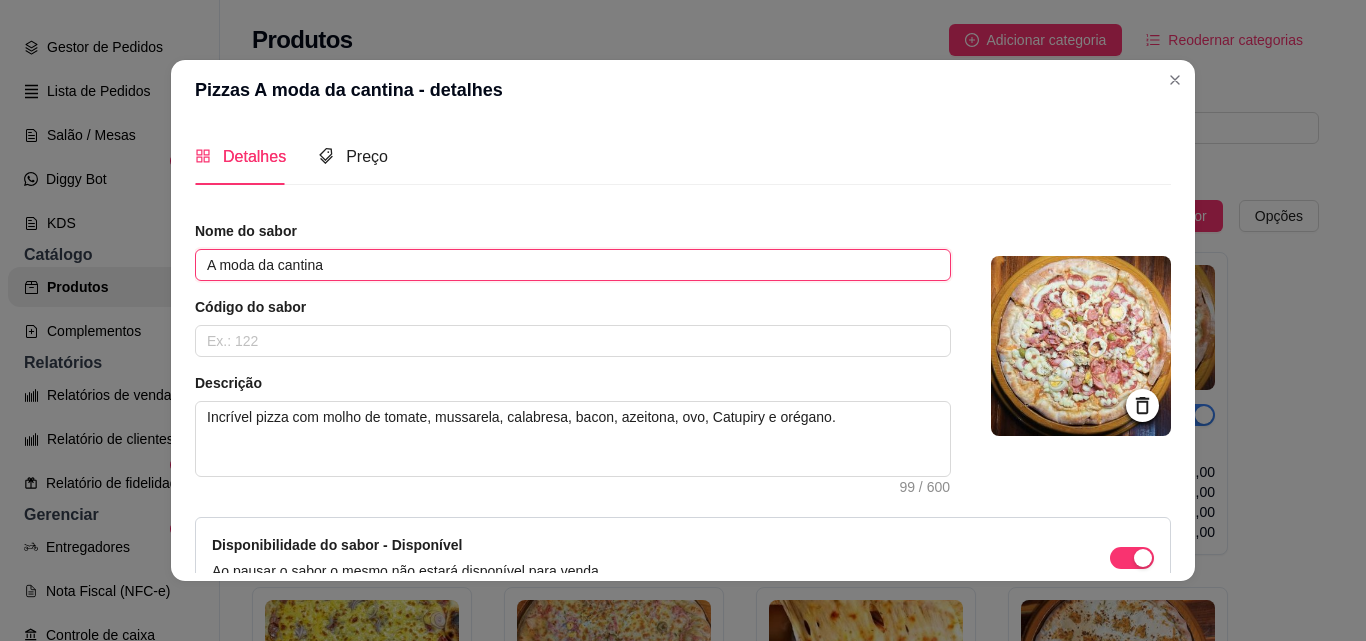 type on "A moda da cantina" 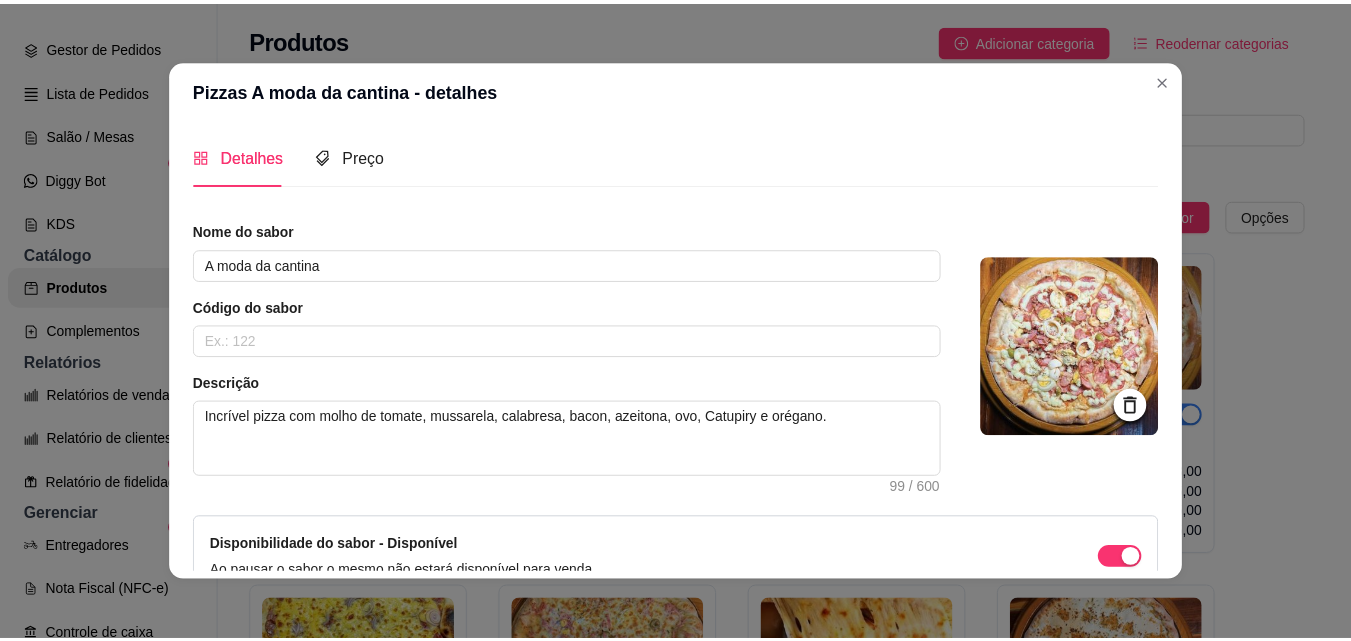 scroll, scrollTop: 115, scrollLeft: 0, axis: vertical 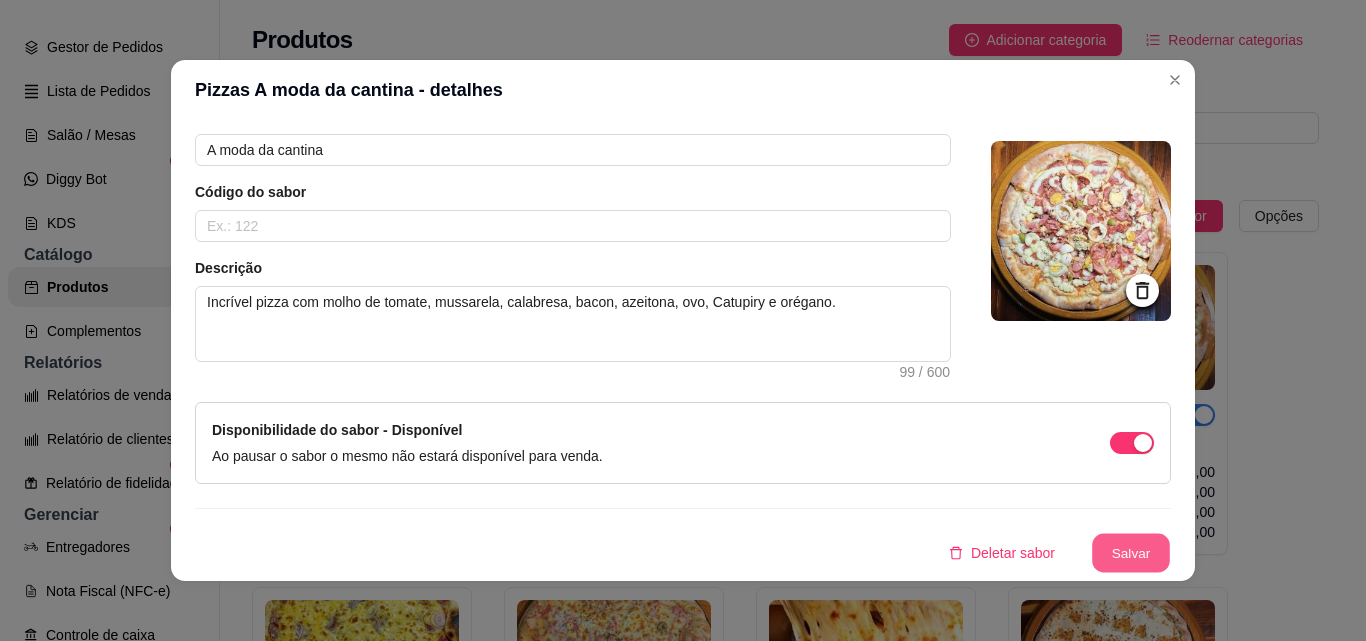 click on "Salvar" at bounding box center (1131, 553) 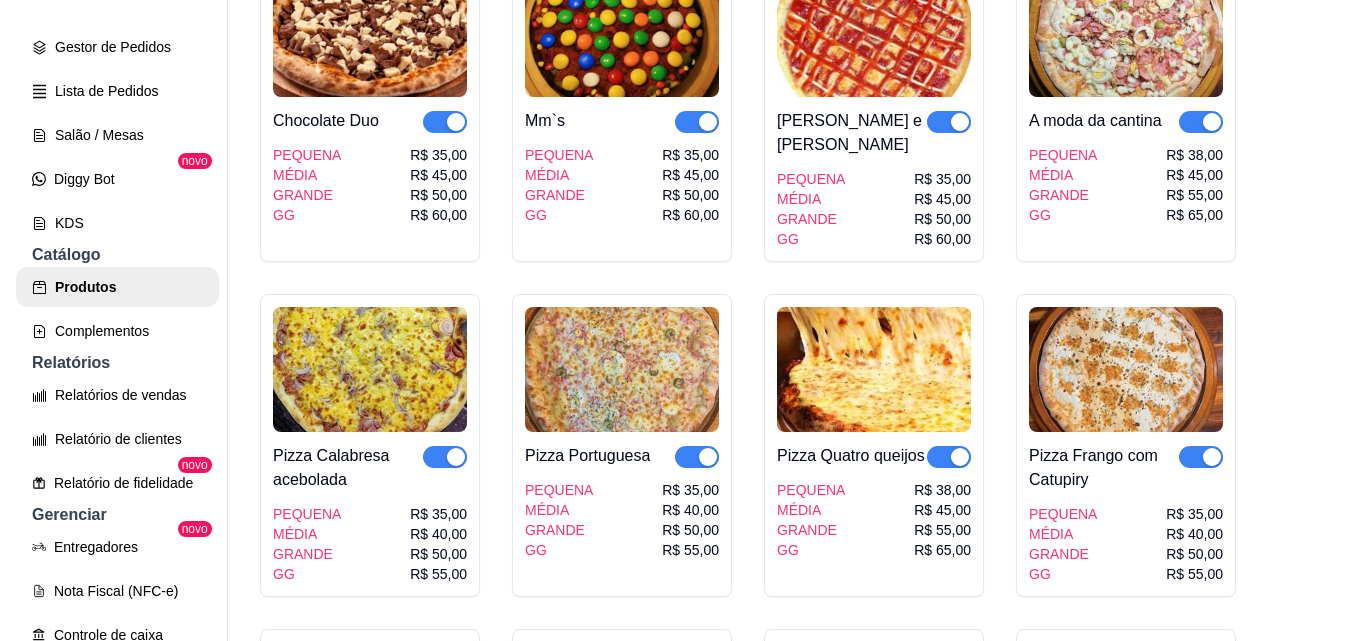 scroll, scrollTop: 387, scrollLeft: 0, axis: vertical 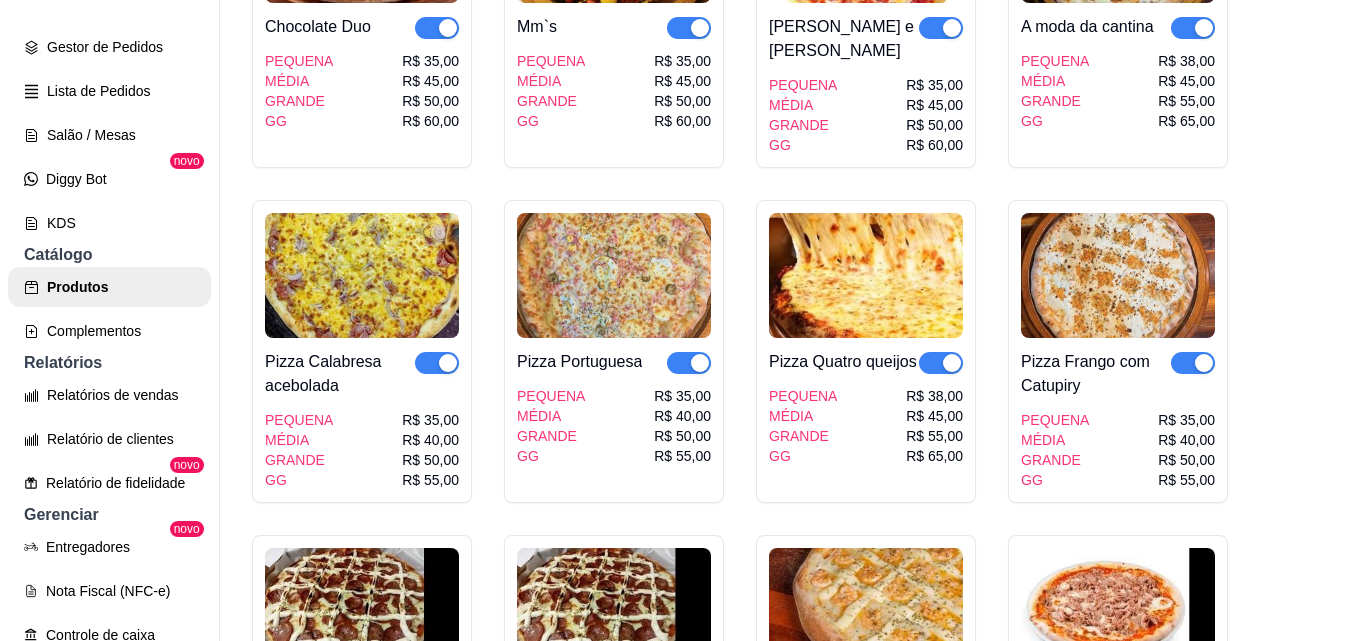 click at bounding box center (362, 275) 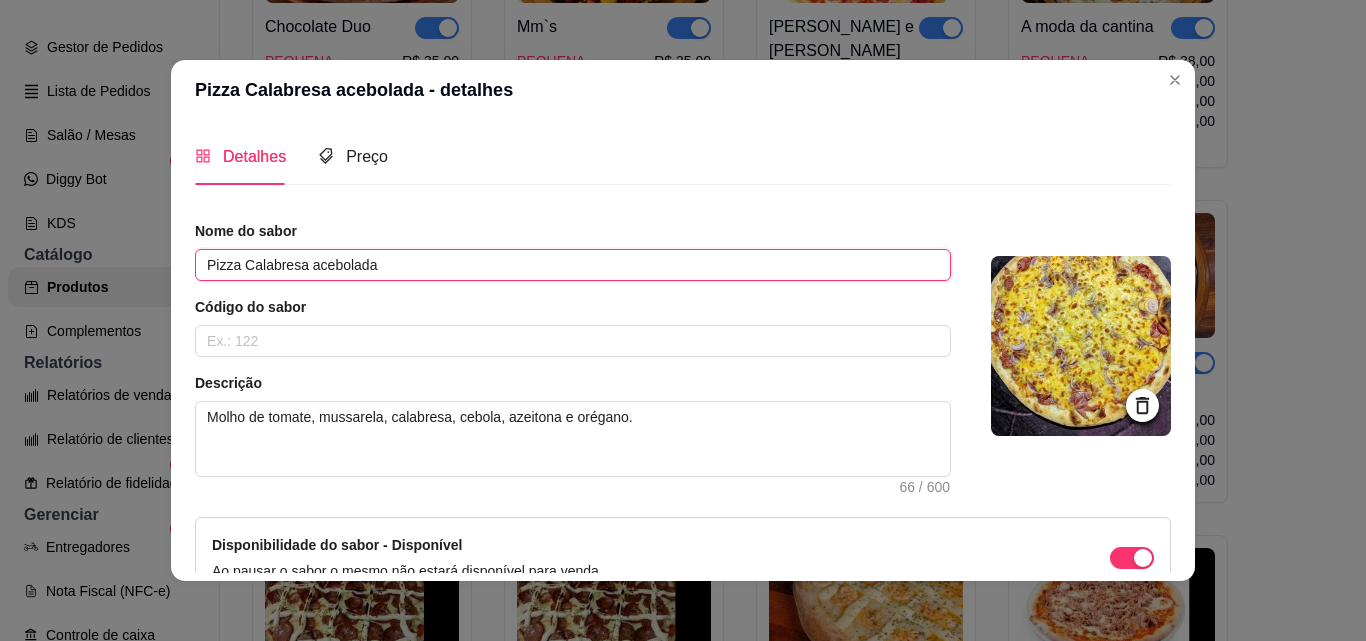 click on "Pizza Calabresa acebolada" at bounding box center [573, 265] 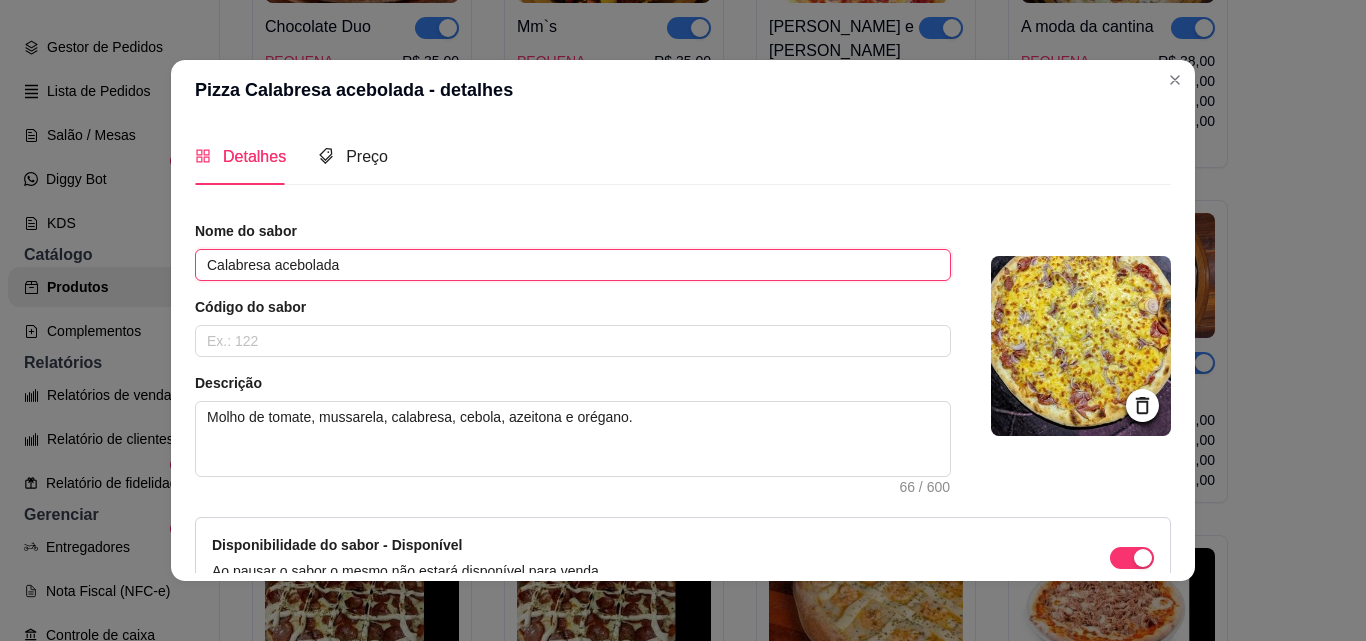 type on "Calabresa acebolada" 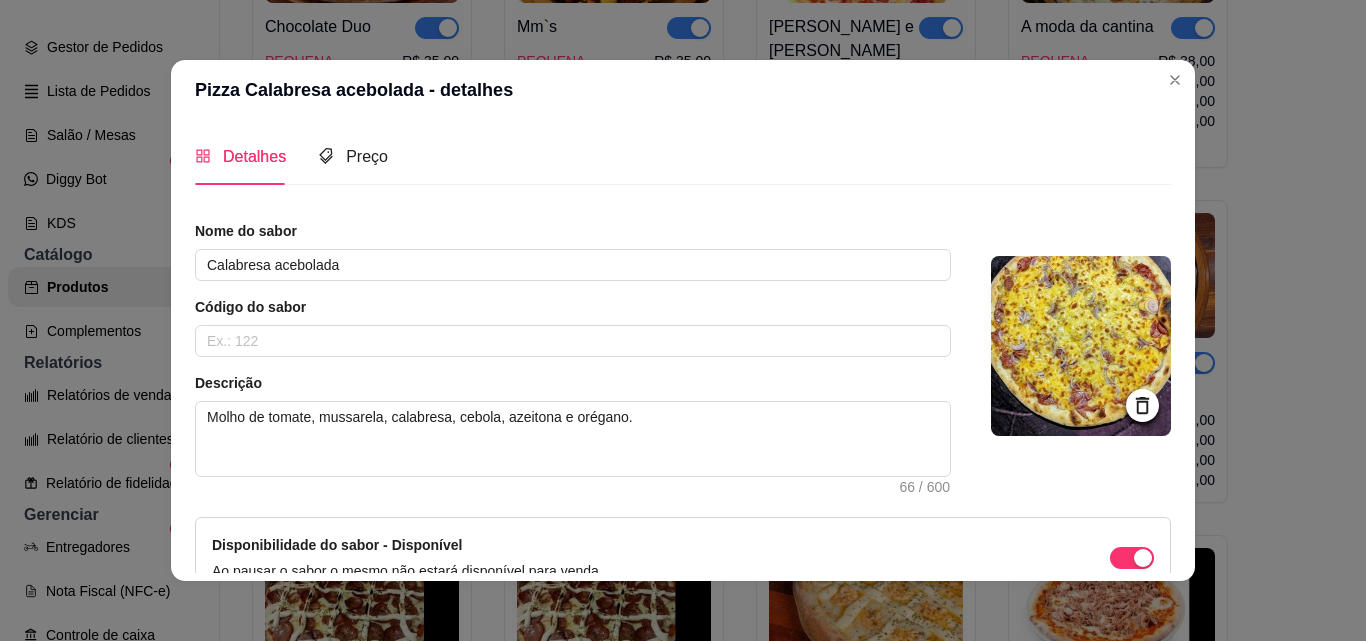 scroll, scrollTop: 115, scrollLeft: 0, axis: vertical 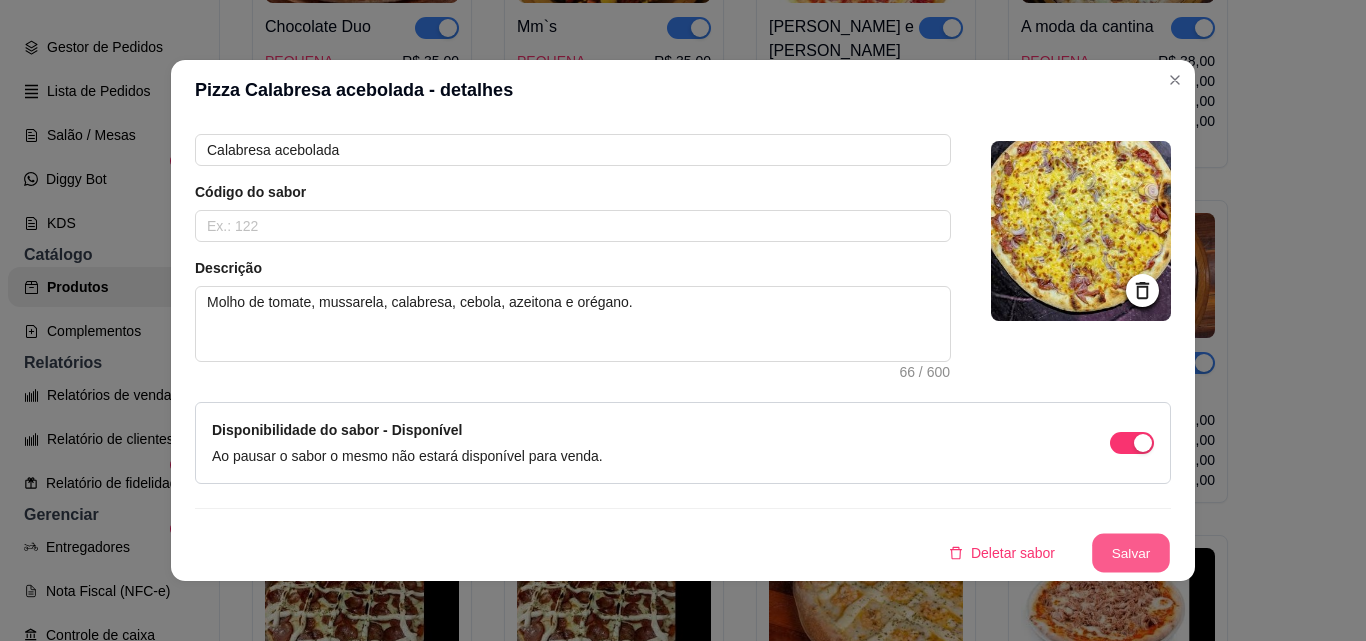click on "Salvar" at bounding box center (1131, 553) 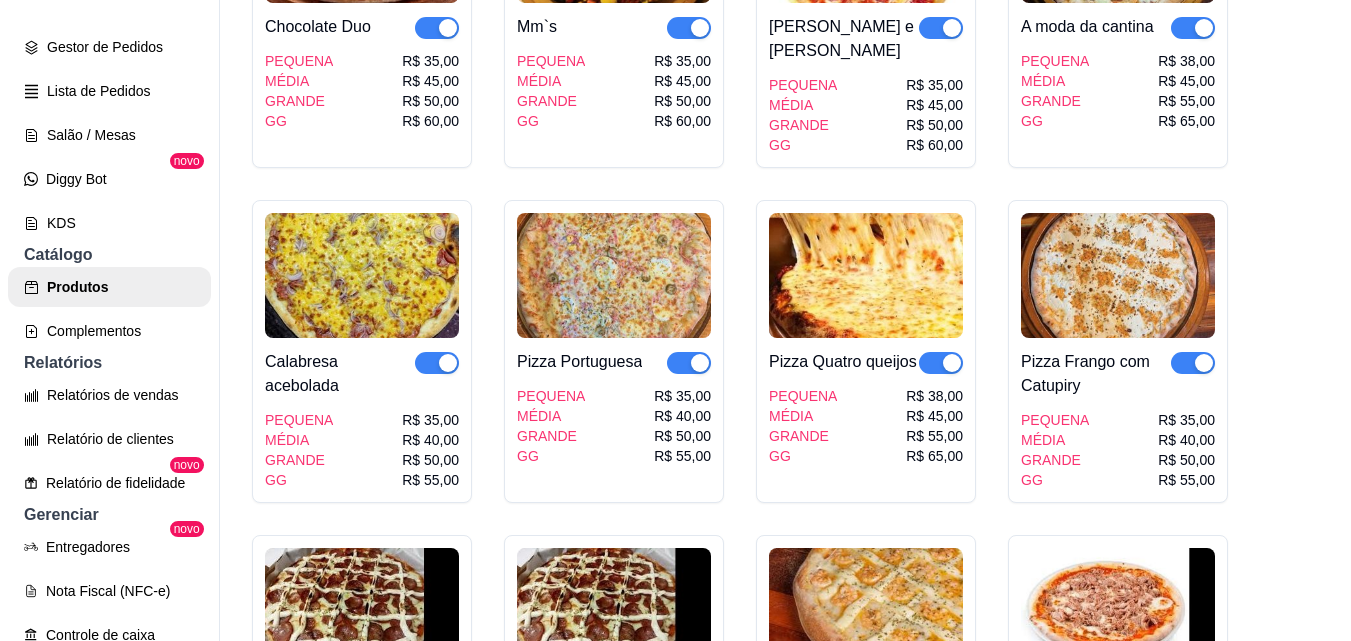 click on "Pizza Portuguesa   PEQUENA MÉDIA GRANDE GG R$ 35,00 R$ 40,00 R$ 50,00 R$ 55,00" at bounding box center (614, 402) 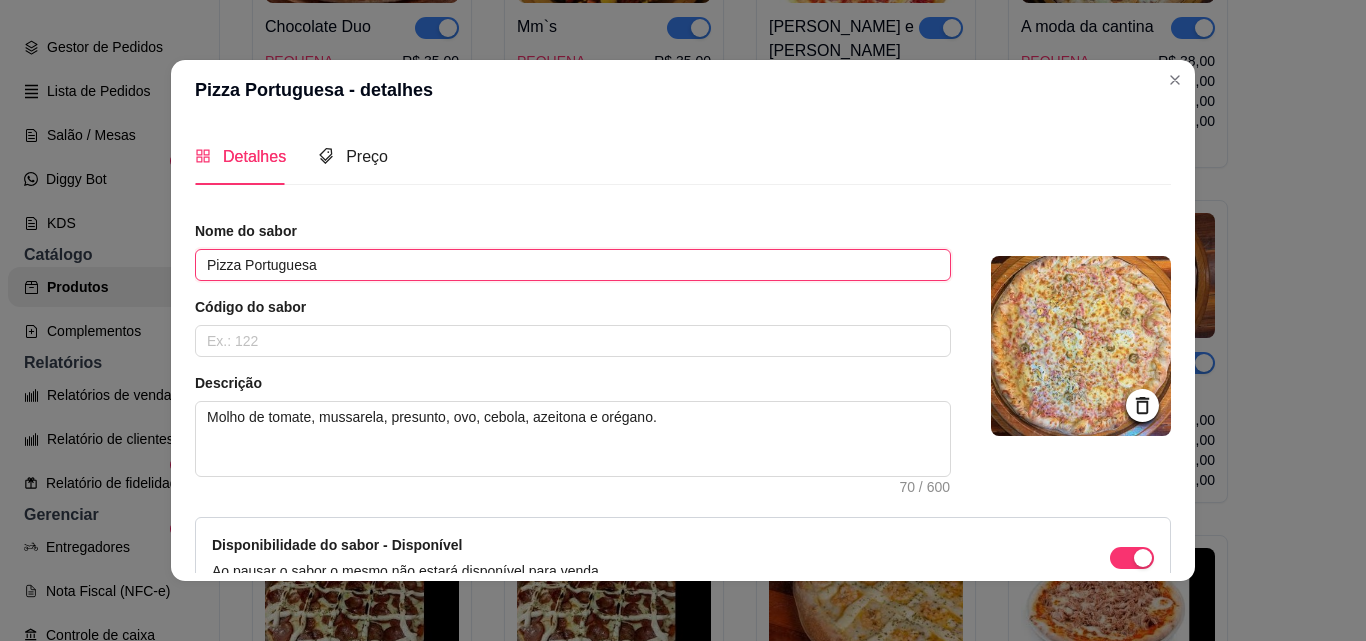 click on "Pizza Portuguesa" at bounding box center (573, 265) 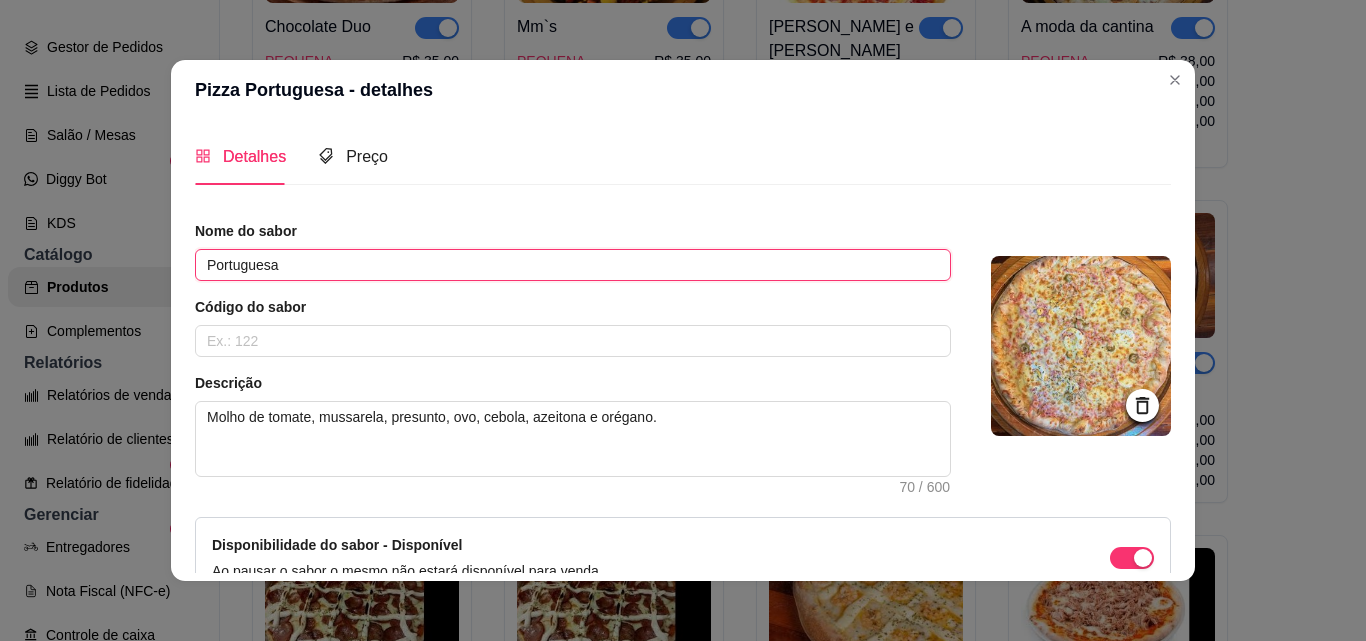 type on "Portuguesa" 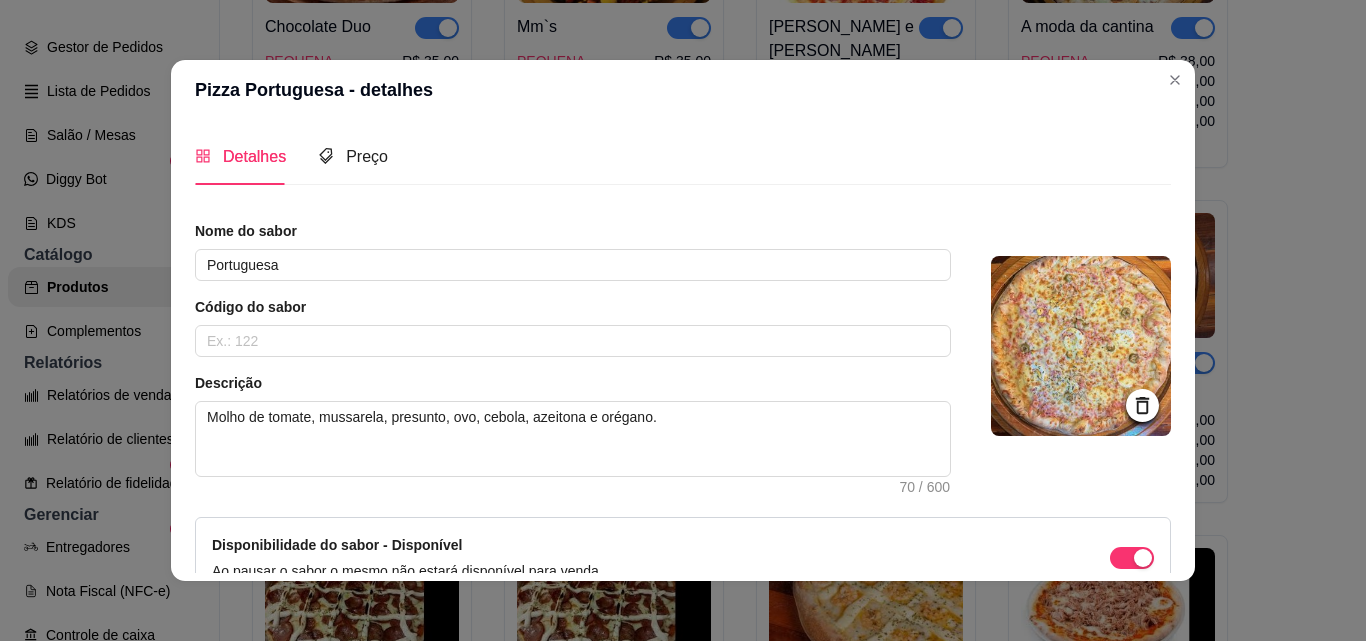 scroll, scrollTop: 115, scrollLeft: 0, axis: vertical 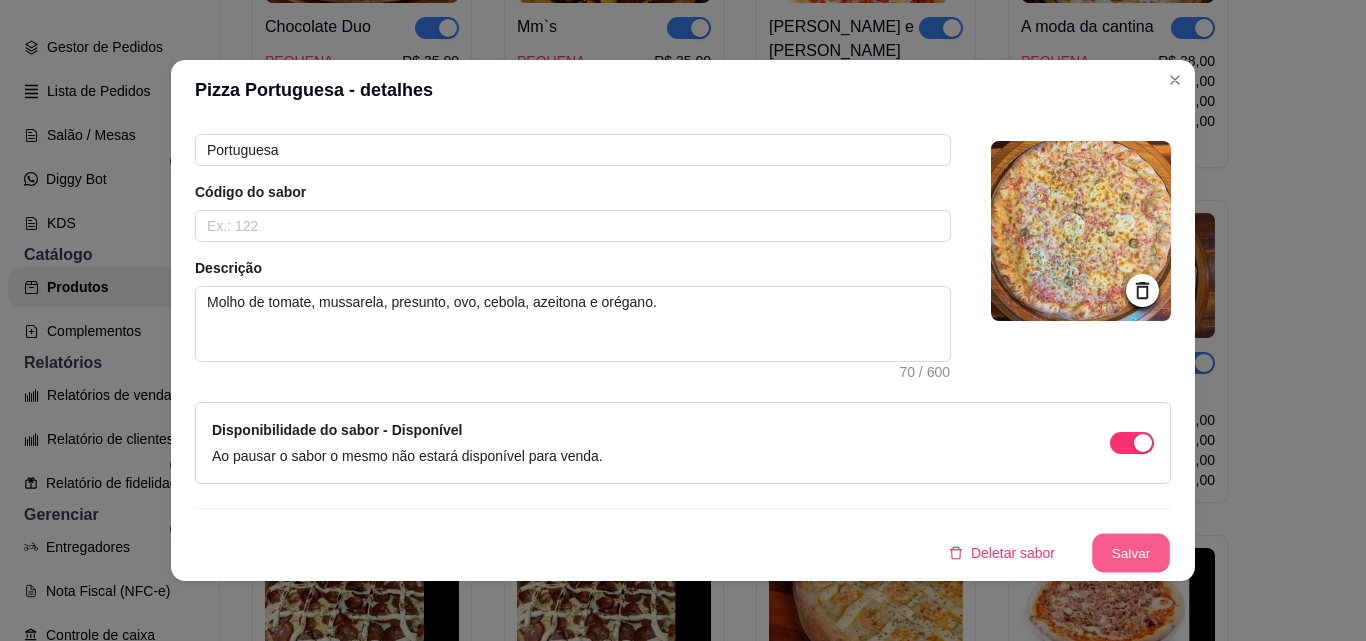 click on "Salvar" at bounding box center [1131, 553] 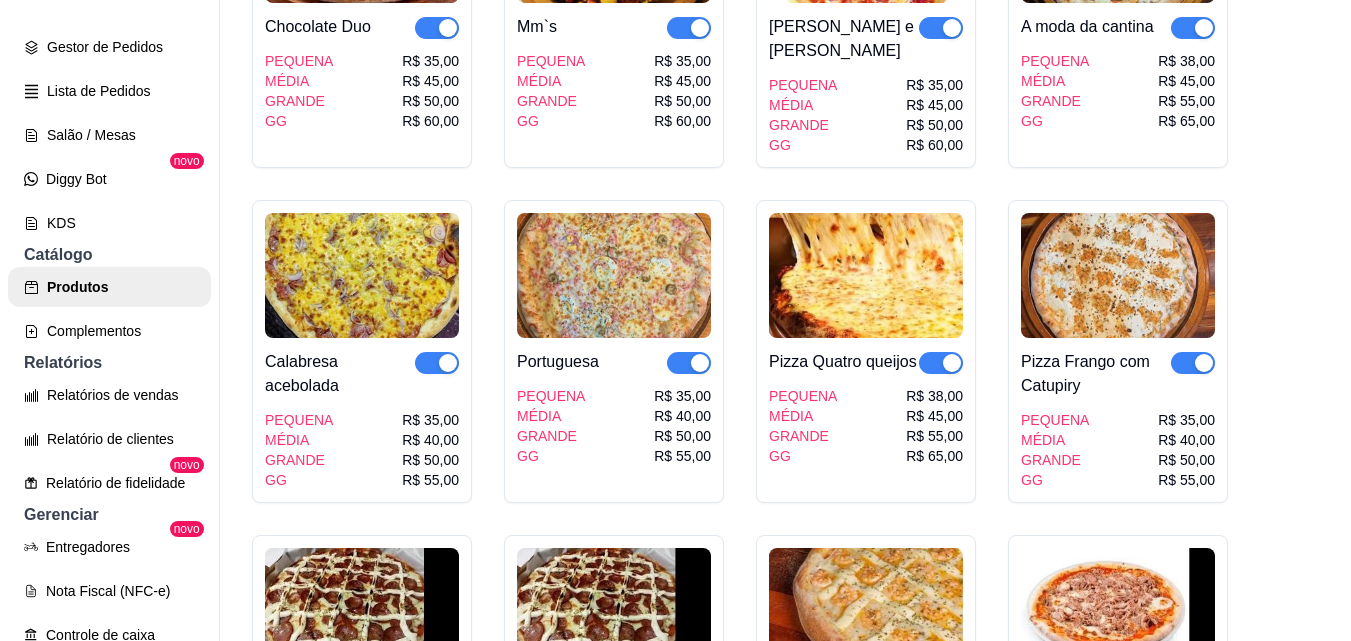 click on "Pizza Quatro queijos" at bounding box center (843, 362) 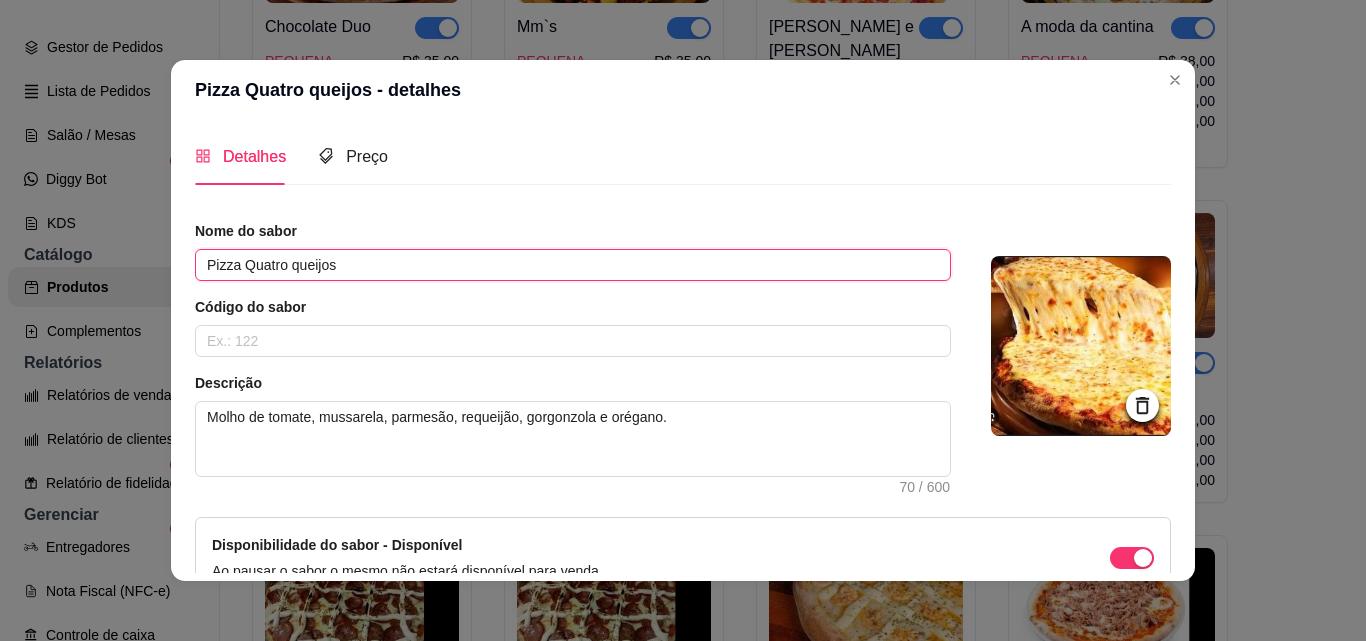 click on "Pizza Quatro queijos" at bounding box center (573, 265) 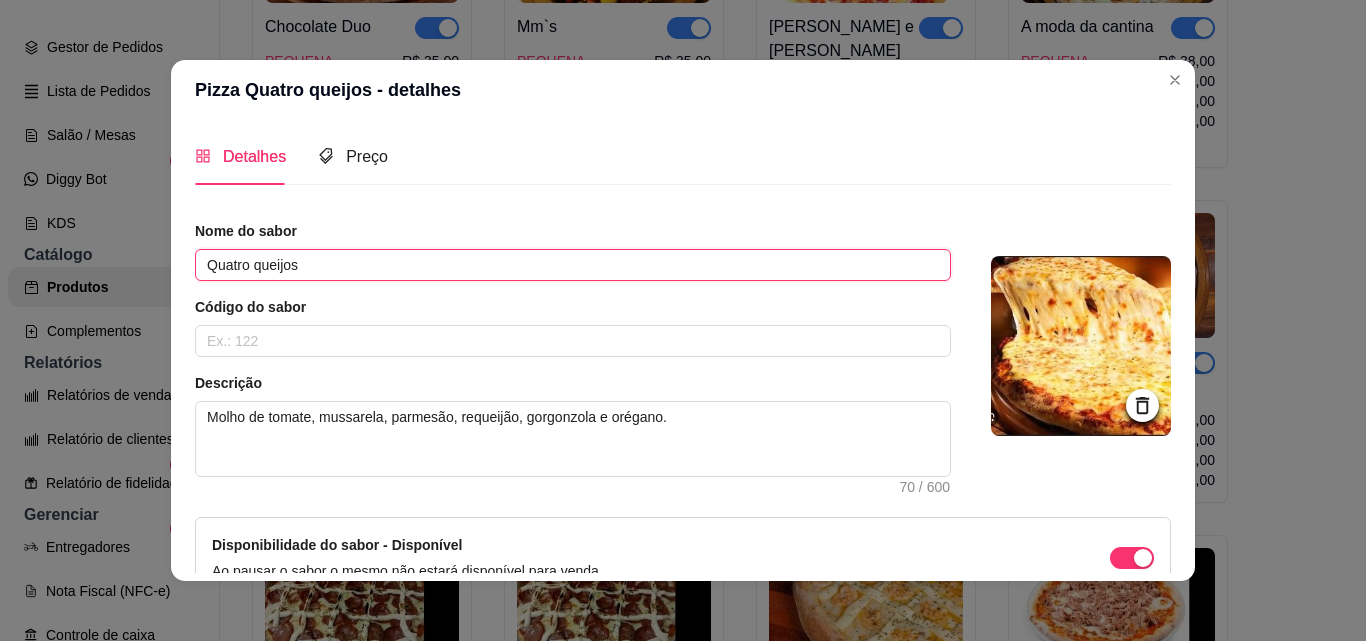 type on "Quatro queijos" 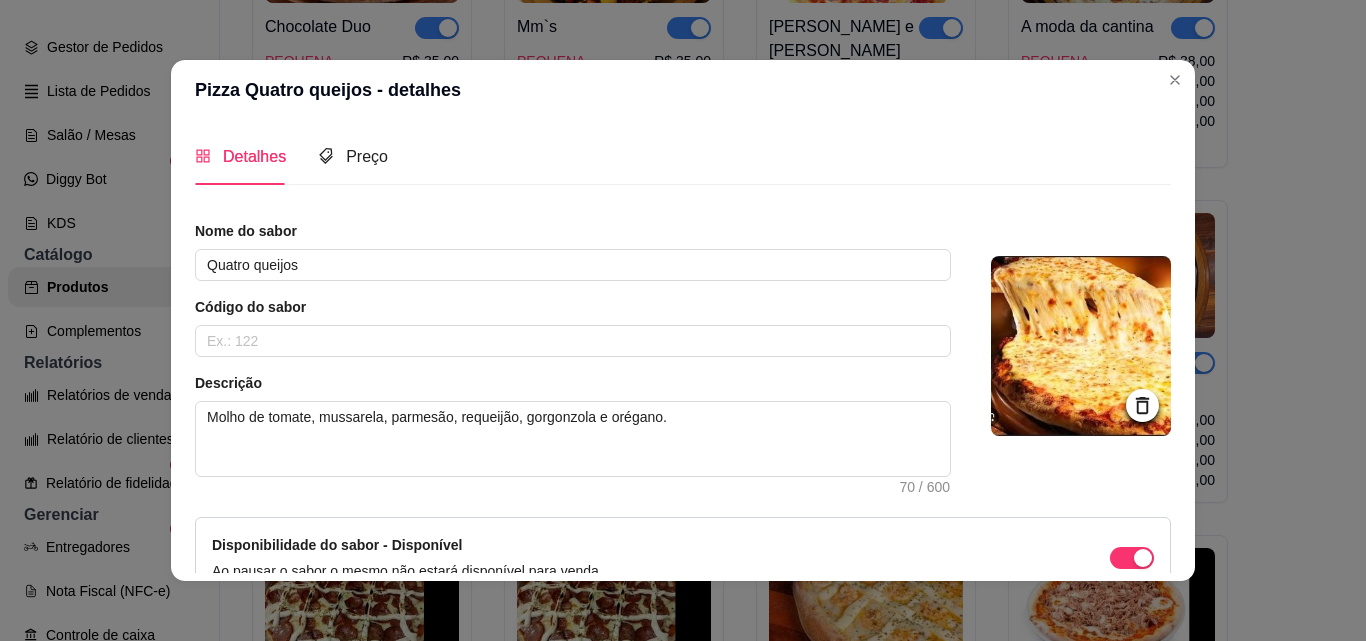 scroll, scrollTop: 115, scrollLeft: 0, axis: vertical 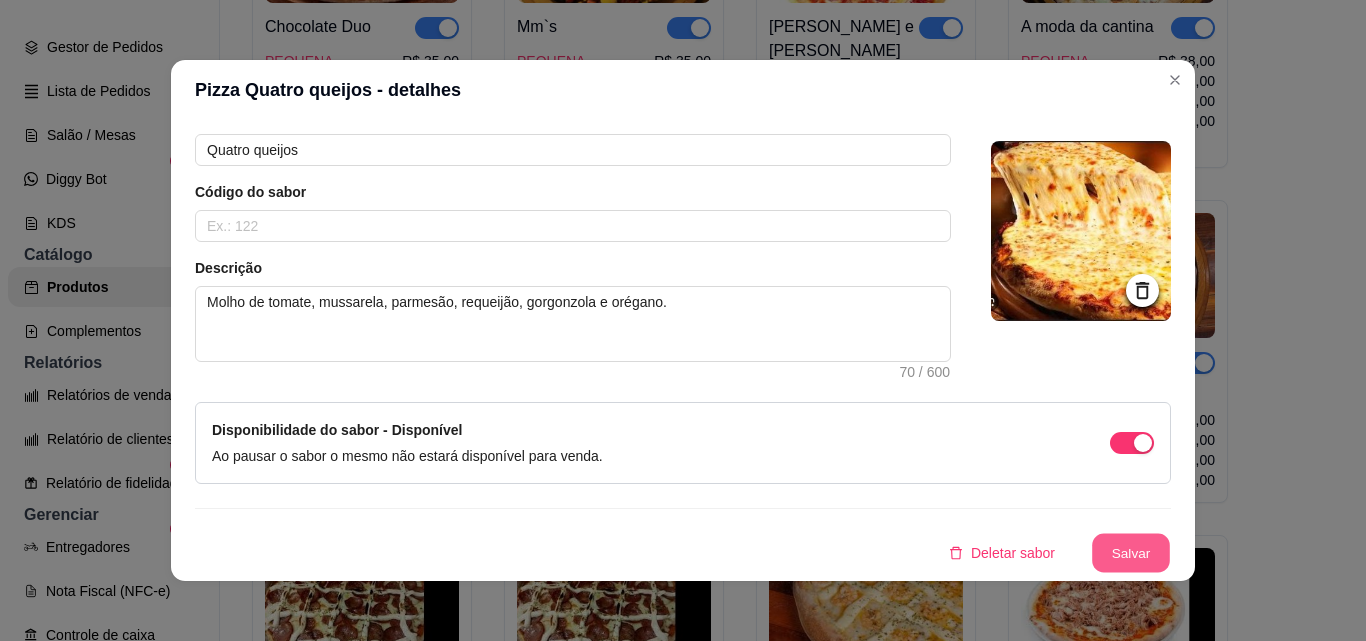 click on "Salvar" at bounding box center [1131, 553] 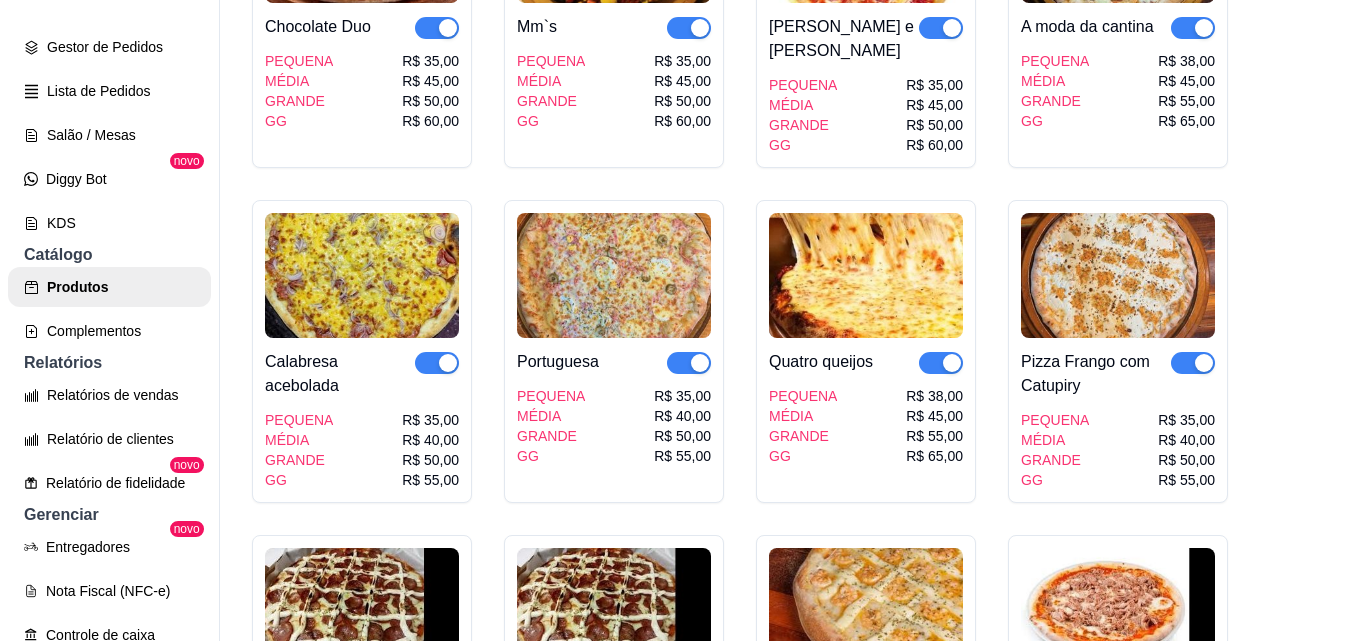 click on "Pizza Frango com Catupiry" at bounding box center (1096, 374) 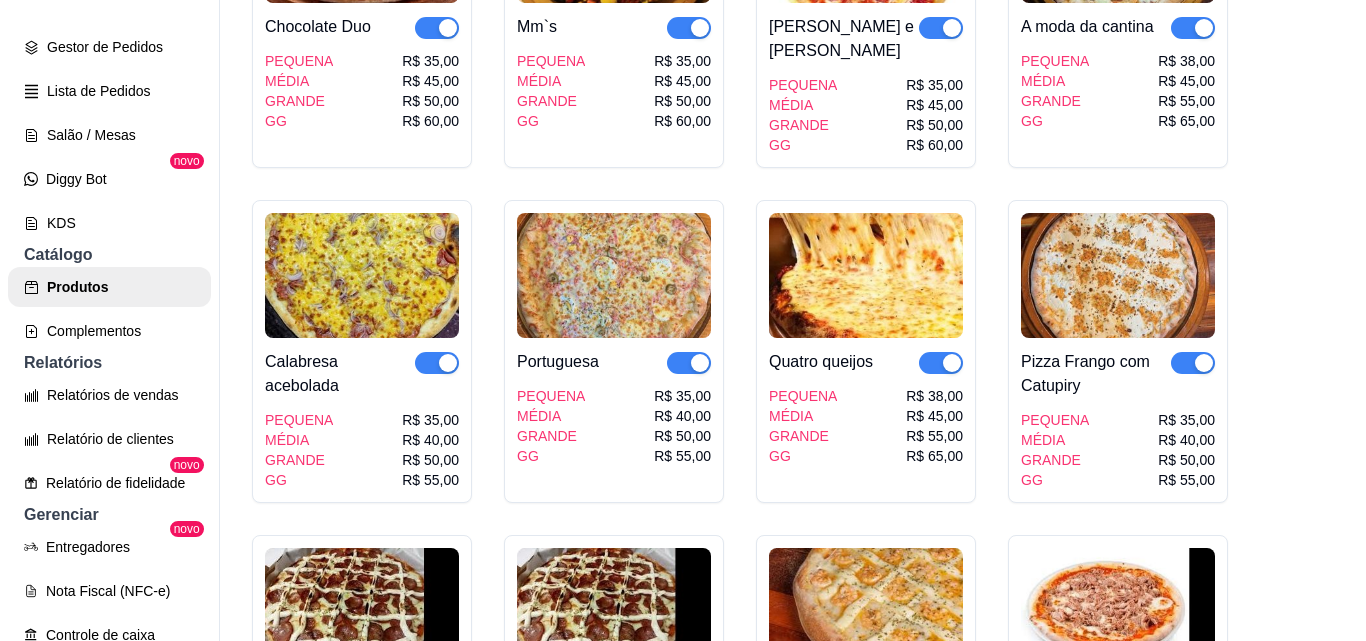 type 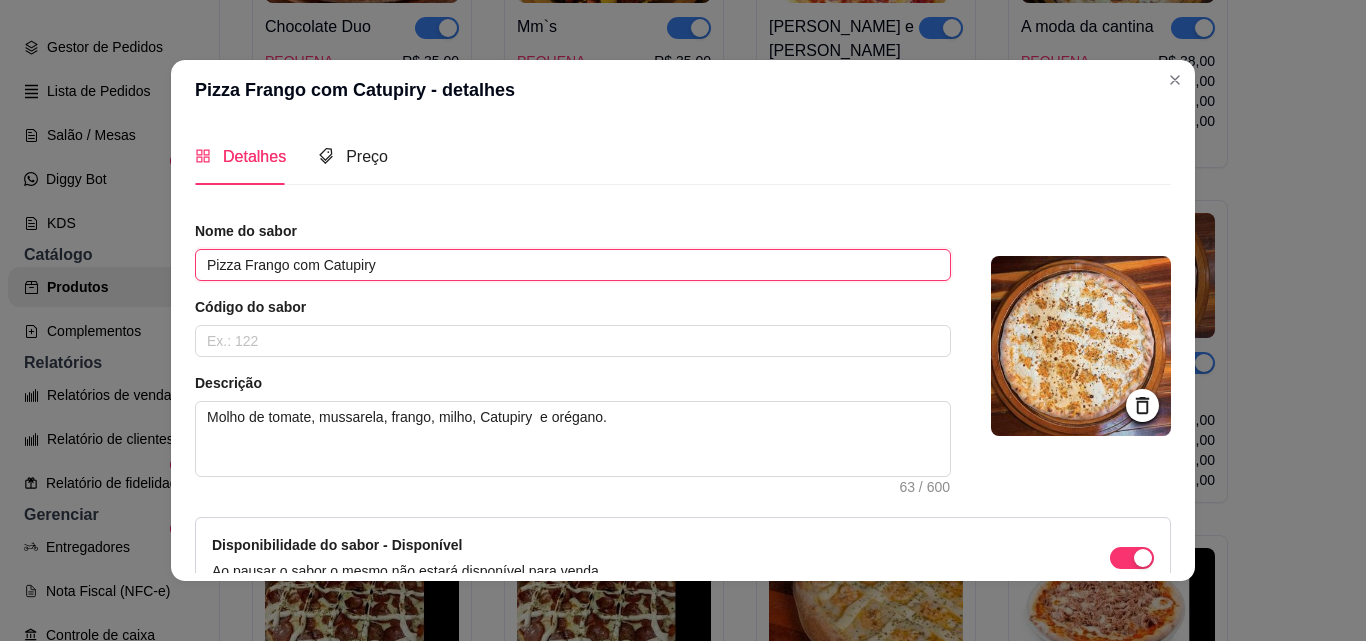 click on "Pizza Frango com Catupiry" at bounding box center (573, 265) 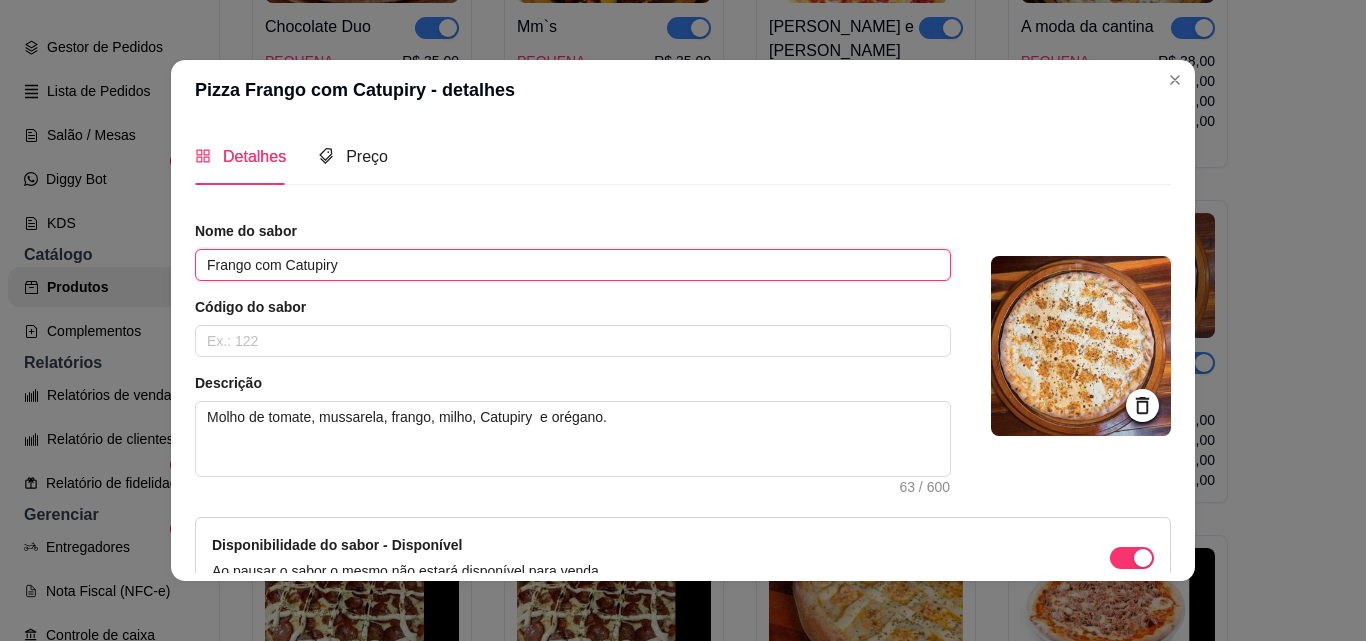 type on "Frango com Catupiry" 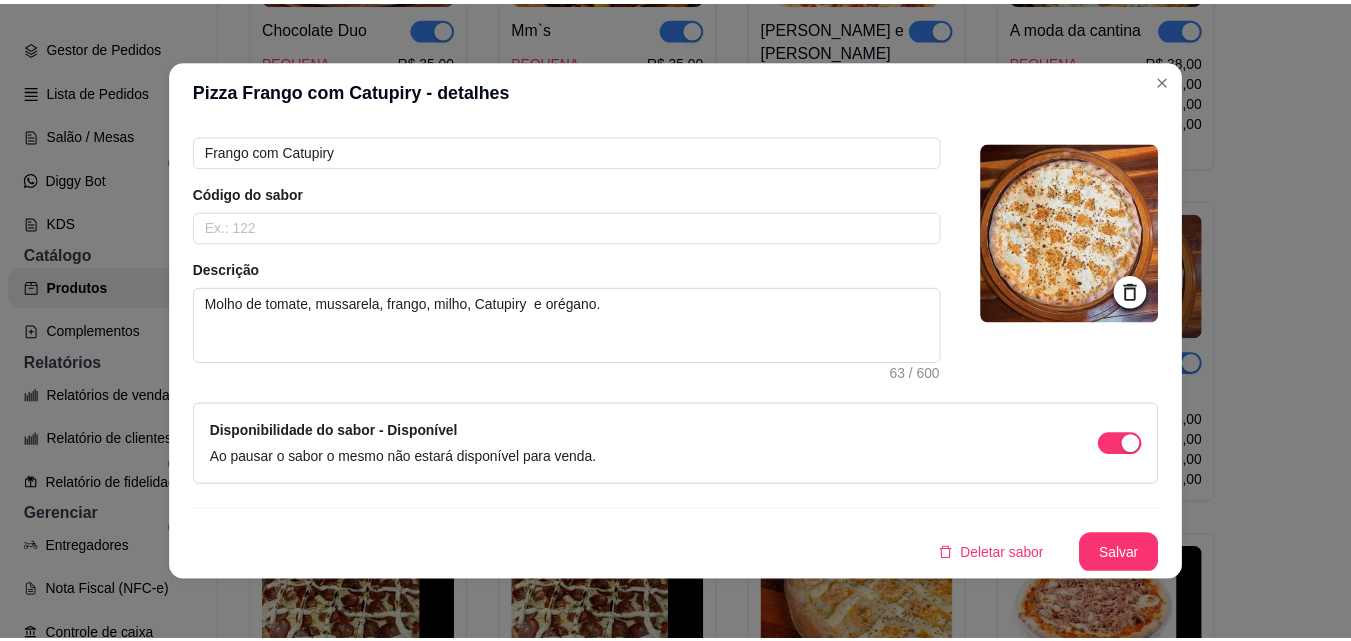 scroll, scrollTop: 115, scrollLeft: 0, axis: vertical 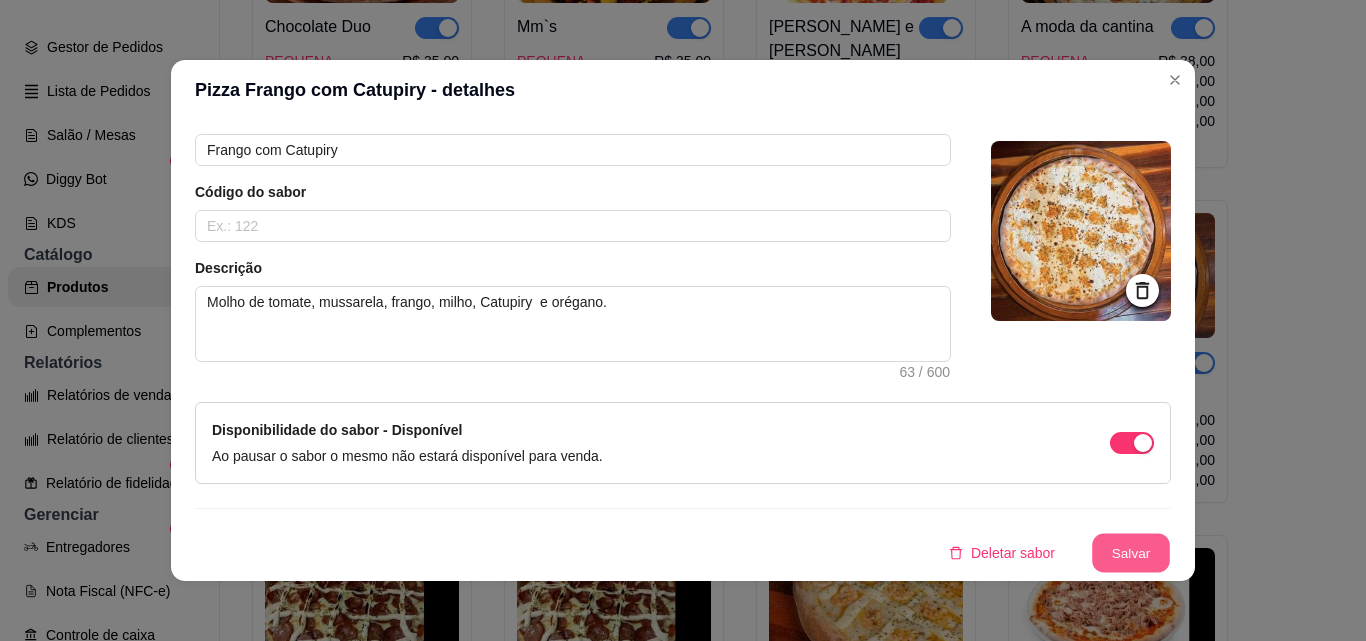 click on "Salvar" at bounding box center (1131, 553) 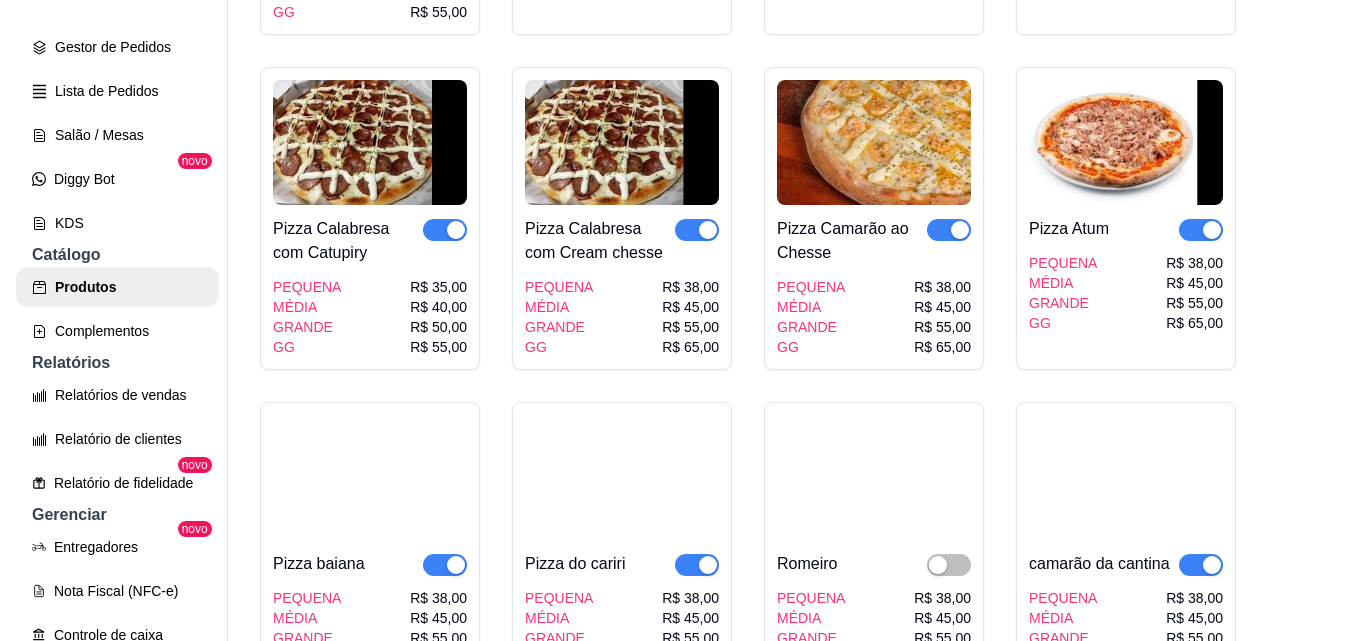 scroll, scrollTop: 900, scrollLeft: 0, axis: vertical 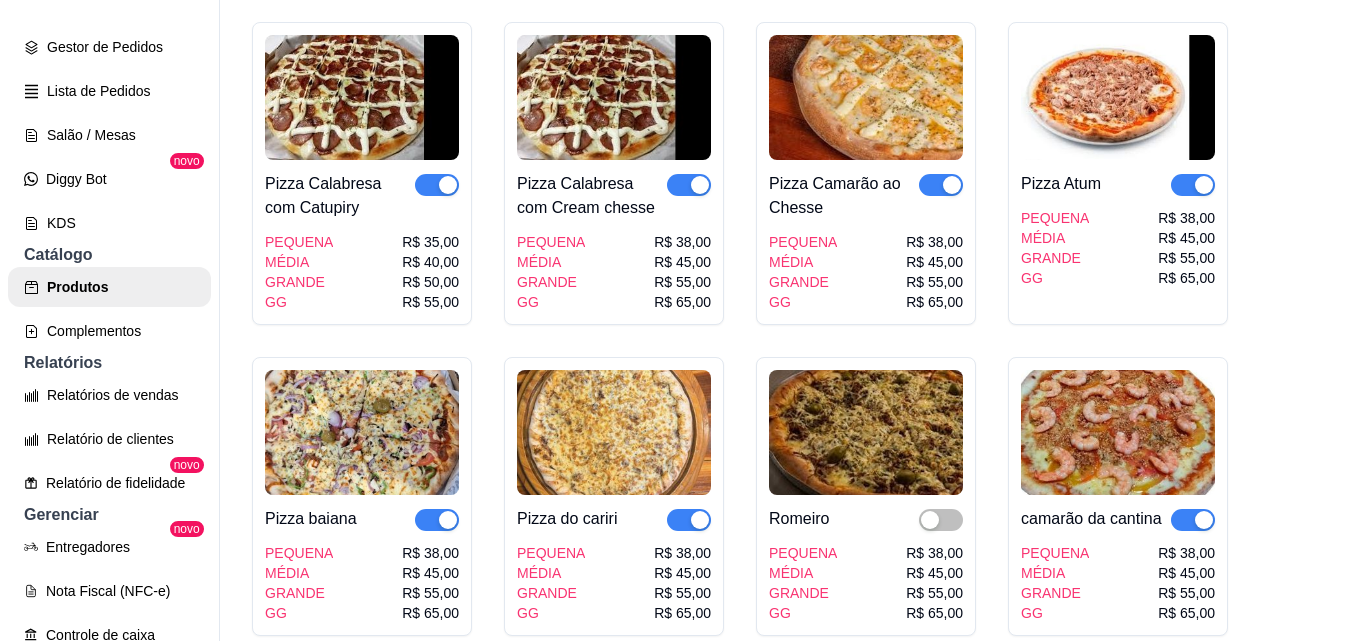 click at bounding box center (362, 97) 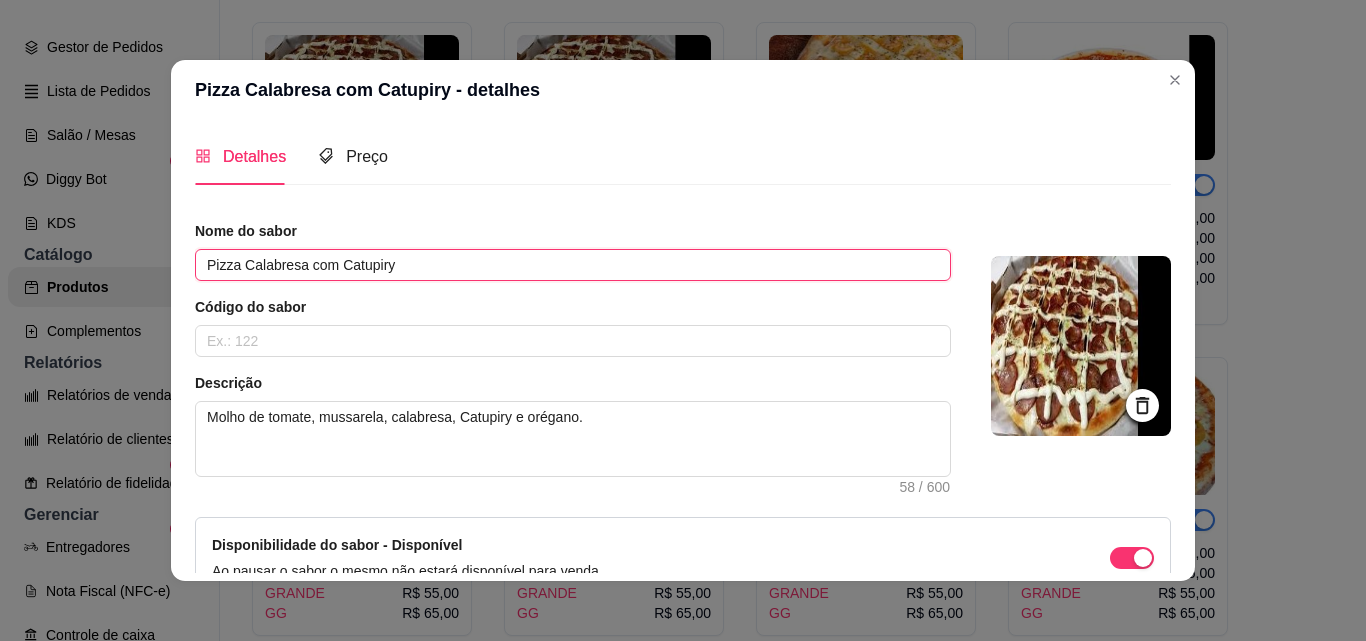 click on "Pizza Calabresa com Catupiry" at bounding box center (573, 265) 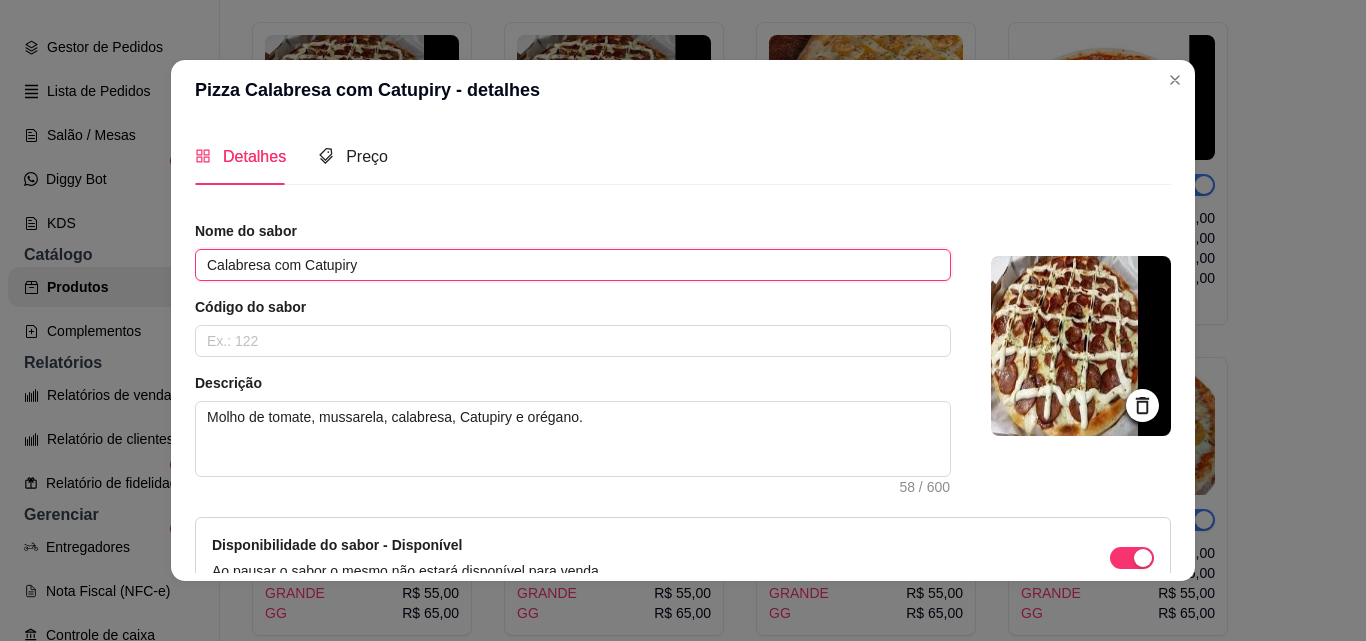 type on "Calabresa com Catupiry" 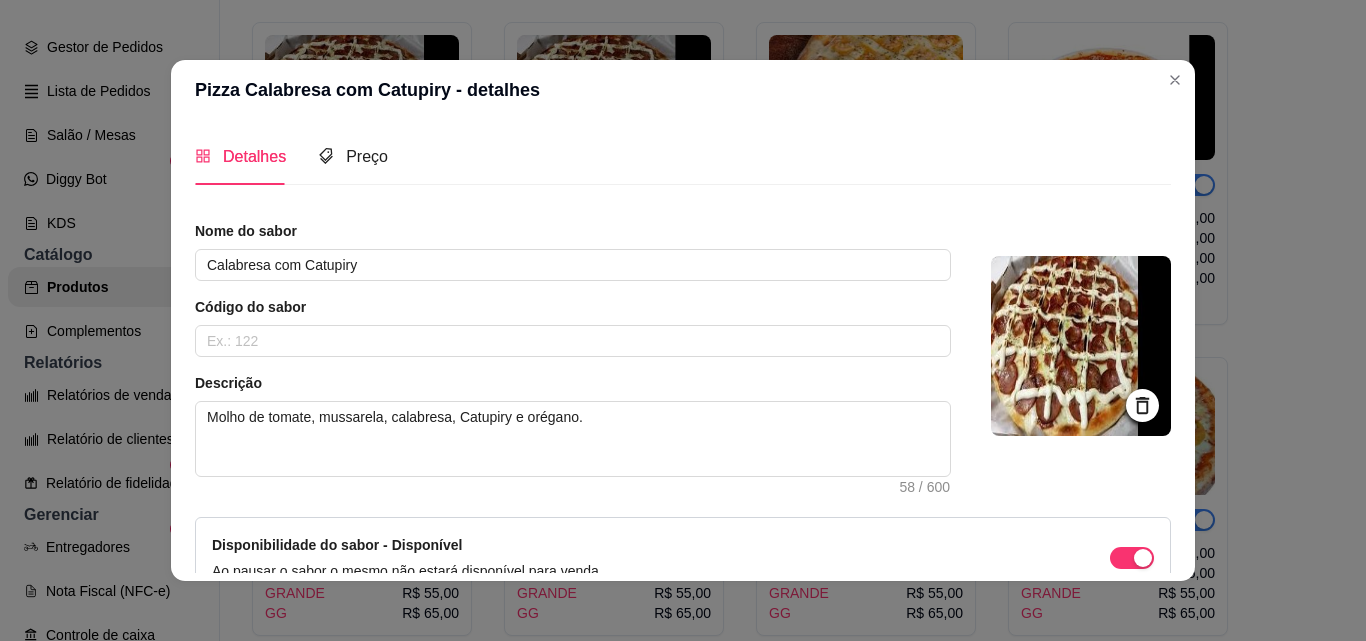 scroll, scrollTop: 115, scrollLeft: 0, axis: vertical 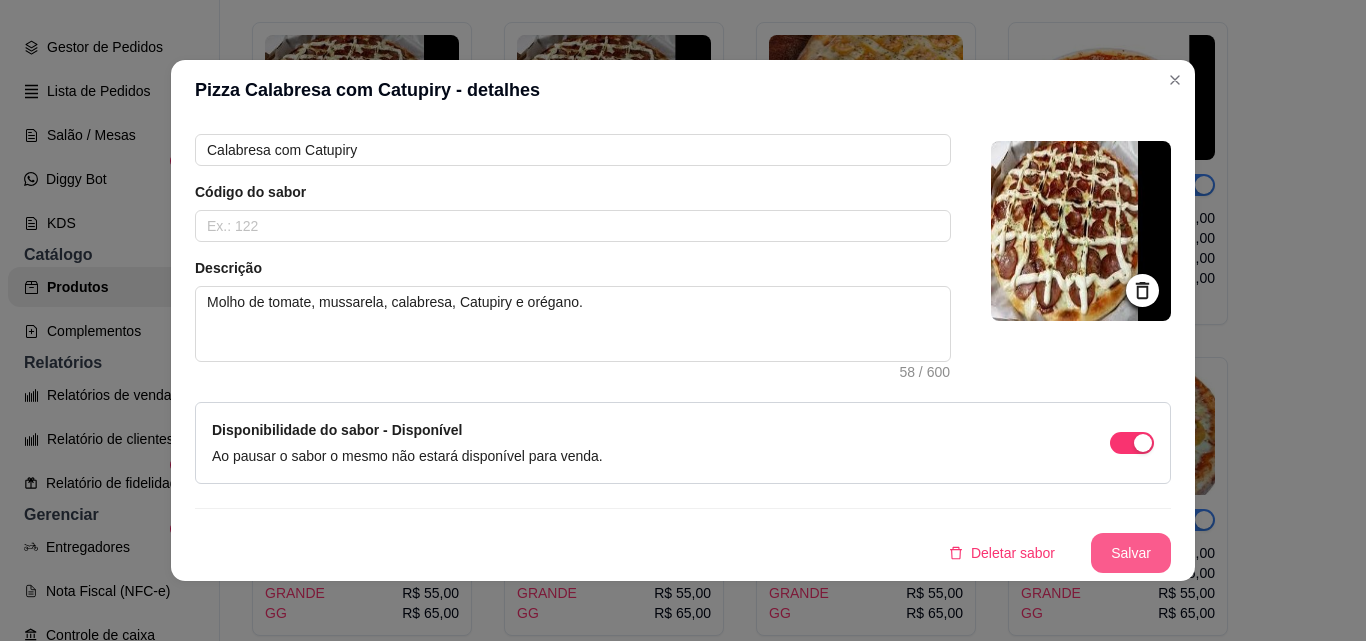 click on "Salvar" at bounding box center [1131, 553] 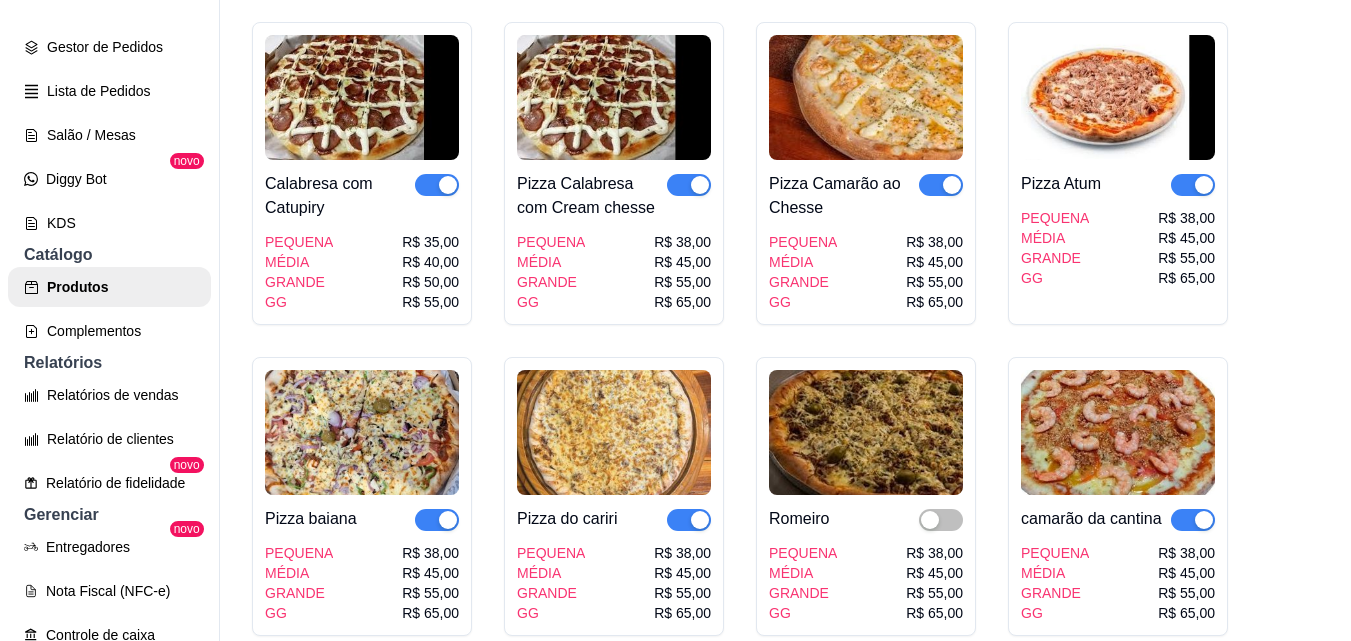 click on "Pizza Calabresa com Cream chesse   PEQUENA MÉDIA GRANDE GG R$ 38,00 R$ 45,00 R$ 55,00 R$ 65,00" at bounding box center (614, 236) 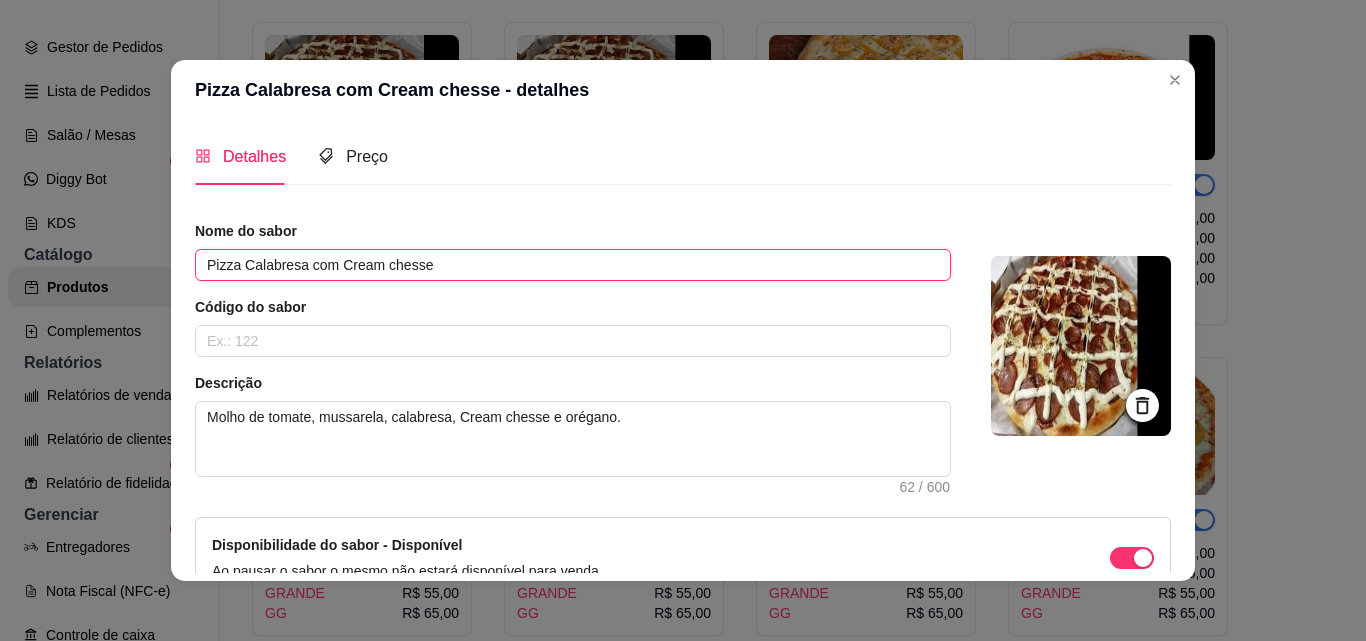 click on "Pizza Calabresa com Cream chesse" at bounding box center [573, 265] 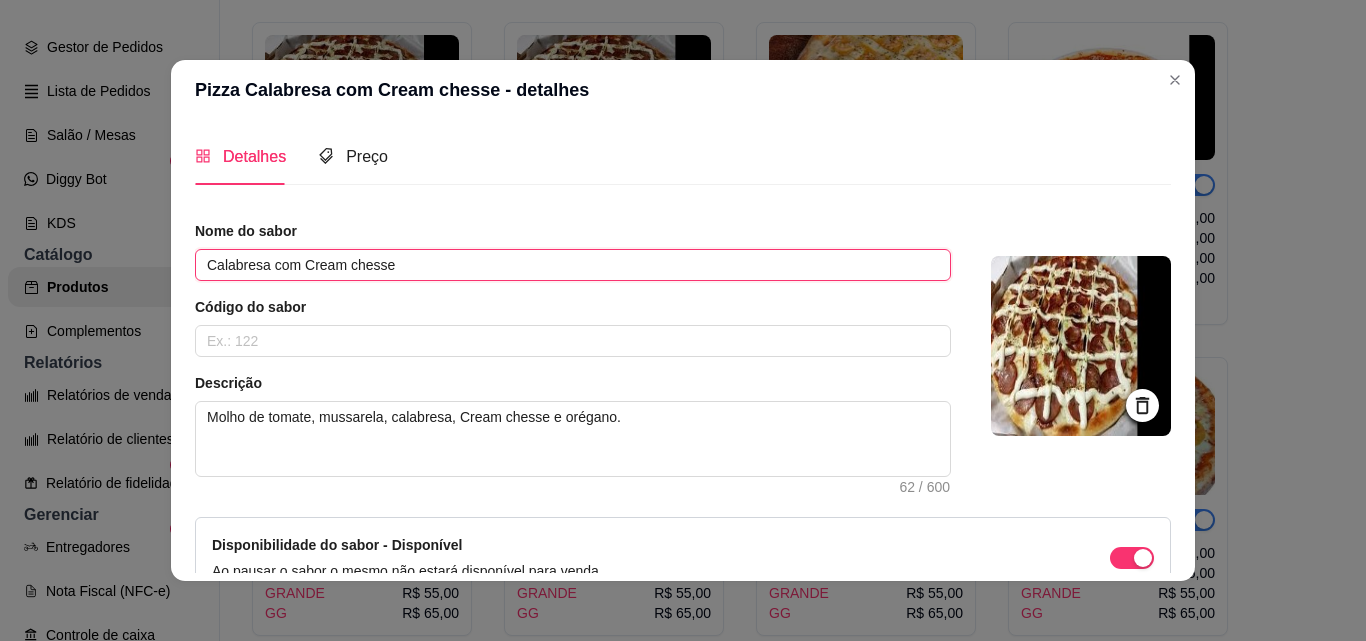 type on "Calabresa com Cream chesse" 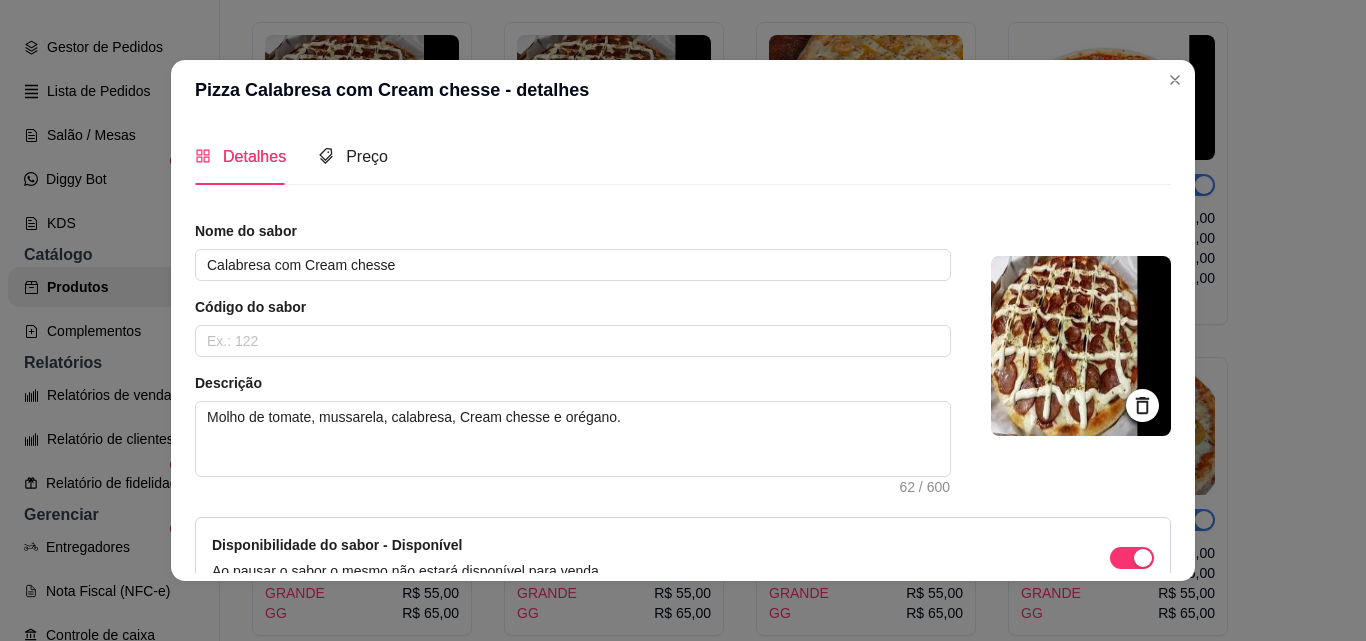 scroll, scrollTop: 115, scrollLeft: 0, axis: vertical 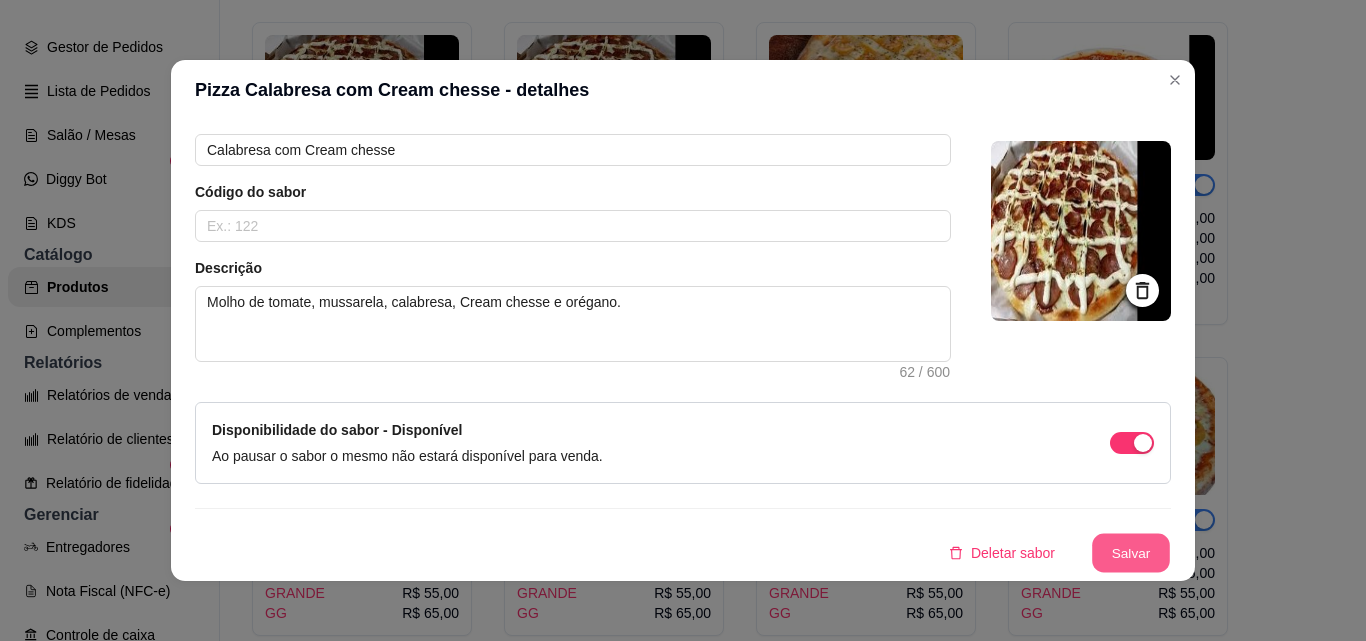 click on "Salvar" at bounding box center [1131, 553] 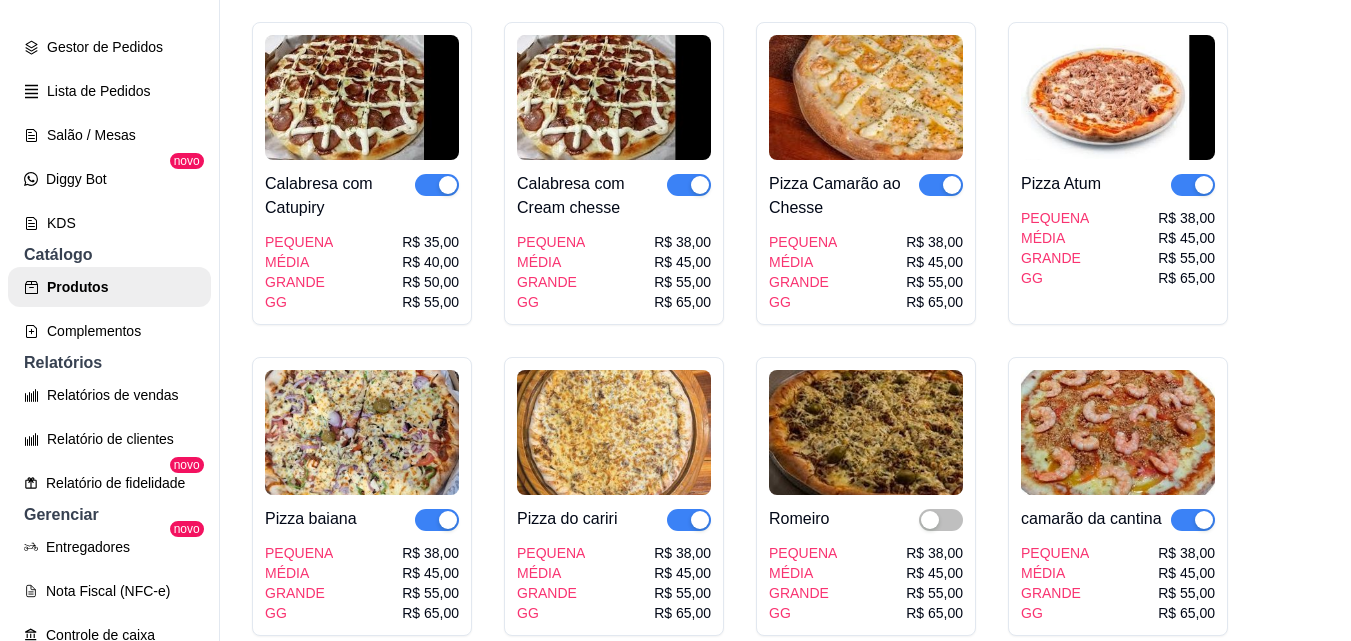 click on "Pizza Camarão ao Chesse   PEQUENA MÉDIA GRANDE GG R$ 38,00 R$ 45,00 R$ 55,00 R$ 65,00" at bounding box center (866, 236) 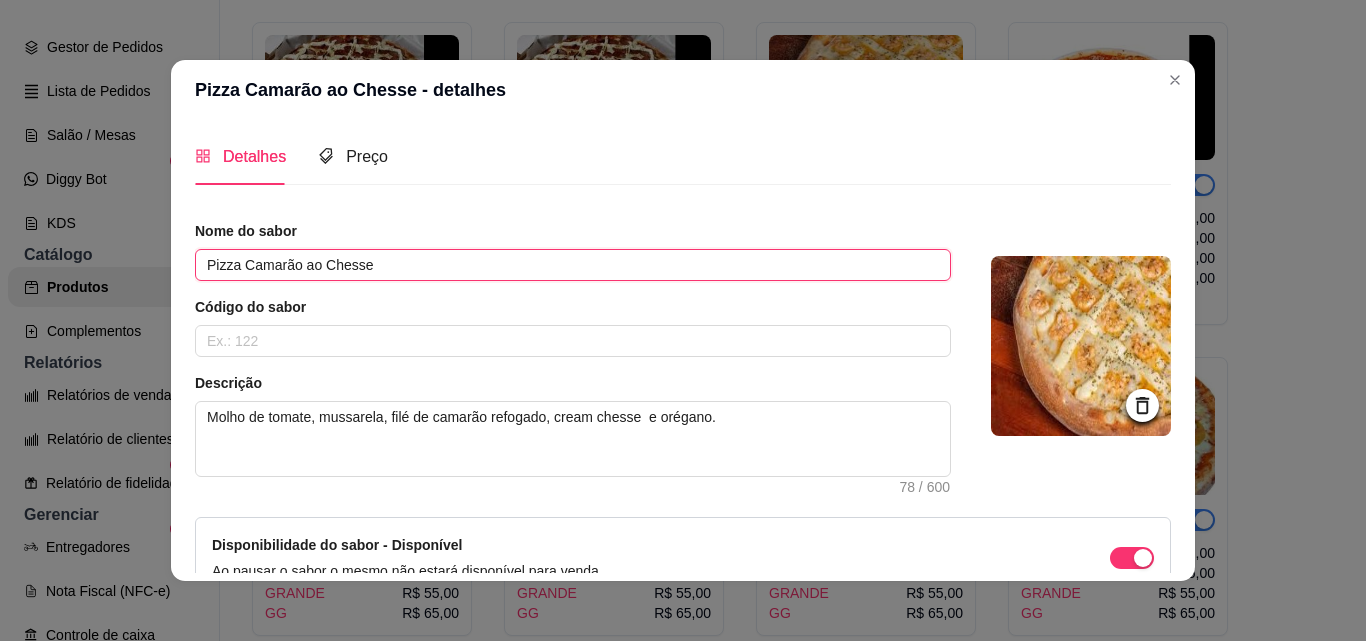 click on "Pizza Camarão ao Chesse" at bounding box center [573, 265] 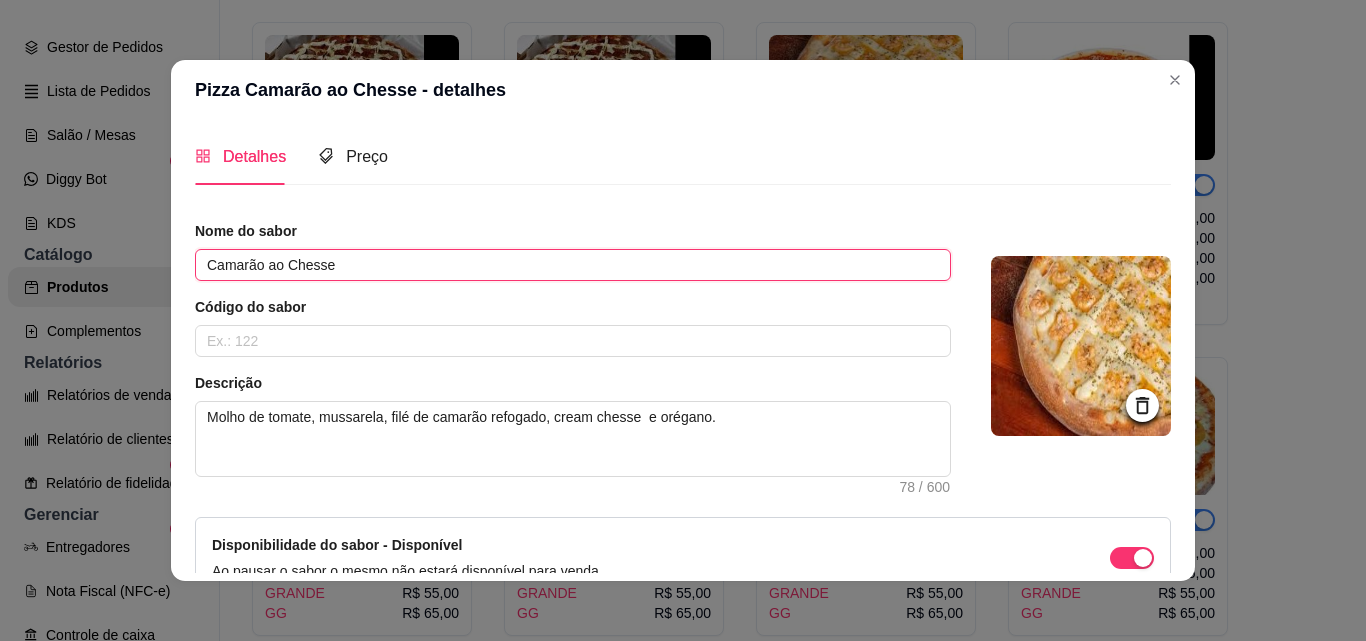type on "Camarão ao Chesse" 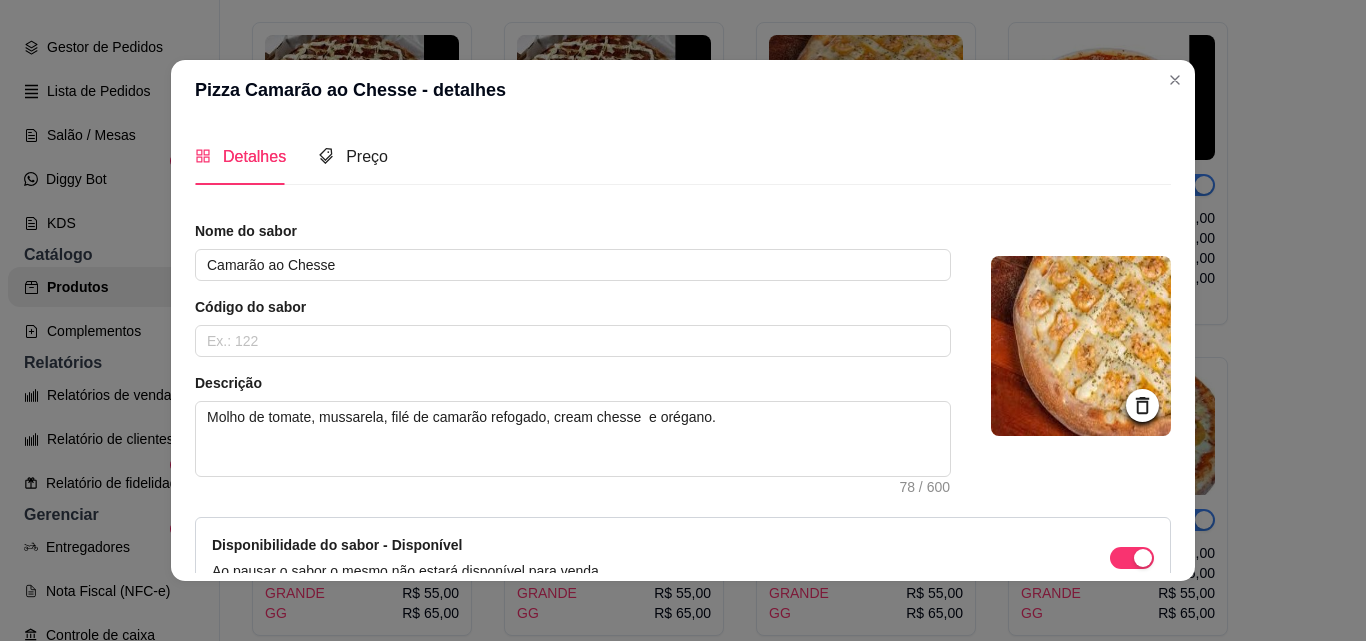 scroll, scrollTop: 115, scrollLeft: 0, axis: vertical 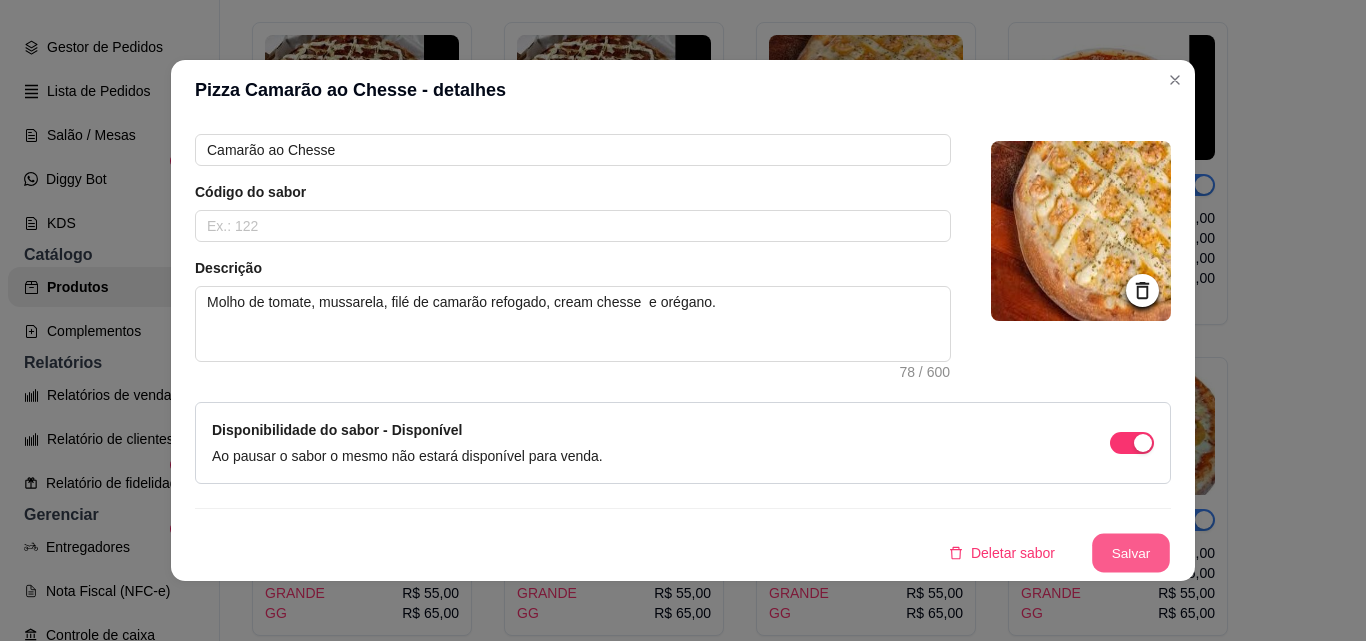 click on "Salvar" at bounding box center [1131, 553] 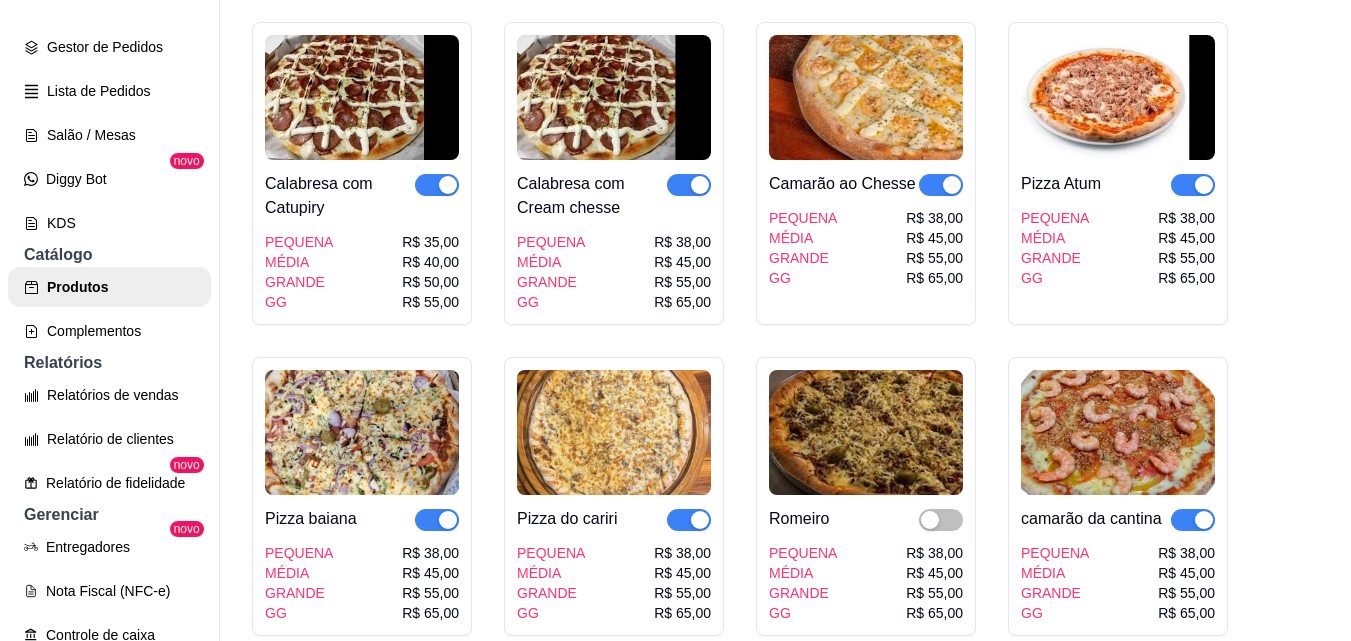 click on "Pizza Atum    PEQUENA MÉDIA GRANDE GG R$ 38,00 R$ 45,00 R$ 55,00 R$ 65,00" at bounding box center (1118, 224) 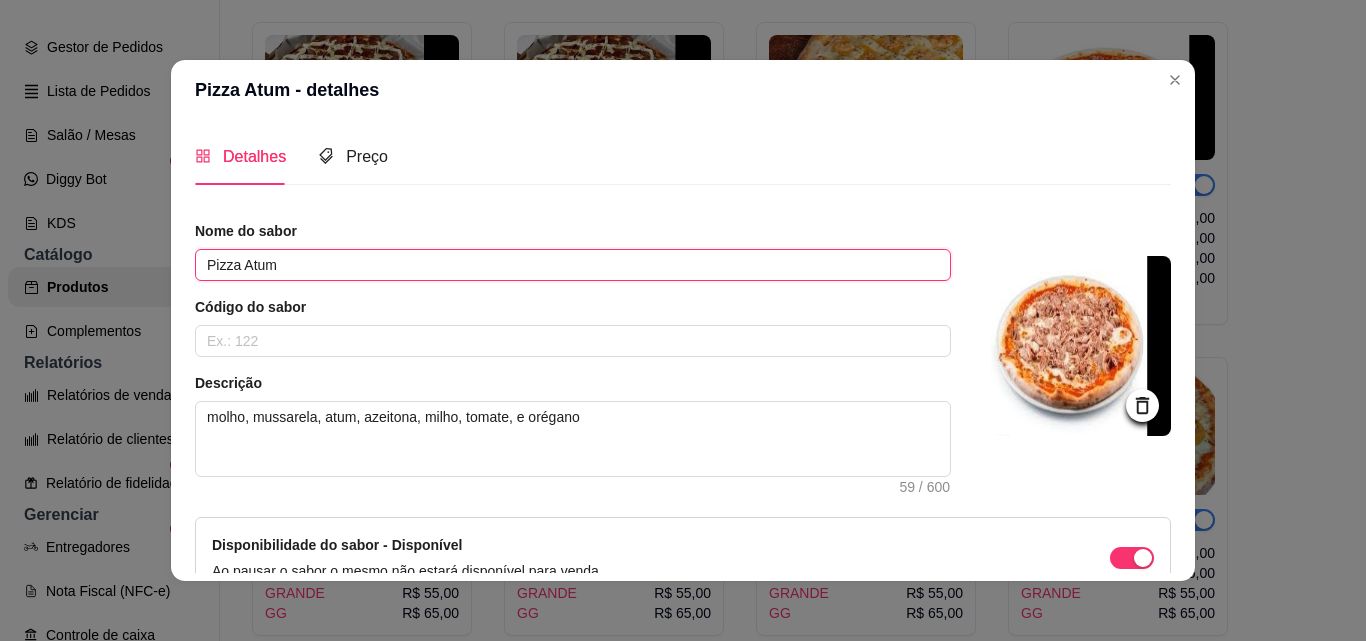 click on "Pizza Atum" at bounding box center (573, 265) 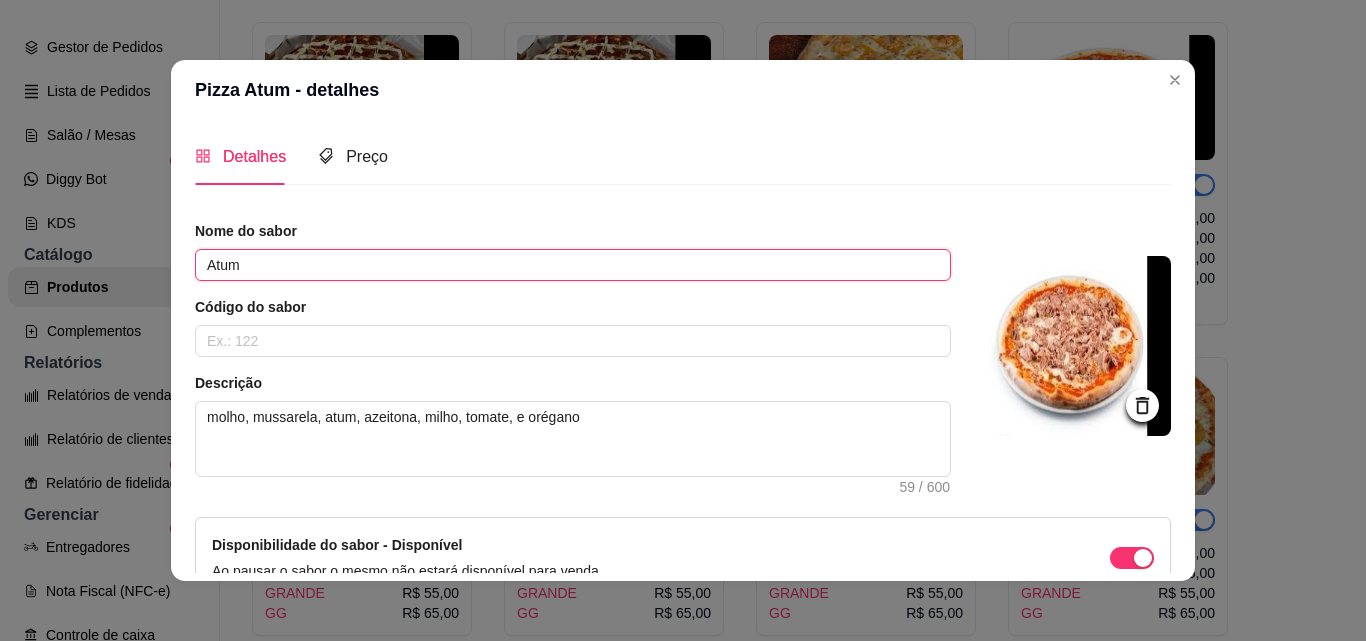 type on "Atum" 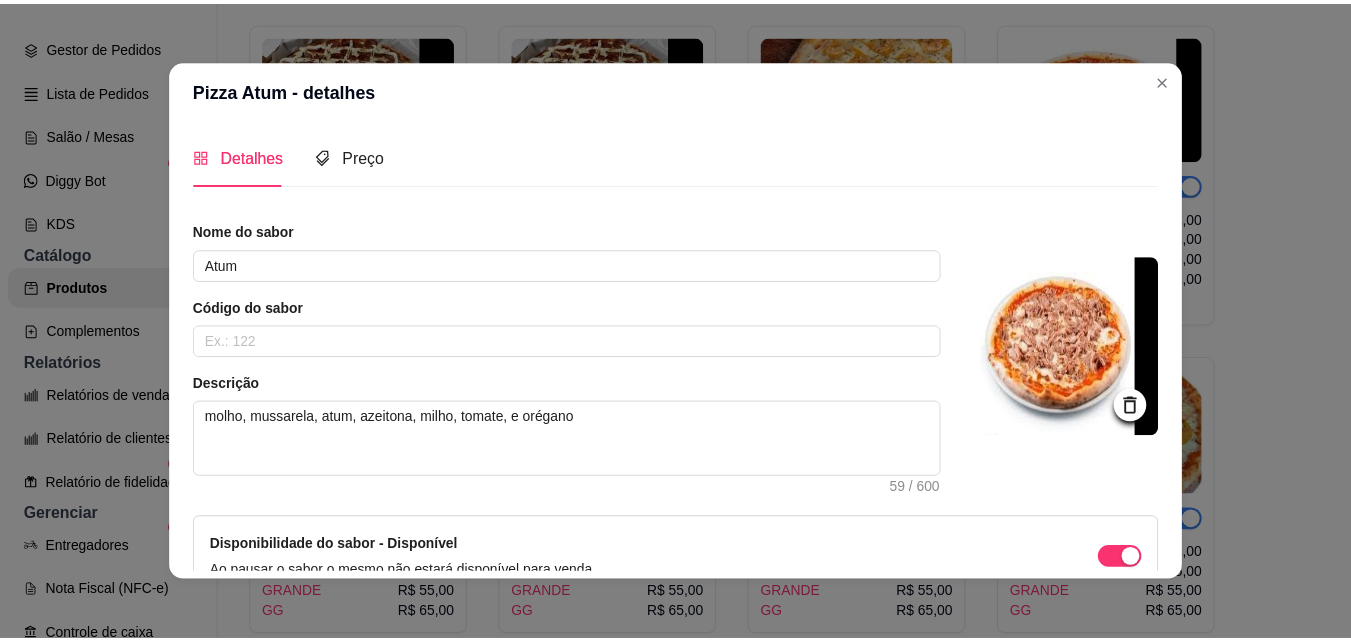 scroll, scrollTop: 115, scrollLeft: 0, axis: vertical 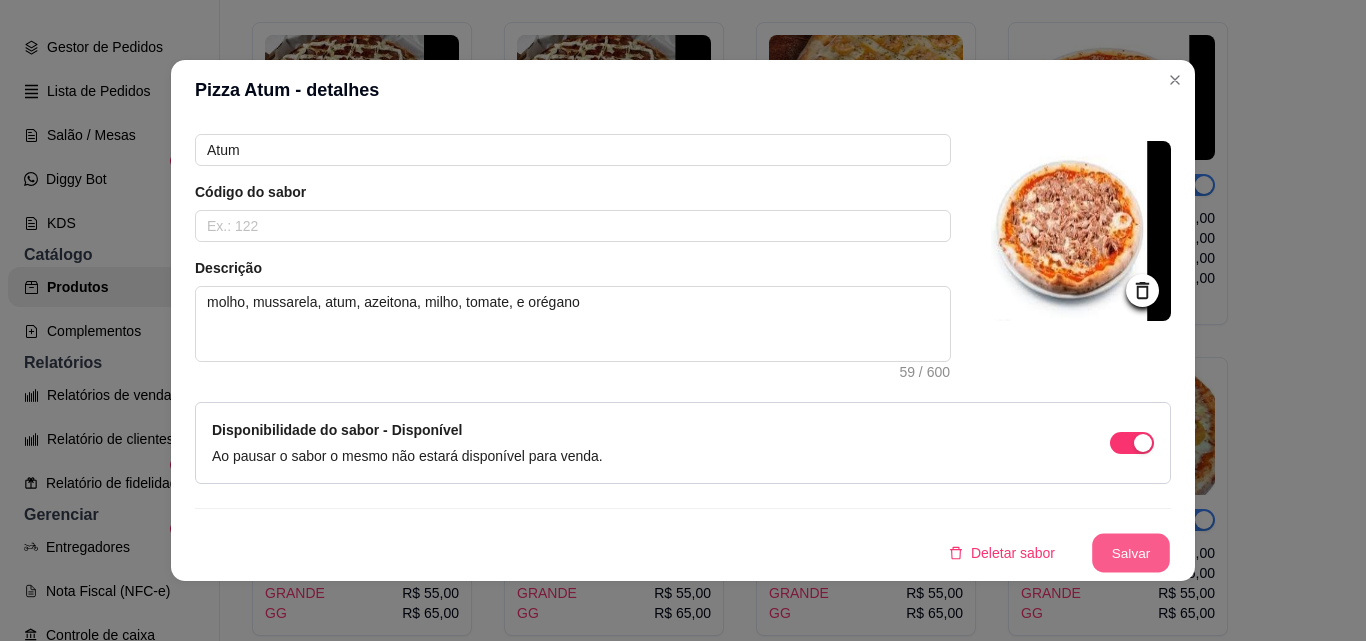 click on "Salvar" at bounding box center [1131, 553] 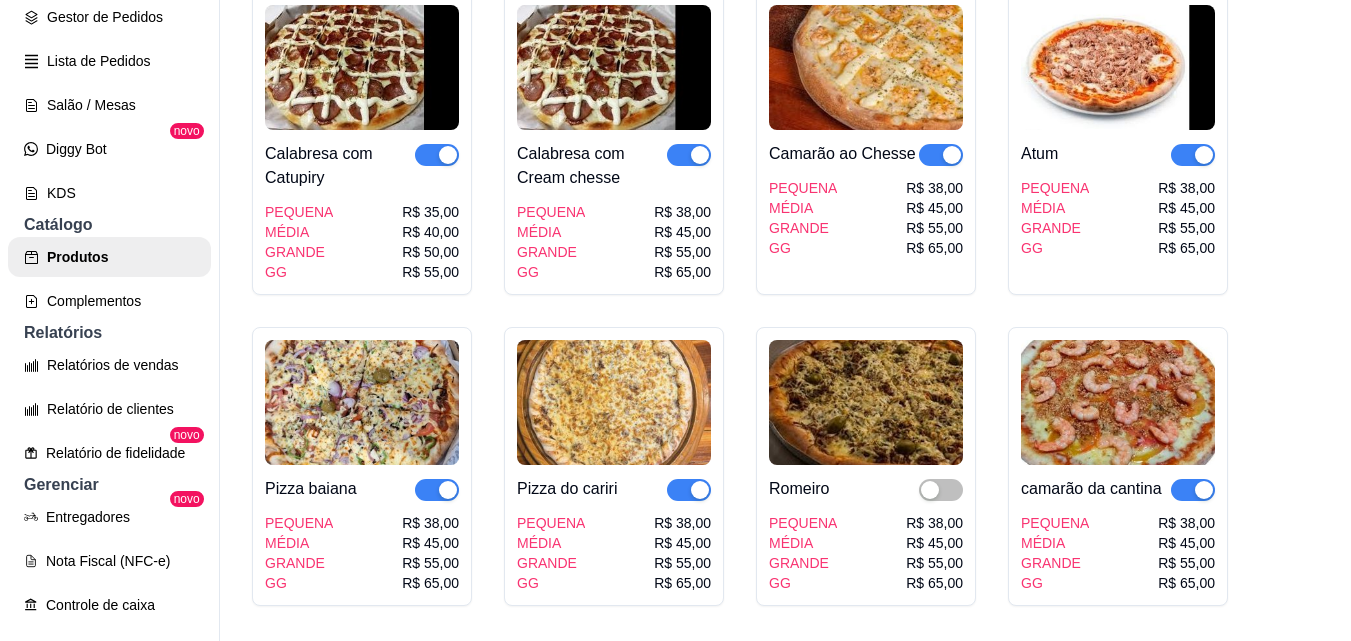 scroll, scrollTop: 32, scrollLeft: 0, axis: vertical 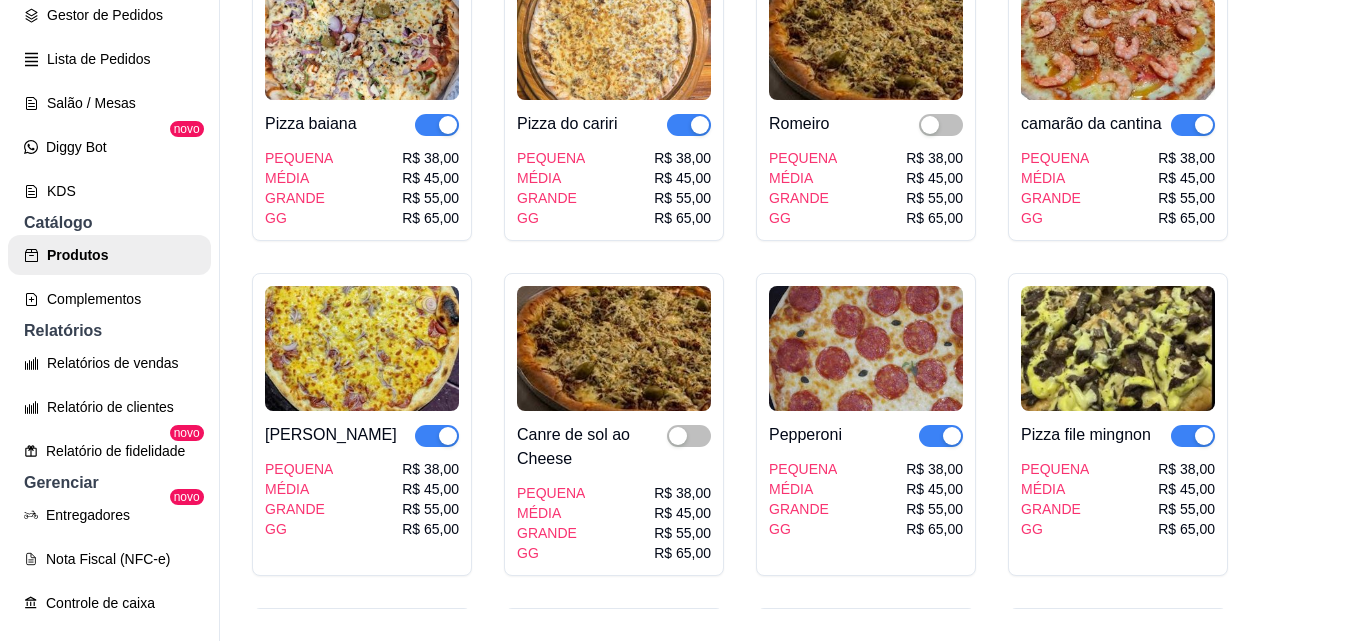 click on "PEQUENA MÉDIA GRANDE GG R$ 38,00 R$ 45,00 R$ 55,00 R$ 65,00" at bounding box center (362, 188) 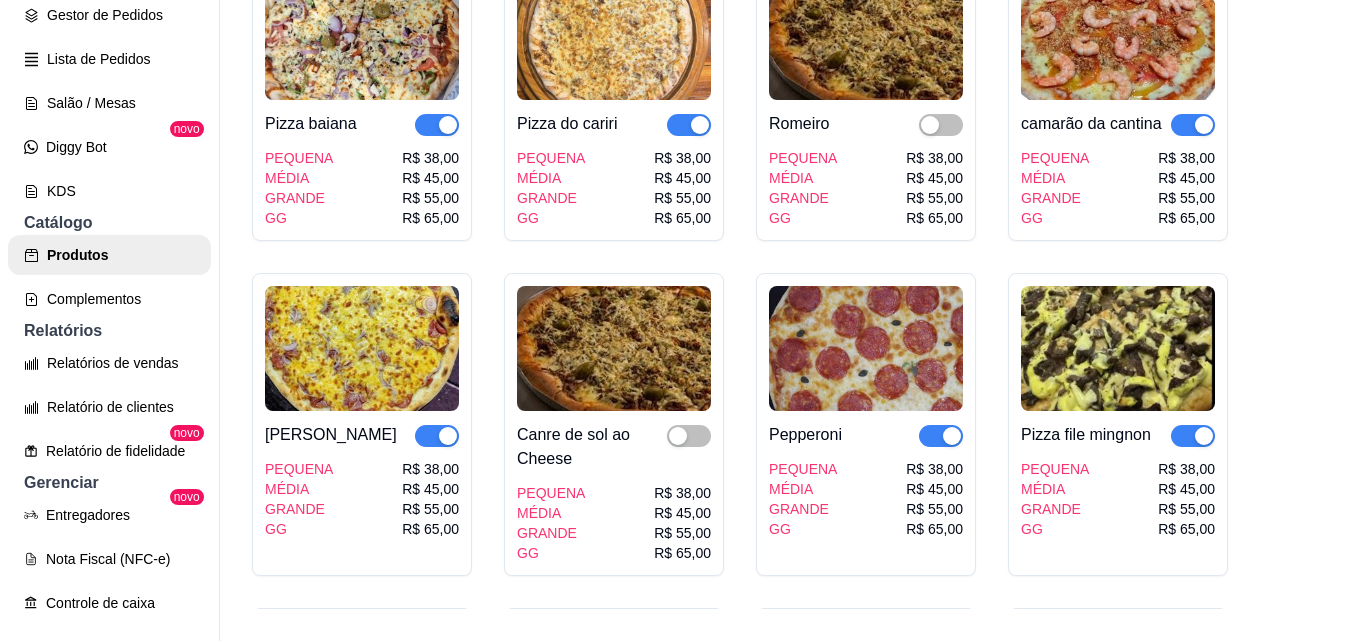 type 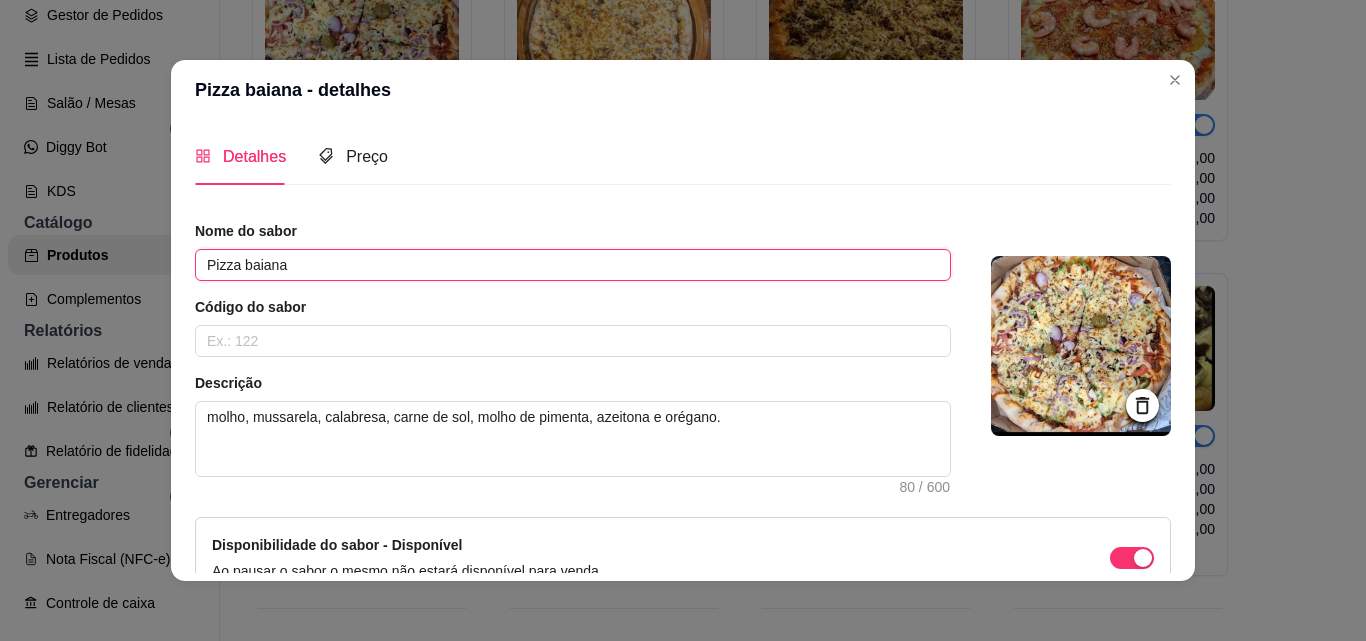 click on "Pizza baiana" at bounding box center (573, 265) 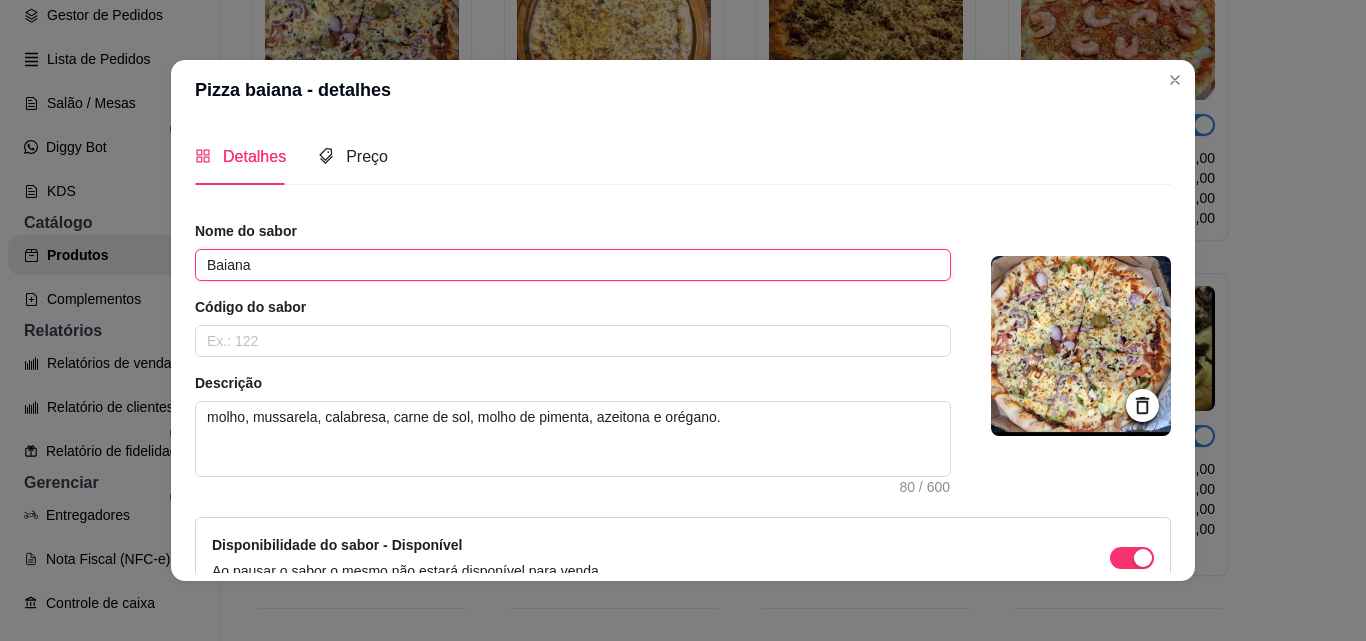 type on "Baiana" 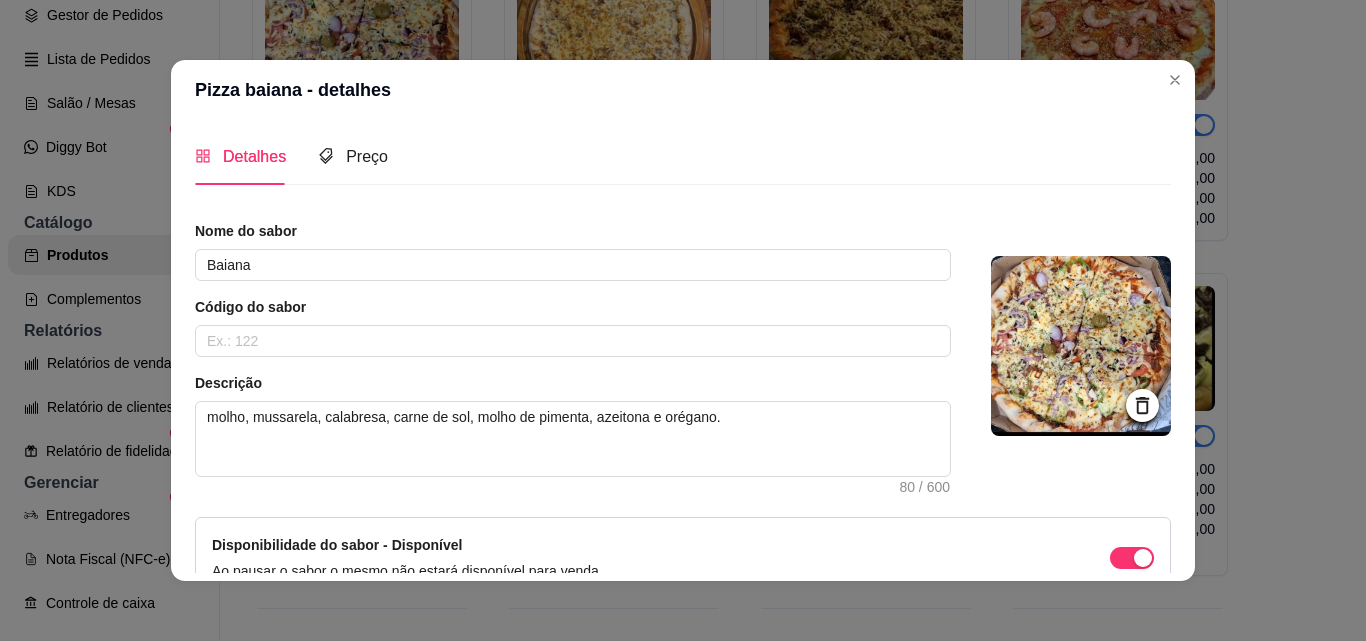 scroll, scrollTop: 115, scrollLeft: 0, axis: vertical 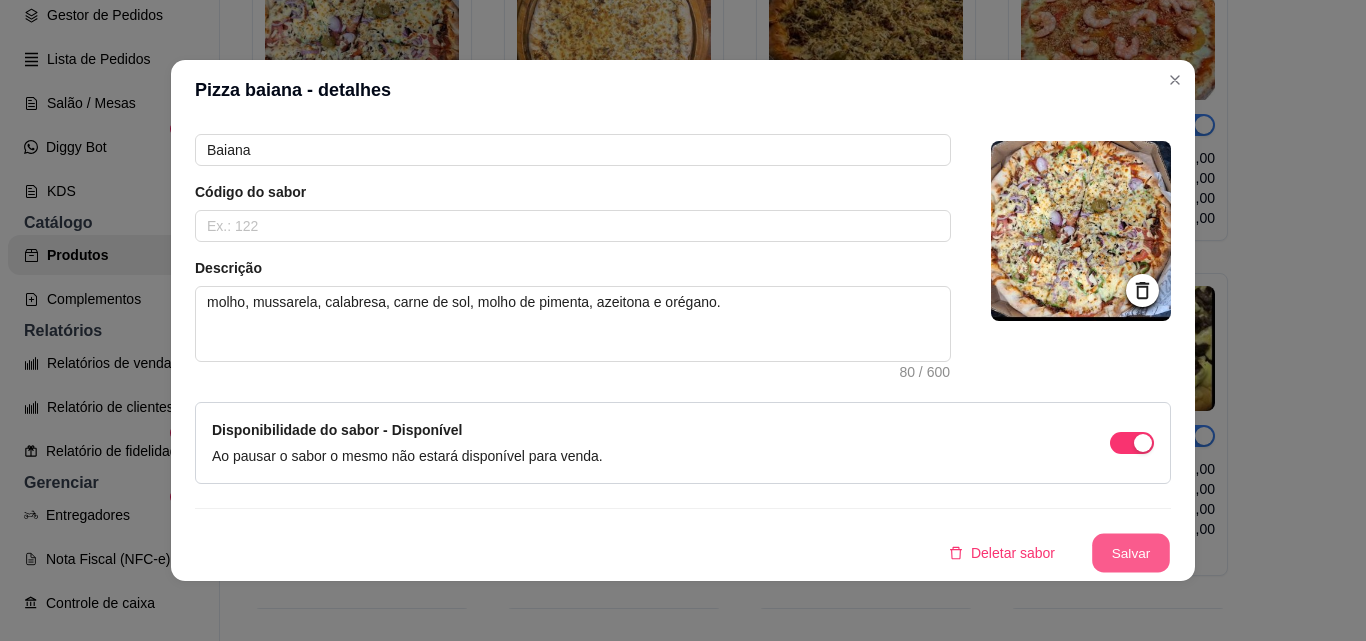 click on "Salvar" at bounding box center (1131, 553) 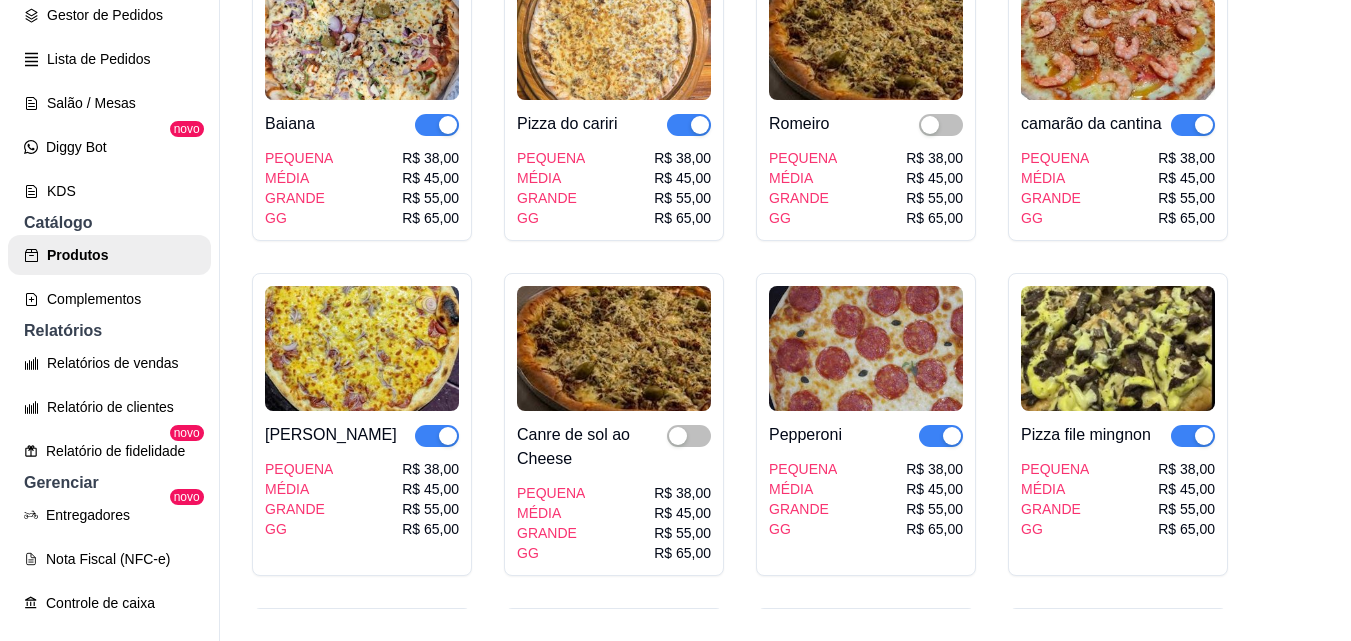 click on "Pizza do cariri    PEQUENA MÉDIA GRANDE GG R$ 38,00 R$ 45,00 R$ 55,00 R$ 65,00" at bounding box center [614, 164] 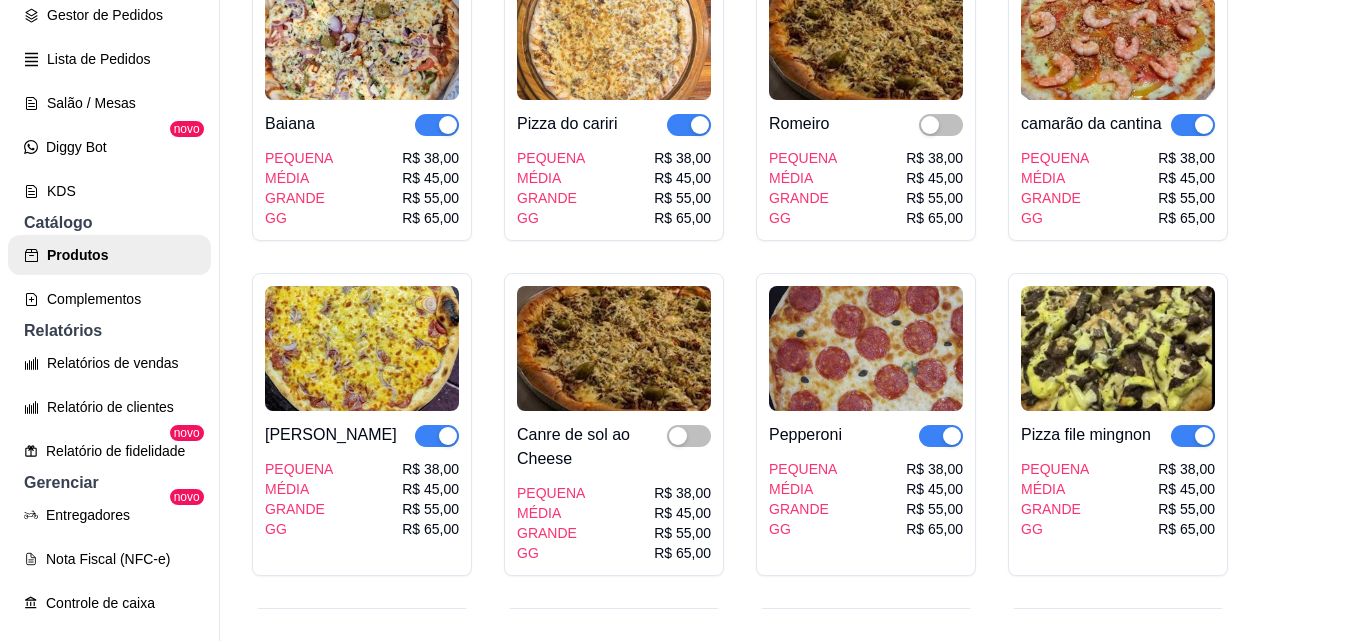 type 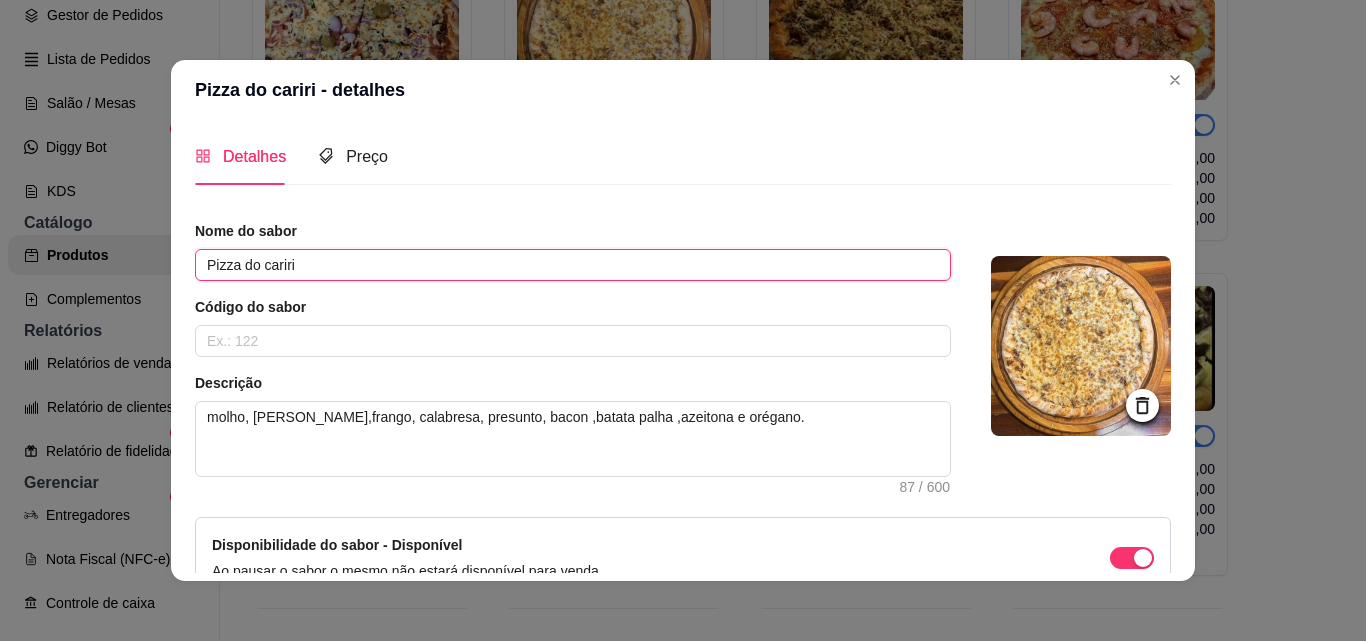 click on "Pizza do cariri" at bounding box center (573, 265) 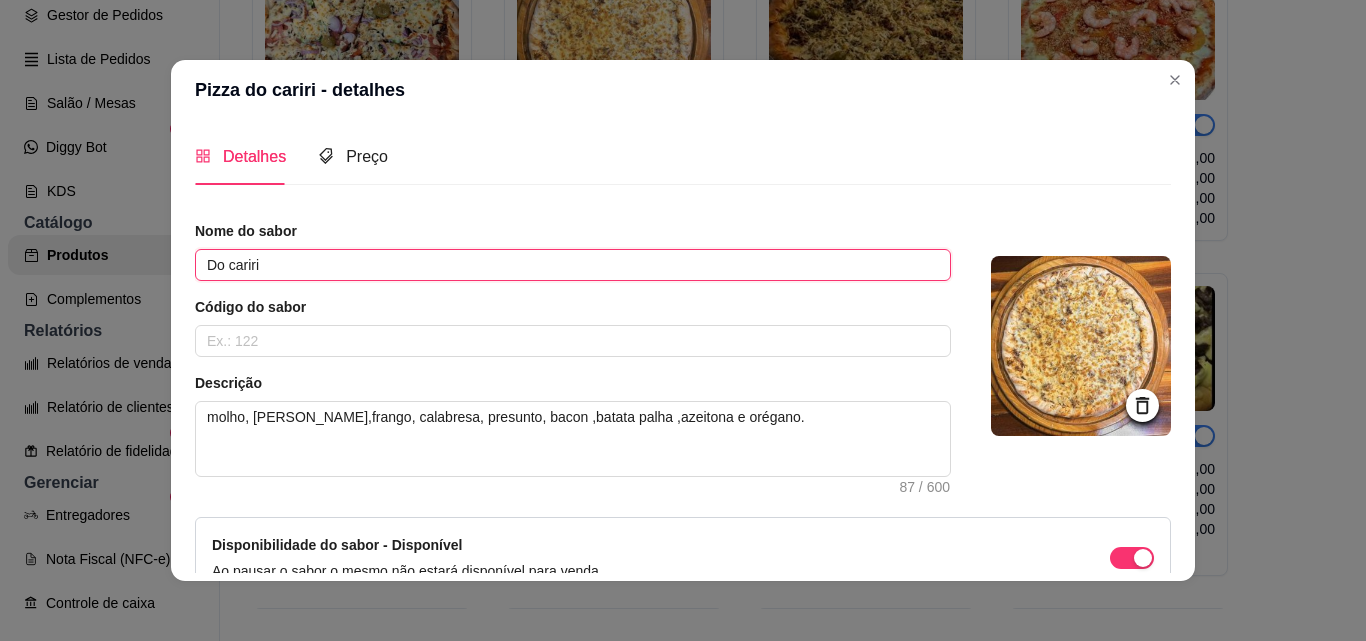 type on "Do cariri" 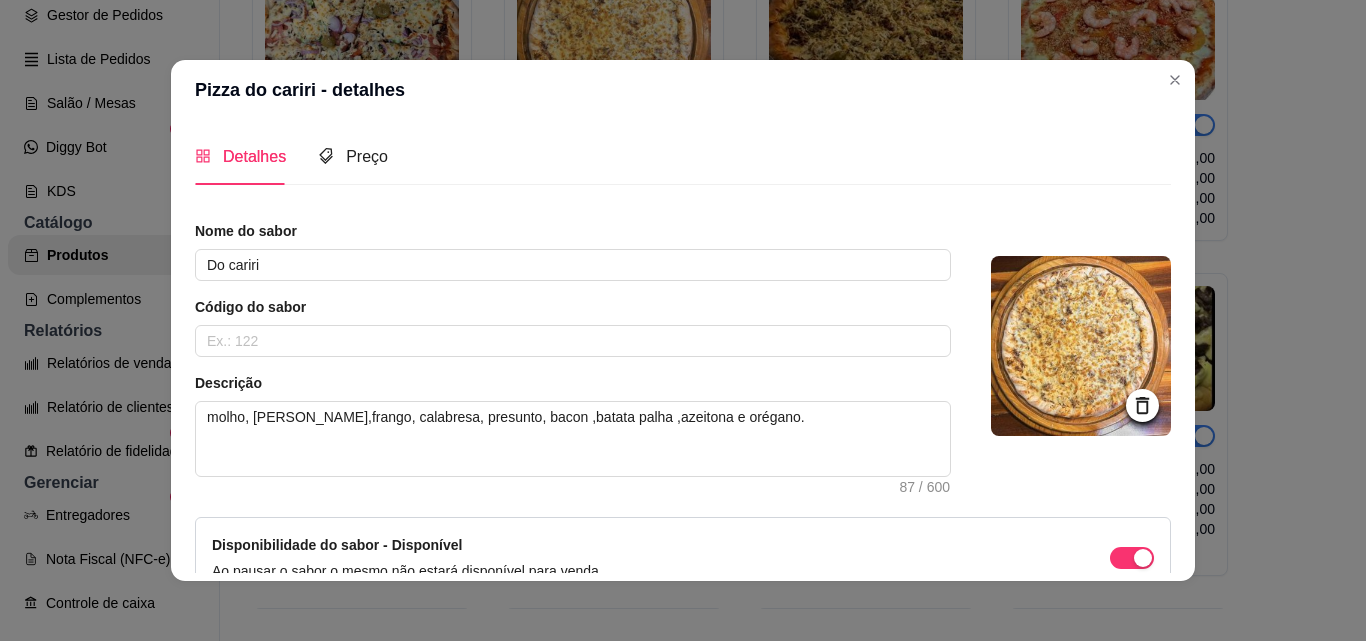 scroll, scrollTop: 115, scrollLeft: 0, axis: vertical 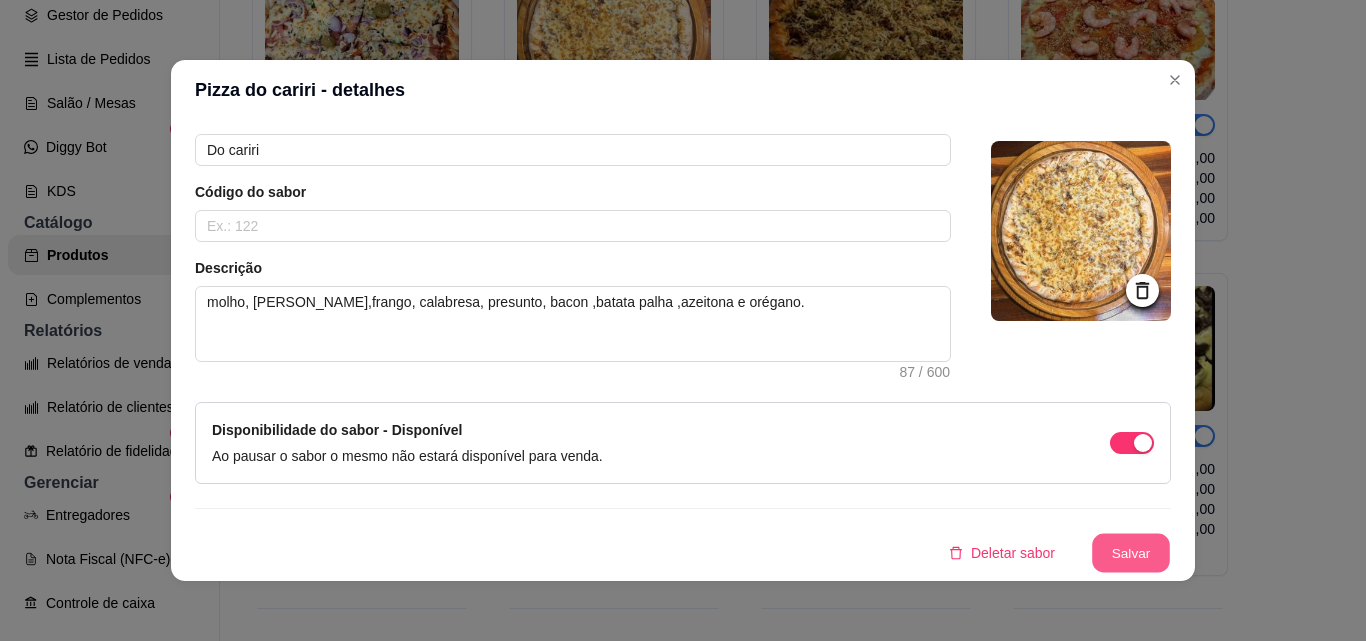 click on "Salvar" at bounding box center [1131, 553] 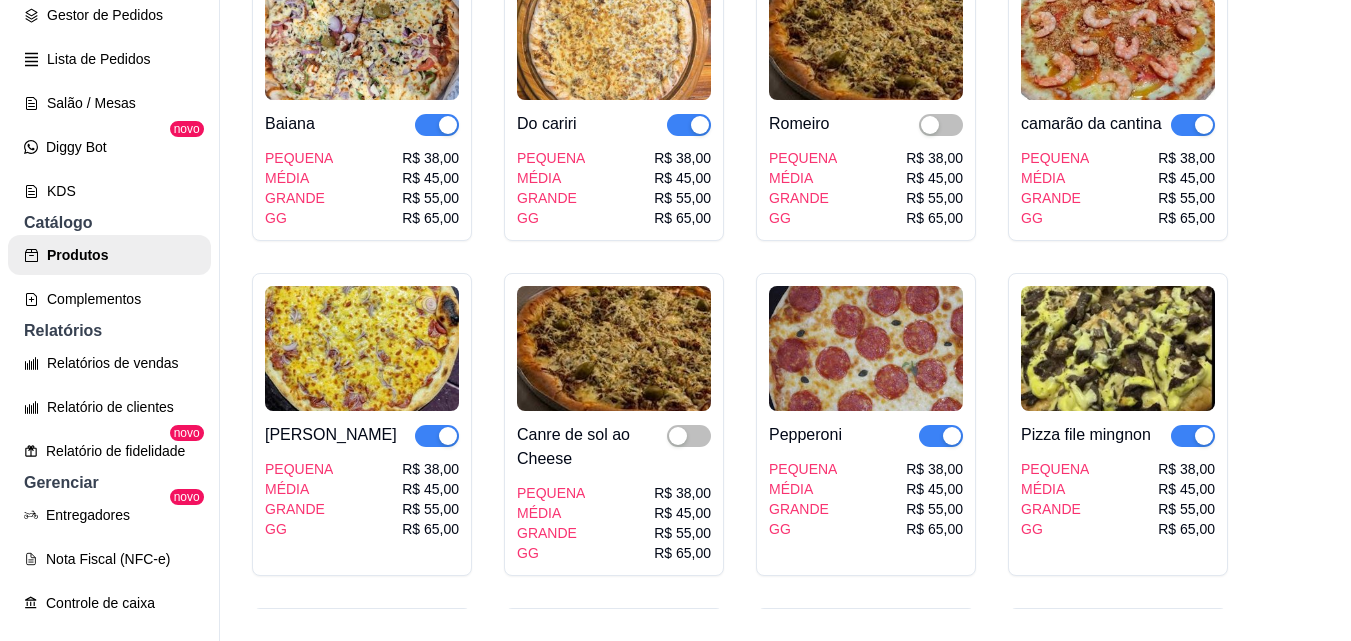 click at bounding box center [1118, 348] 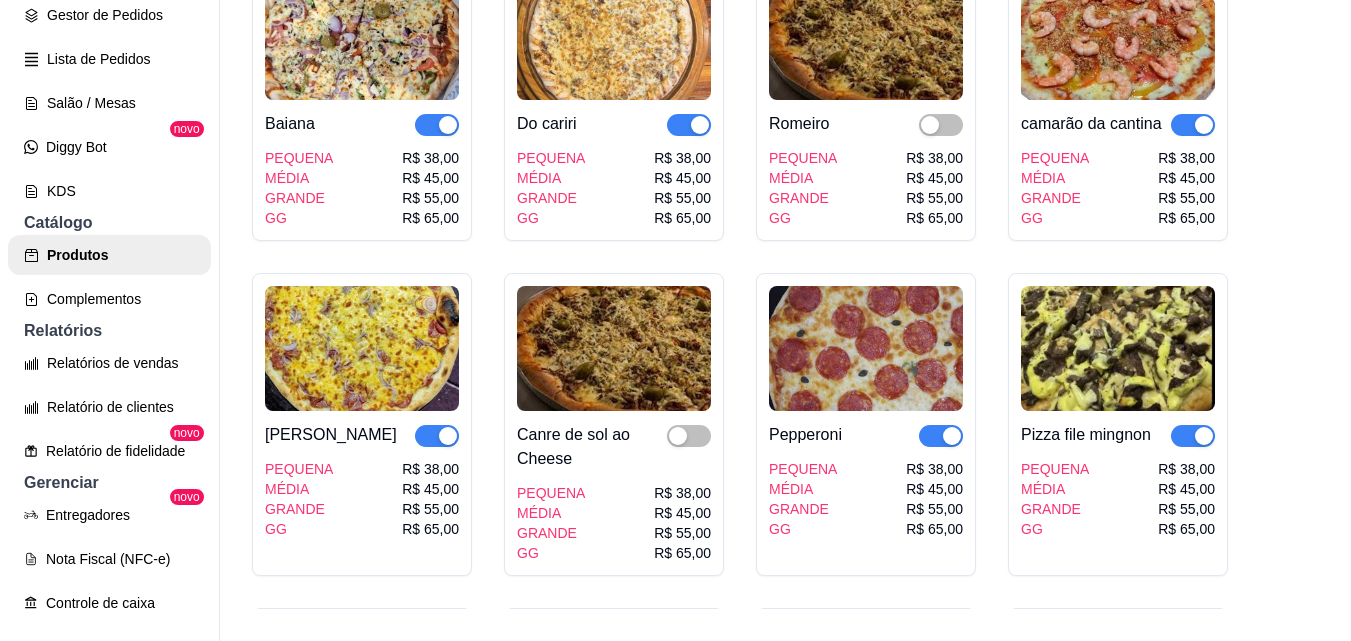 type 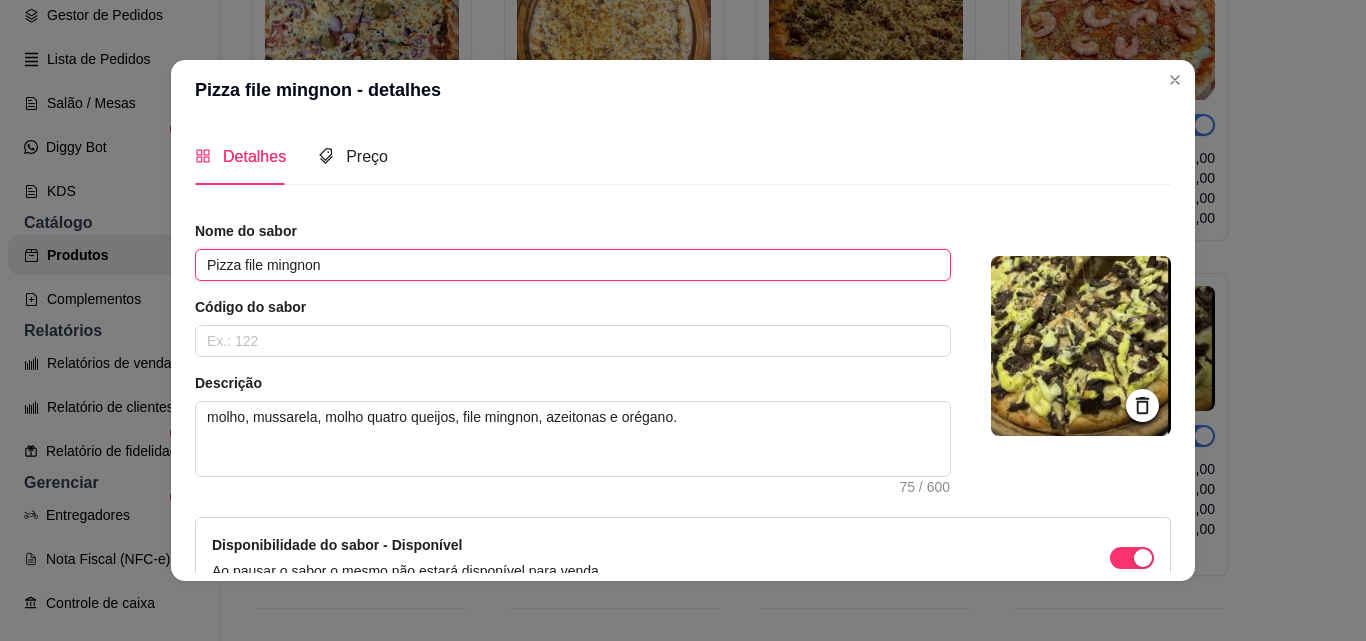 click on "Pizza file mingnon" at bounding box center (573, 265) 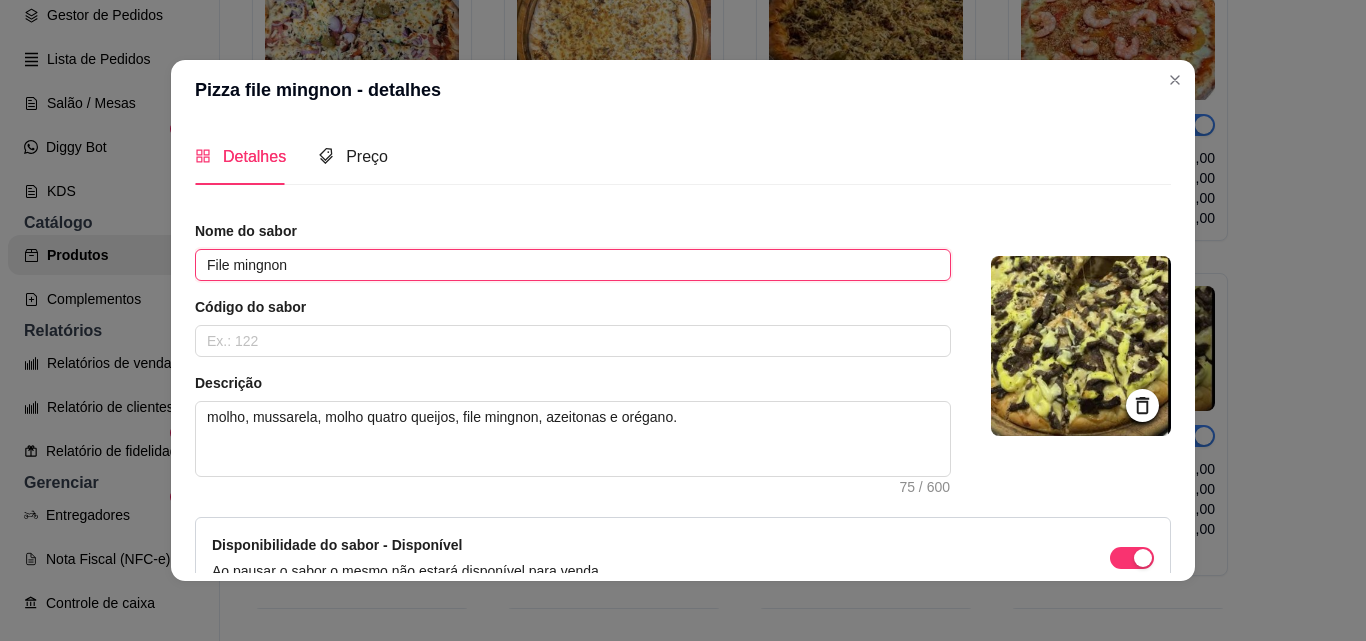 type on "File mingnon" 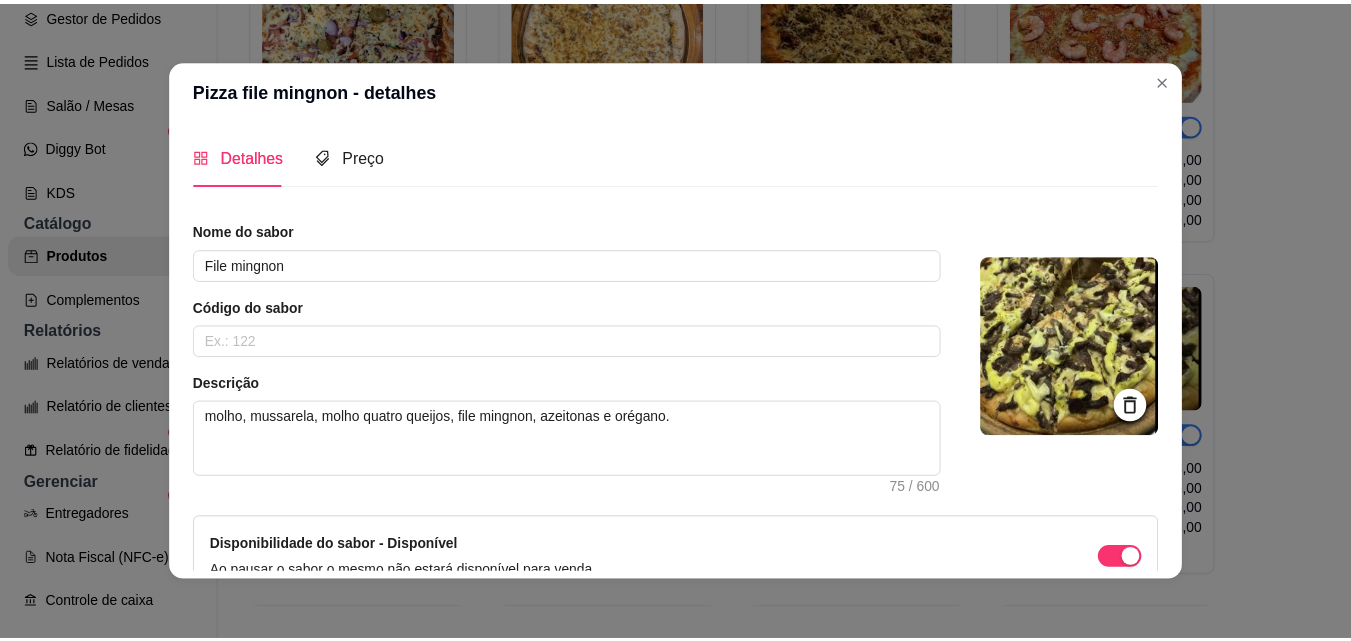 scroll, scrollTop: 115, scrollLeft: 0, axis: vertical 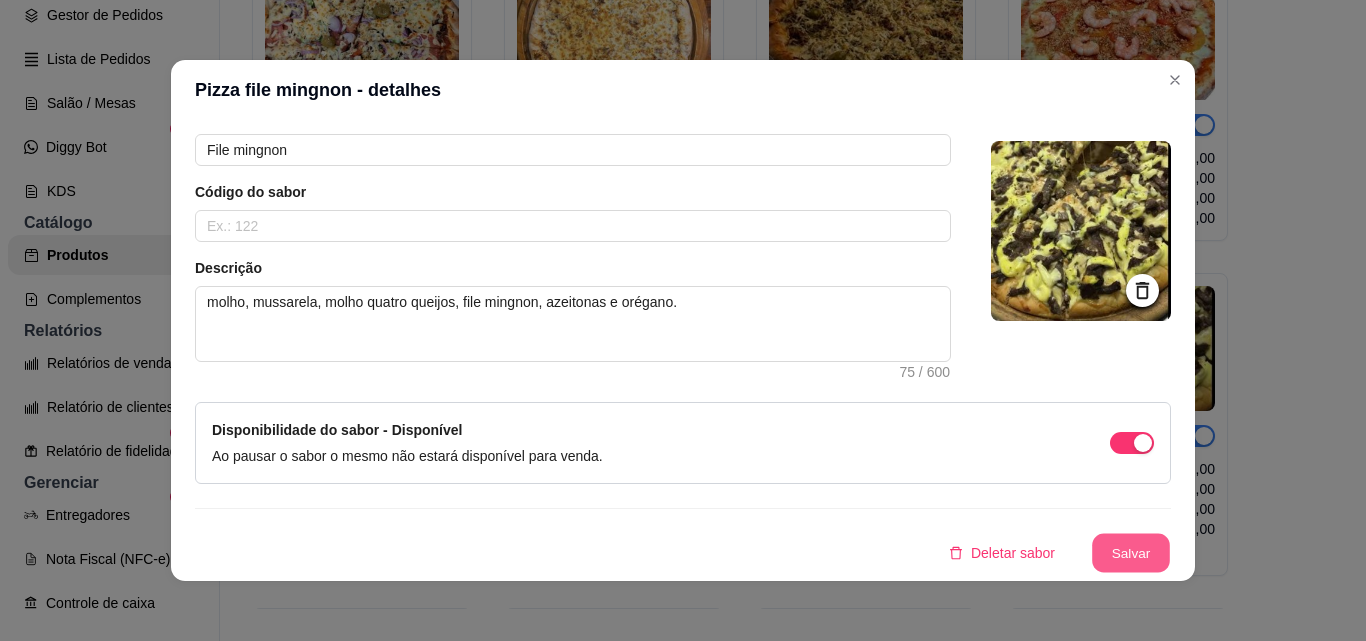 click on "Salvar" at bounding box center (1131, 553) 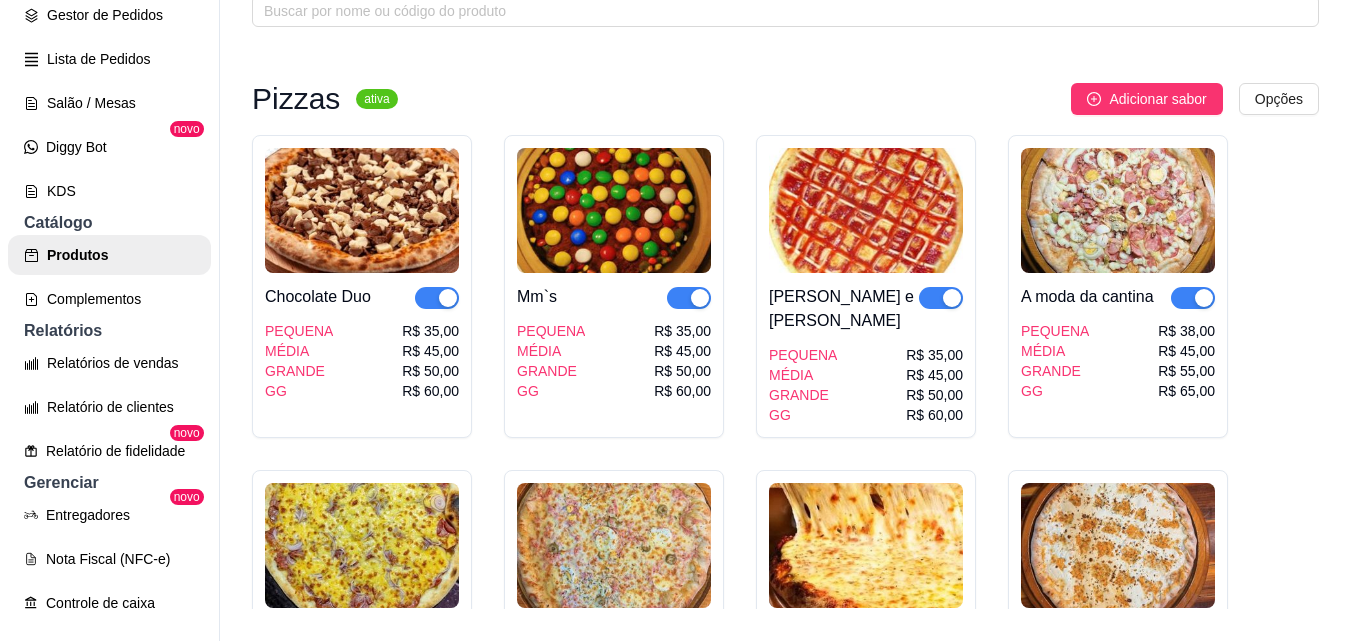 scroll, scrollTop: 130, scrollLeft: 0, axis: vertical 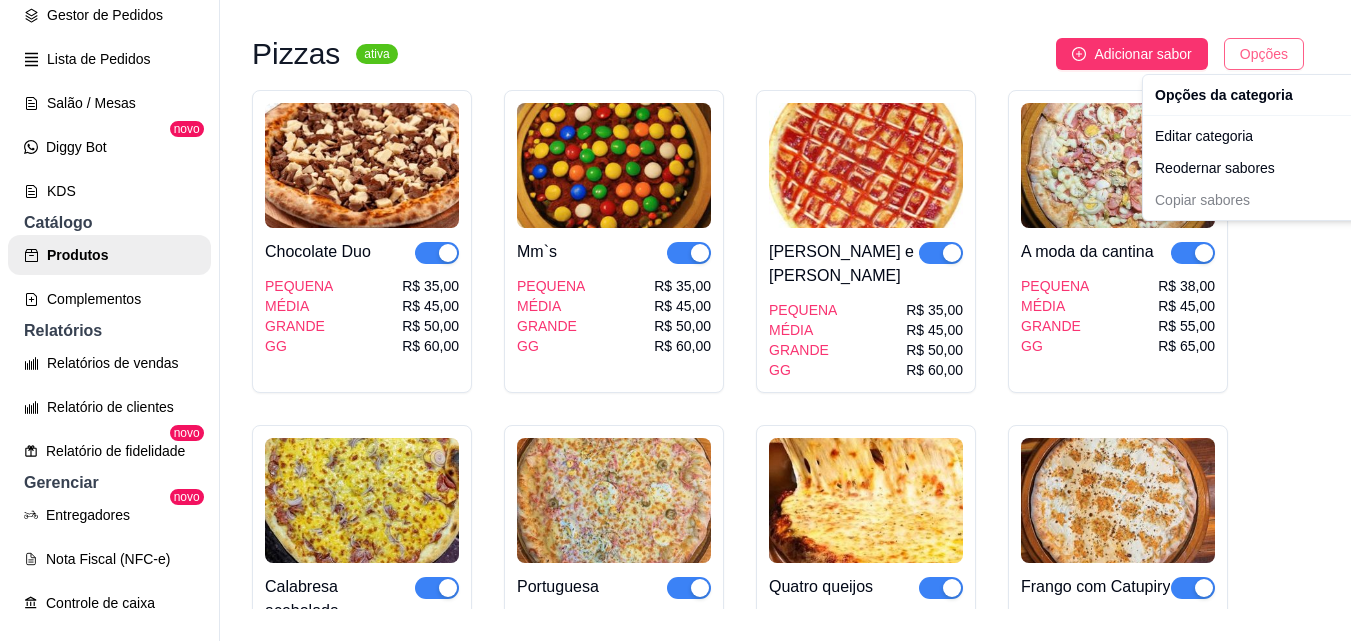 click on "P Pizzaria Cant ... Loja Aberta Loja Período gratuito até 22/08   Dia a dia Pedidos balcão (PDV) Gestor de Pedidos Lista de Pedidos Salão / Mesas Diggy Bot novo KDS Catálogo Produtos Complementos Relatórios Relatórios de vendas Relatório de clientes Relatório de fidelidade novo Gerenciar Entregadores novo Nota Fiscal (NFC-e) Controle de caixa Controle de fiado Cupons Clientes Estoque Configurações Diggy Planos Precisa de ajuda? Sair Produtos Adicionar categoria Reodernar categorias Aqui você cadastra e gerencia seu produtos e categorias Pizzas ativa Adicionar sabor Opções Chocolate Duo   PEQUENA MÉDIA GRANDE GG R$ 35,00 R$ 45,00 R$ 50,00 R$ 60,00  Mm`s   PEQUENA MÉDIA GRANDE GG R$ 35,00 R$ 45,00 R$ 50,00 R$ 60,00  Romeu e Julieta   PEQUENA MÉDIA GRANDE GG R$ 35,00 R$ 45,00 R$ 50,00 R$ 60,00  A moda da cantina   PEQUENA MÉDIA GRANDE GG R$ 38,00 R$ 45,00 R$ 55,00 R$ 65,00  Calabresa acebolada   PEQUENA MÉDIA GRANDE GG R$ 35,00 R$ 40,00 R$ 50,00 R$ 55,00 Portuguesa   MÉDIA" at bounding box center (675, 288) 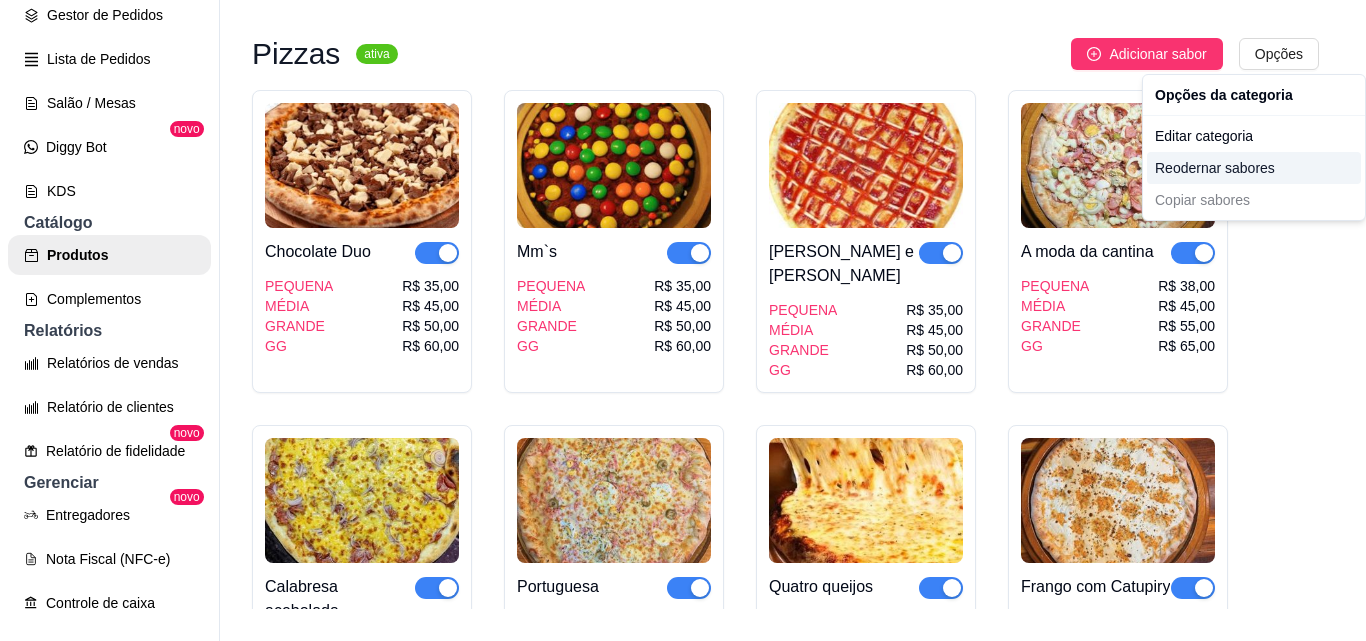 click on "Reodernar sabores" at bounding box center [1254, 168] 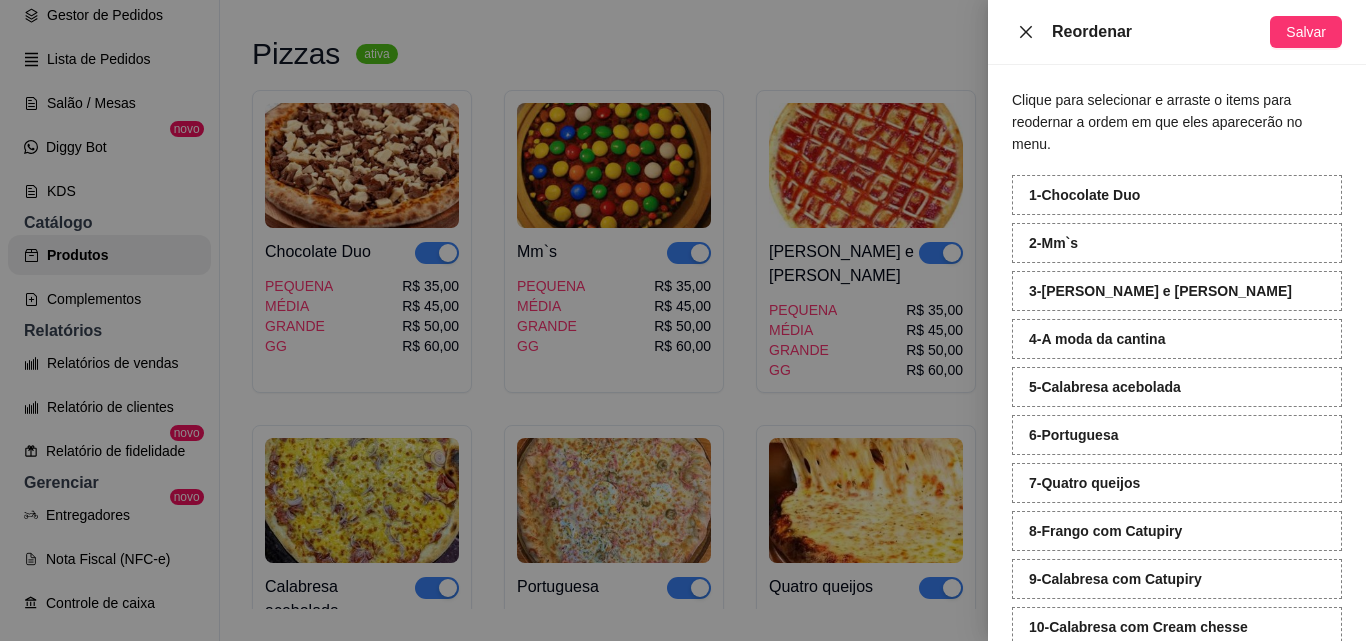 click 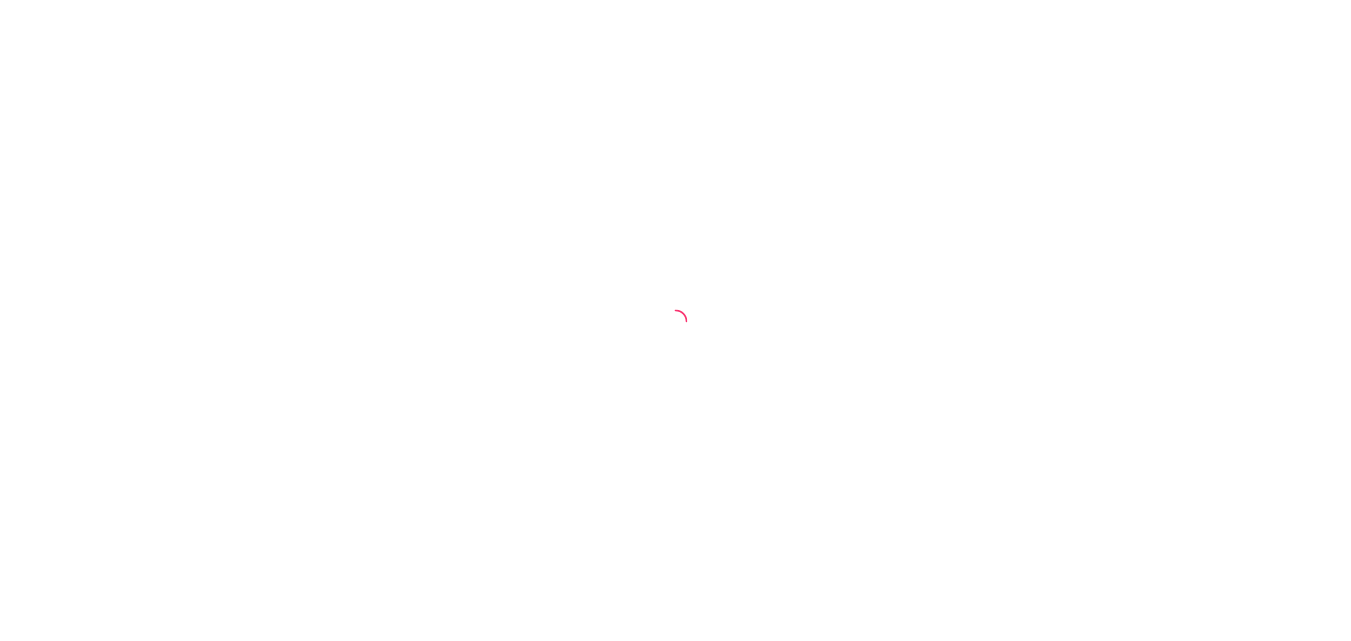 scroll, scrollTop: 0, scrollLeft: 0, axis: both 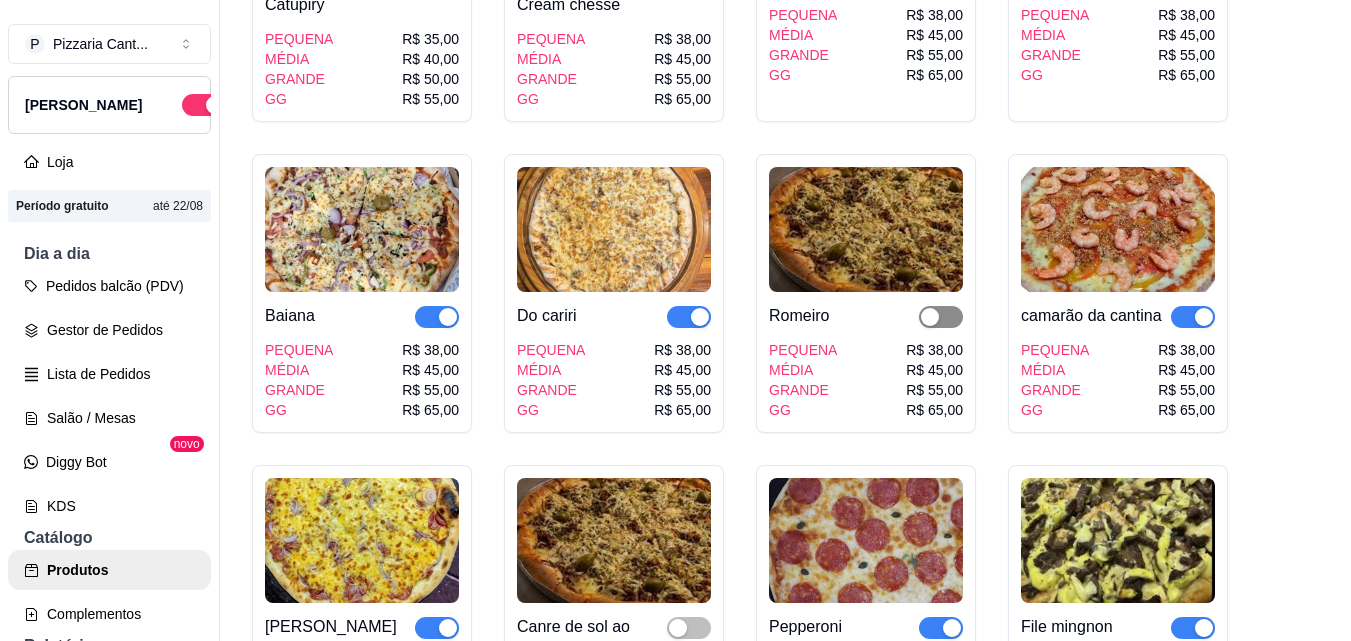 click at bounding box center [941, 317] 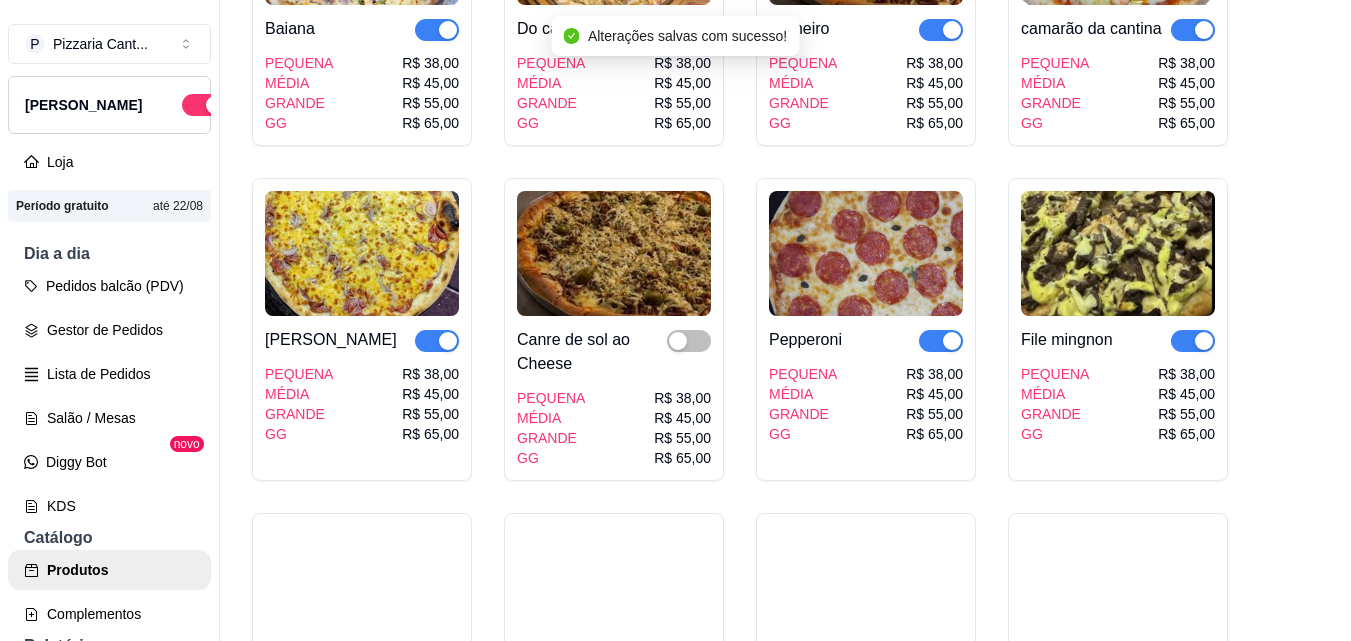 scroll, scrollTop: 1420, scrollLeft: 0, axis: vertical 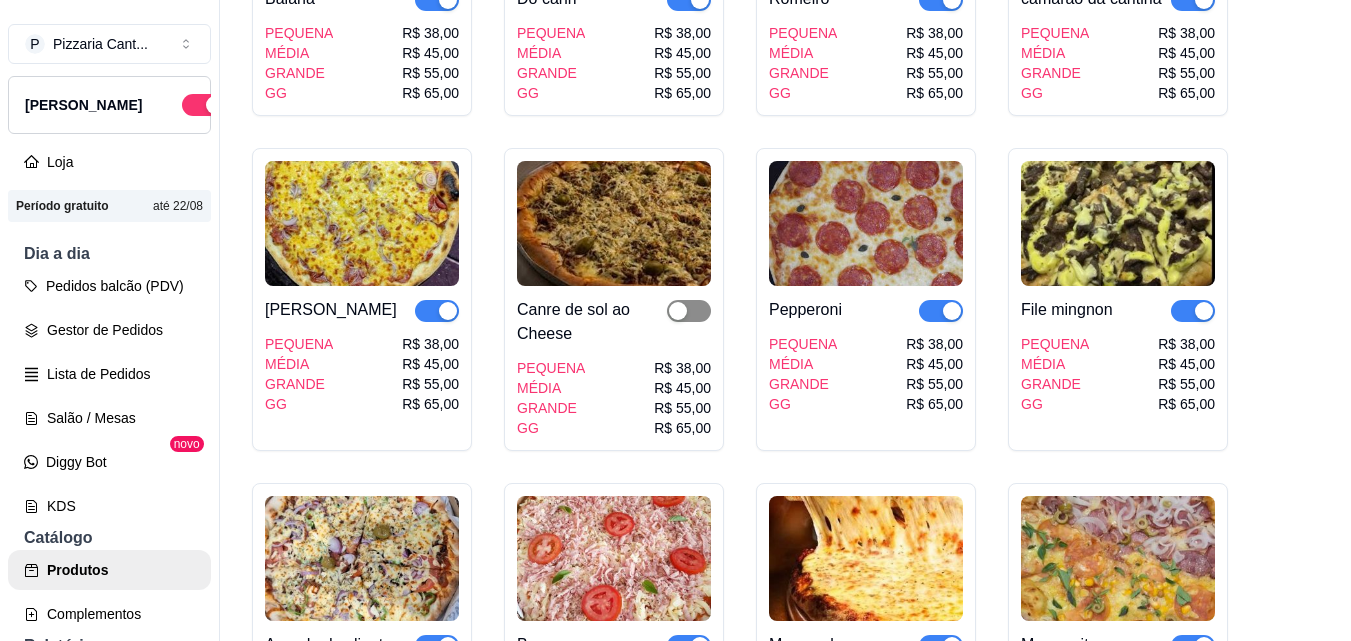 click at bounding box center [689, 311] 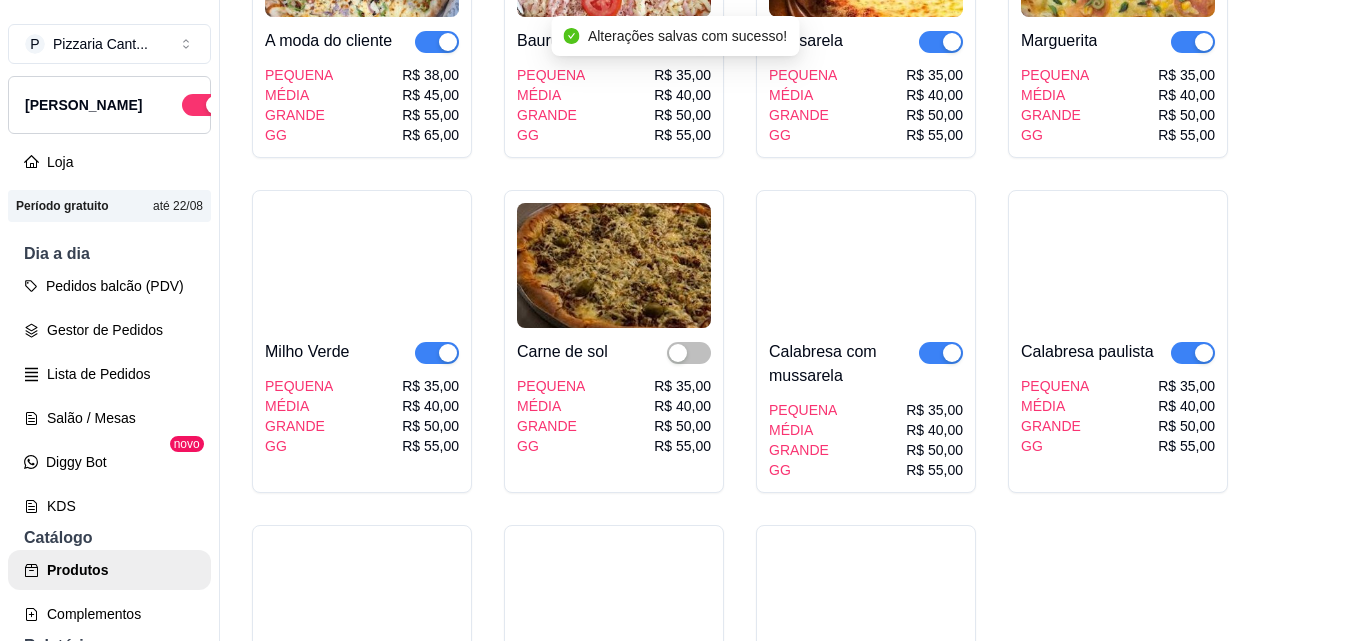 scroll, scrollTop: 2055, scrollLeft: 0, axis: vertical 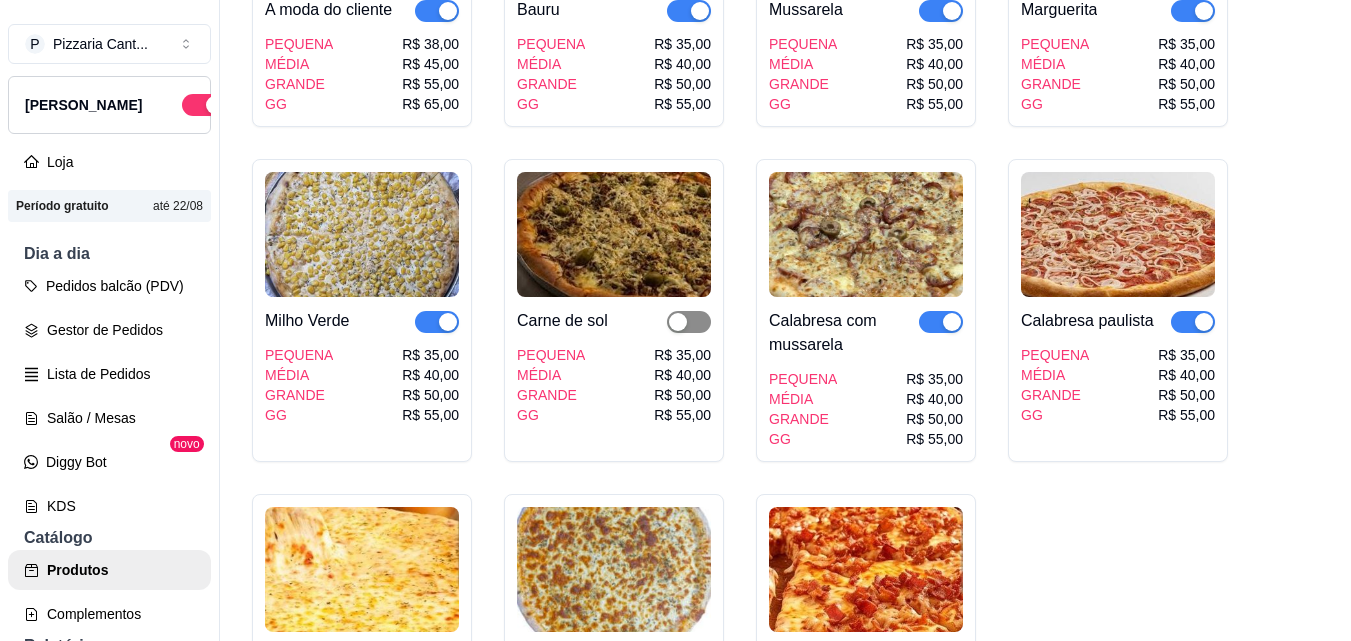 click at bounding box center [689, 322] 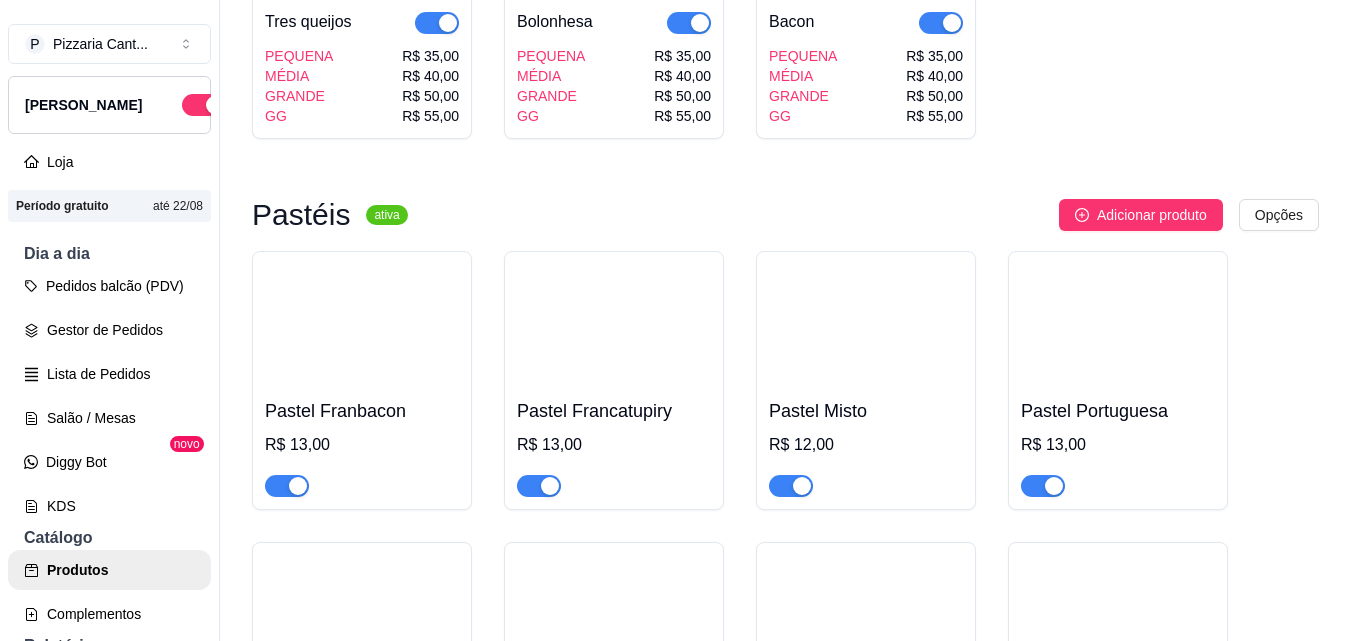 scroll, scrollTop: 2704, scrollLeft: 0, axis: vertical 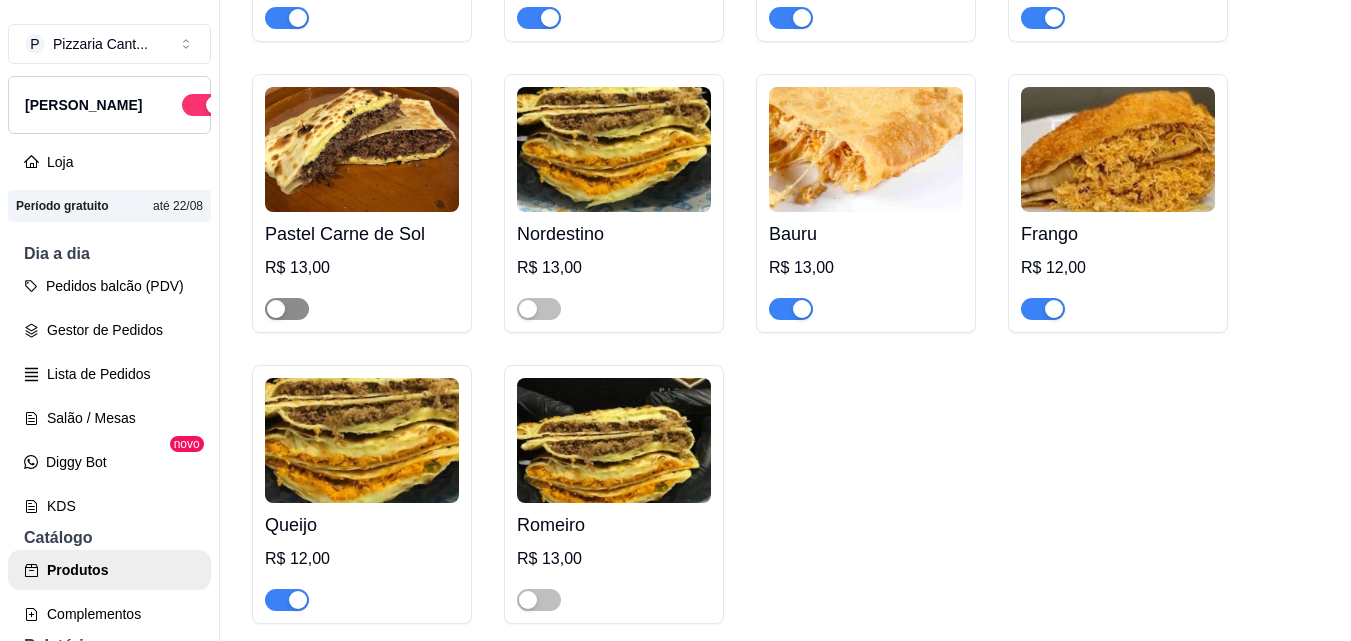 click at bounding box center [287, 309] 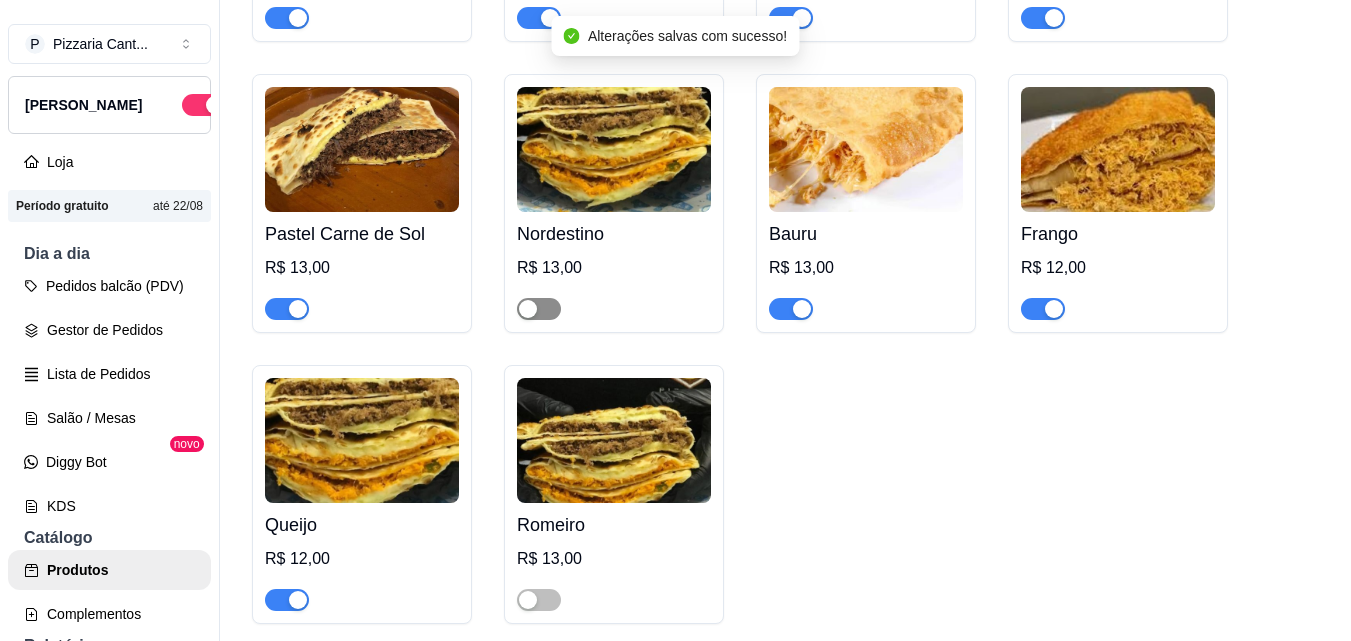 click at bounding box center (539, 309) 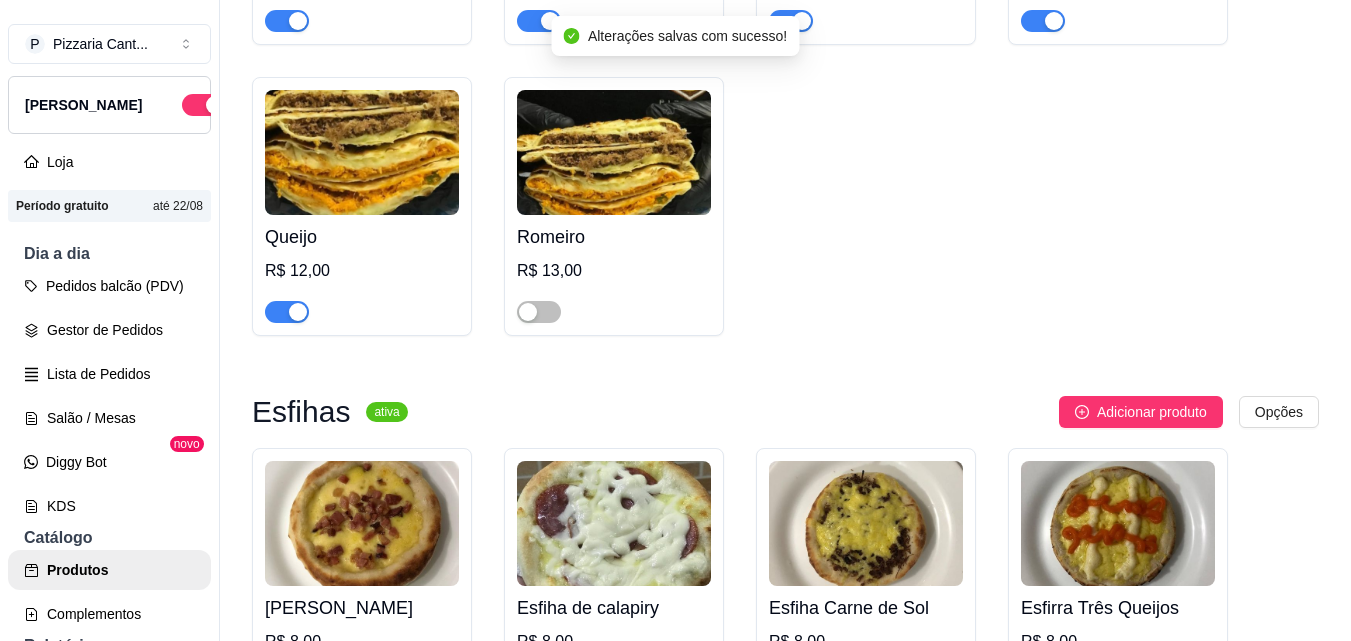 scroll, scrollTop: 3460, scrollLeft: 0, axis: vertical 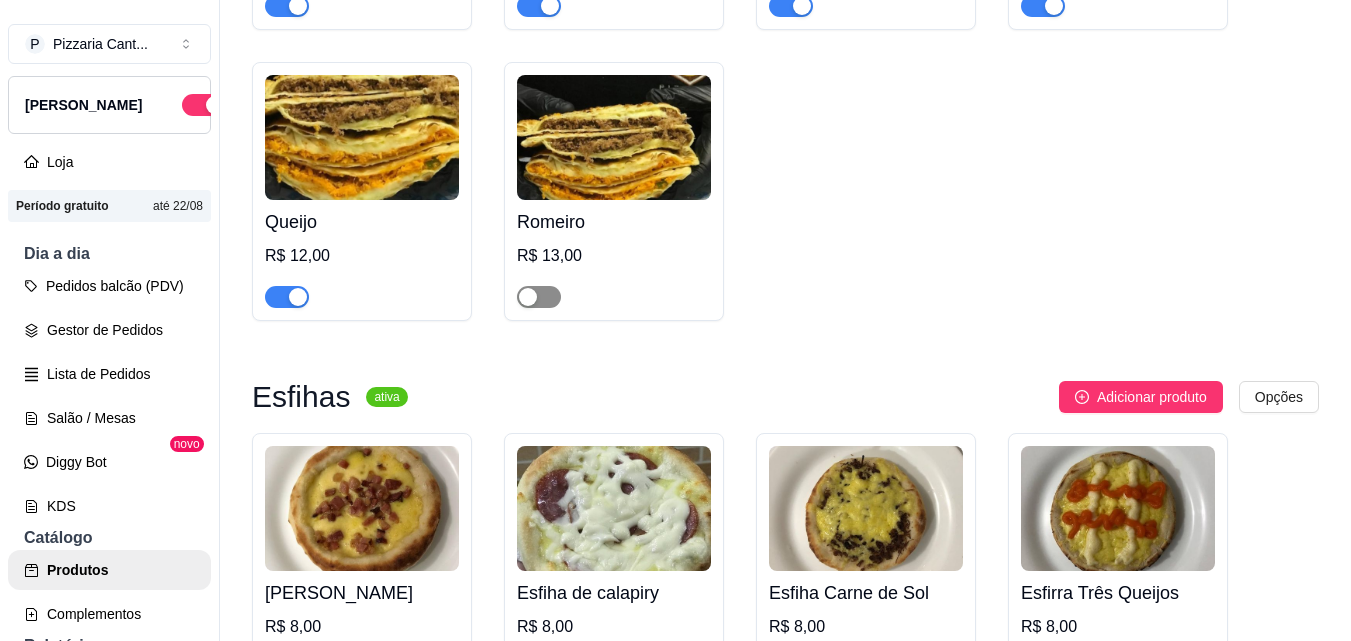 click at bounding box center (539, 297) 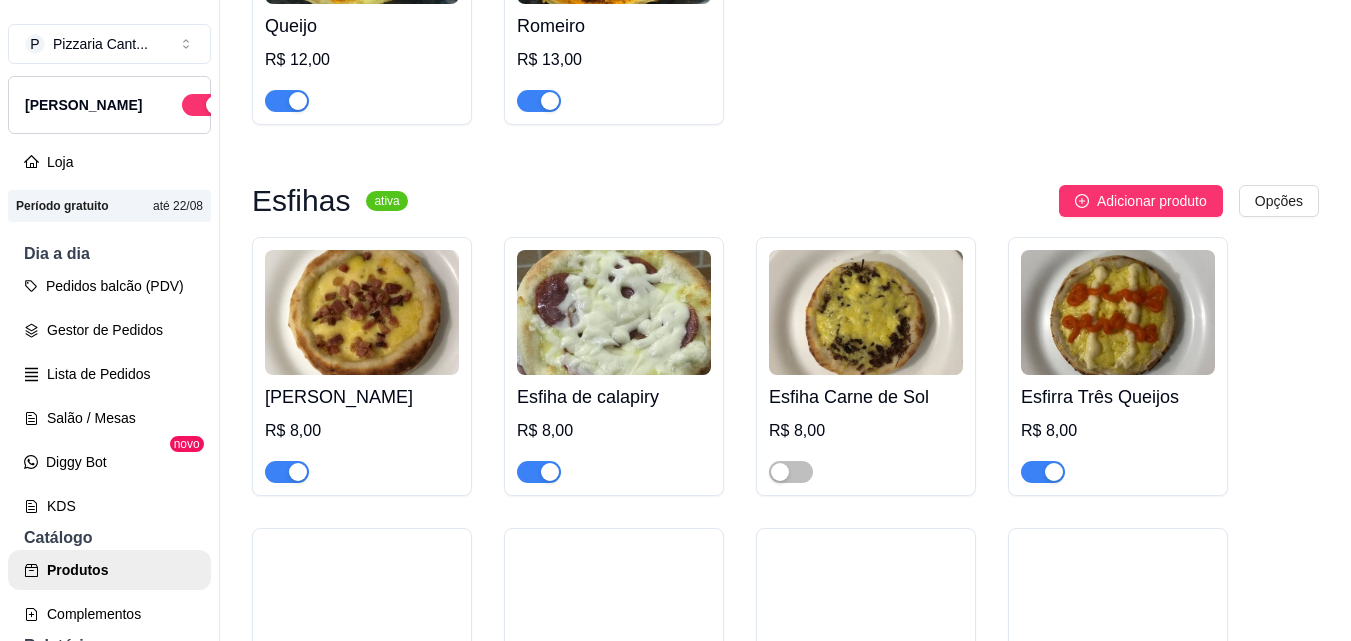 scroll, scrollTop: 3686, scrollLeft: 0, axis: vertical 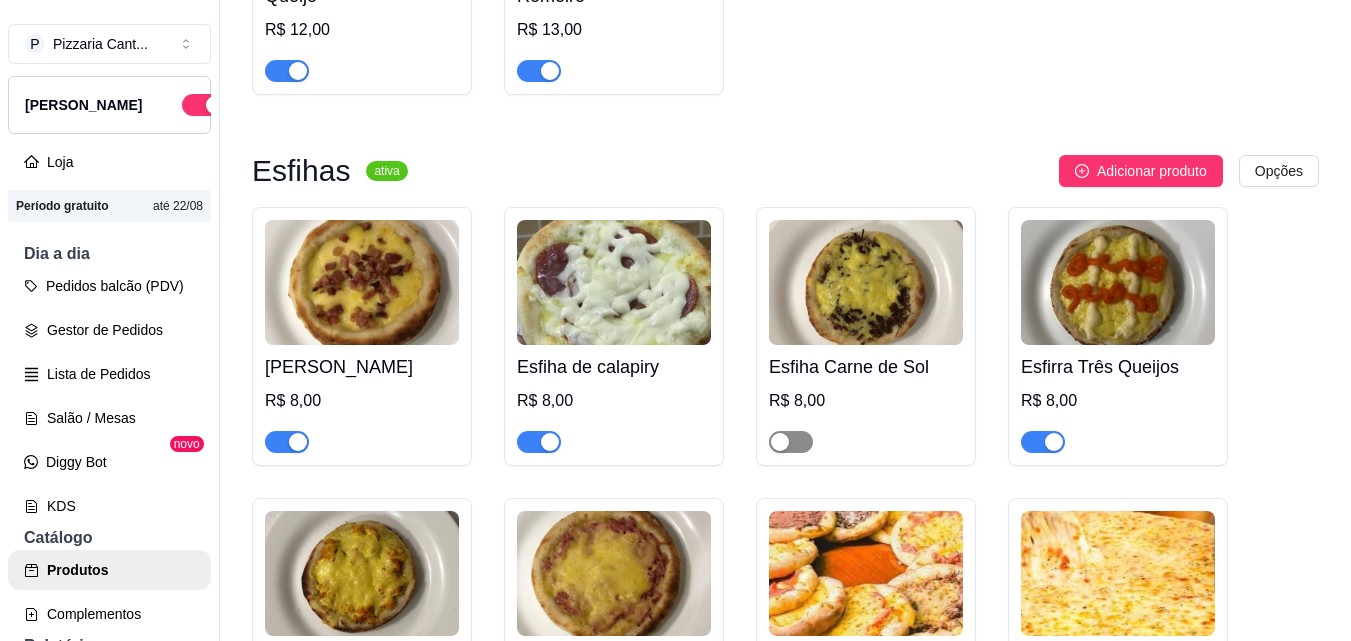 click at bounding box center (791, 442) 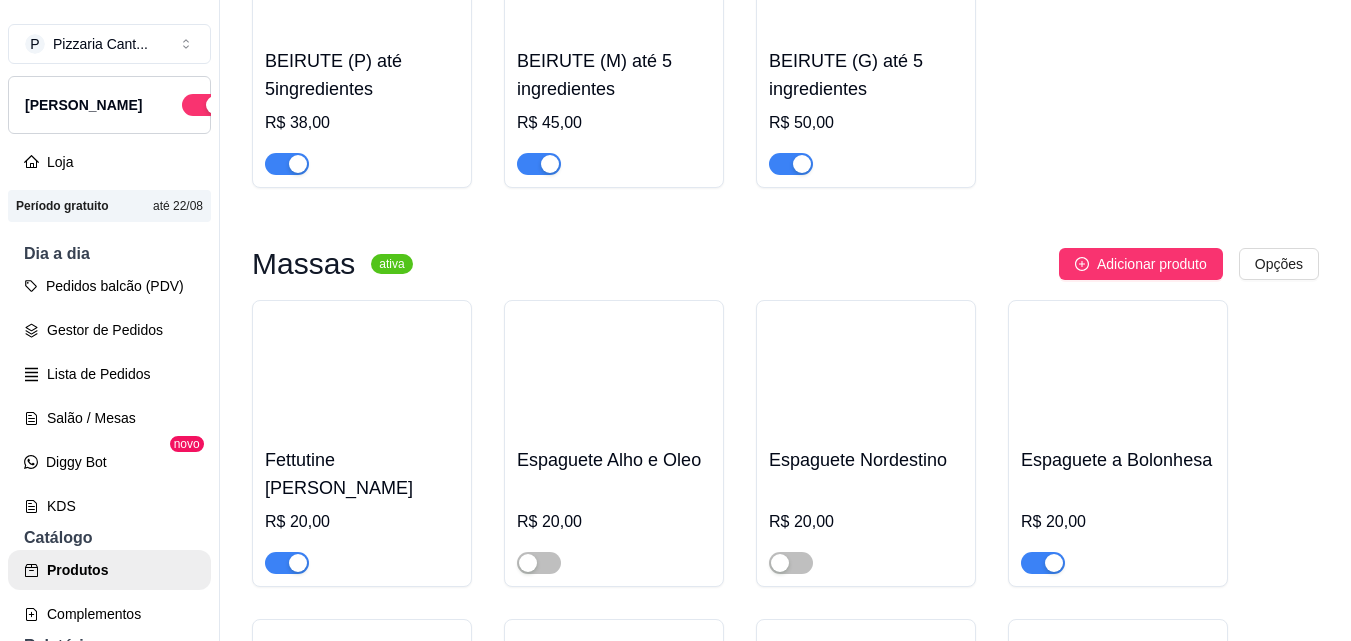 scroll, scrollTop: 5650, scrollLeft: 0, axis: vertical 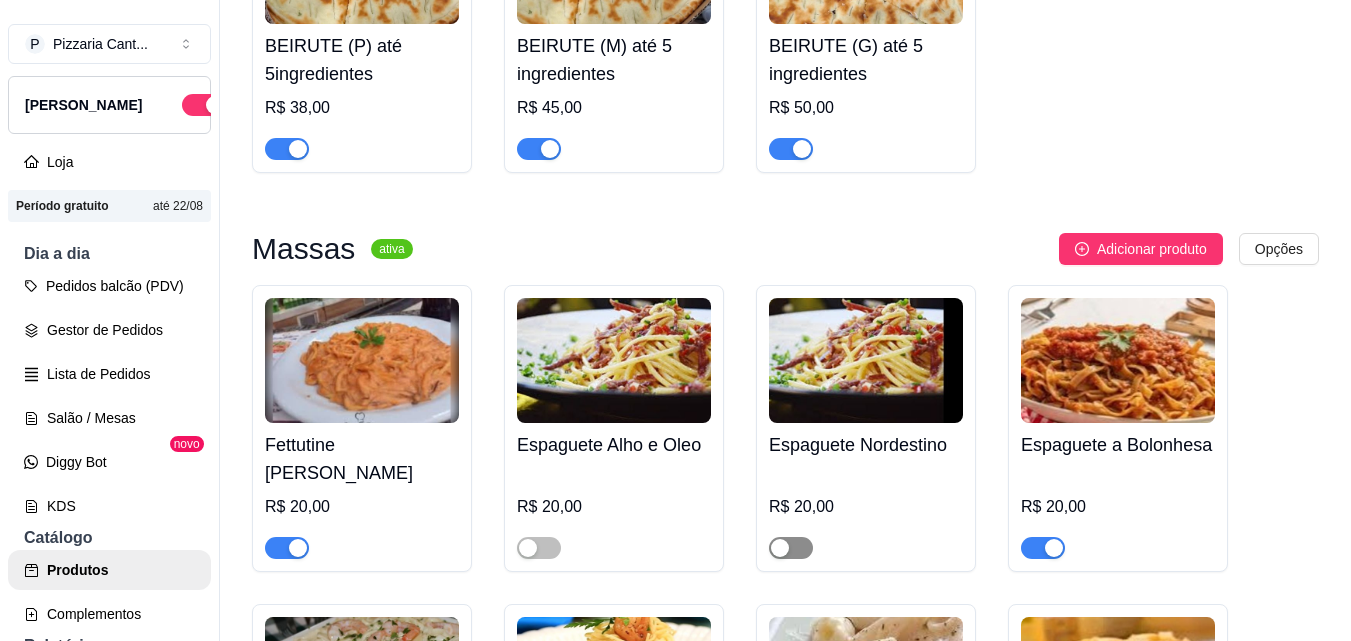 click at bounding box center (791, 548) 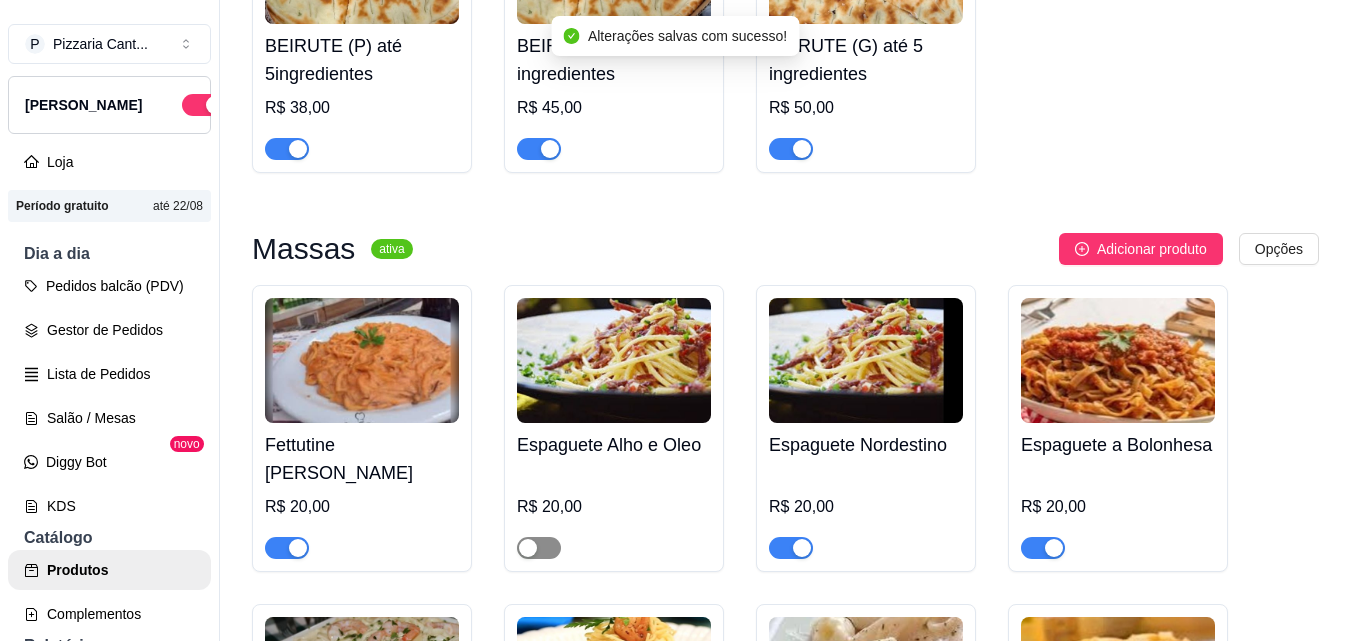 click at bounding box center (539, 548) 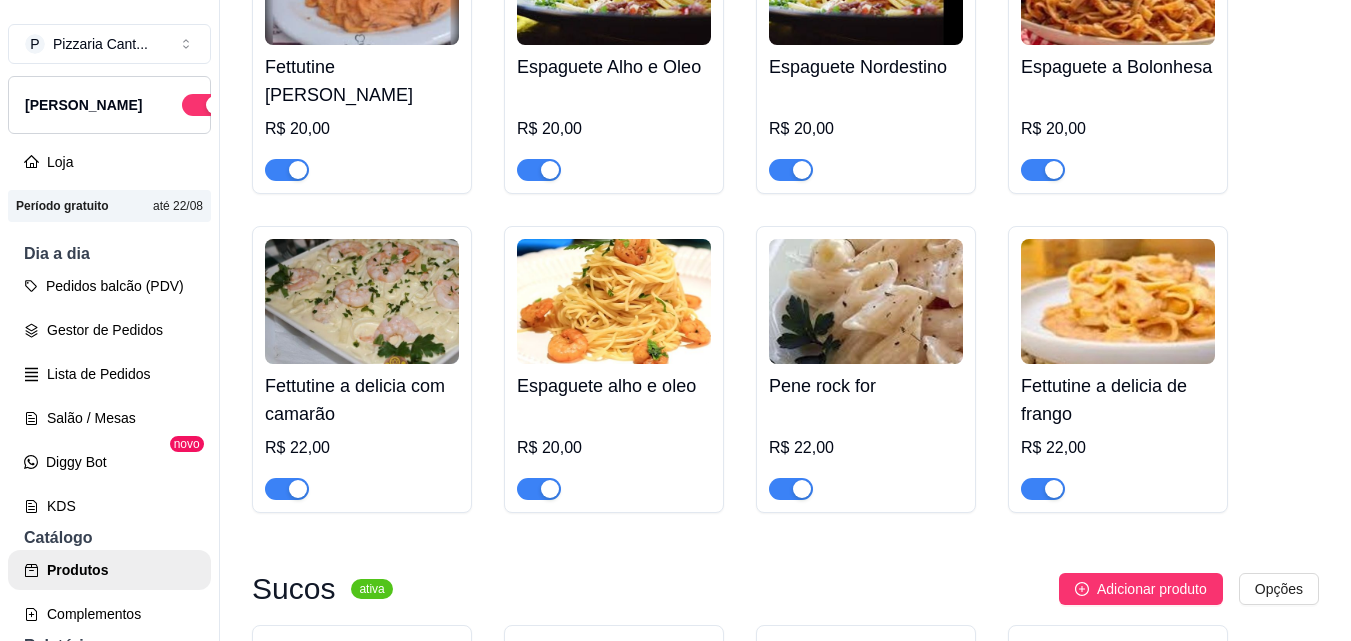 scroll, scrollTop: 6043, scrollLeft: 0, axis: vertical 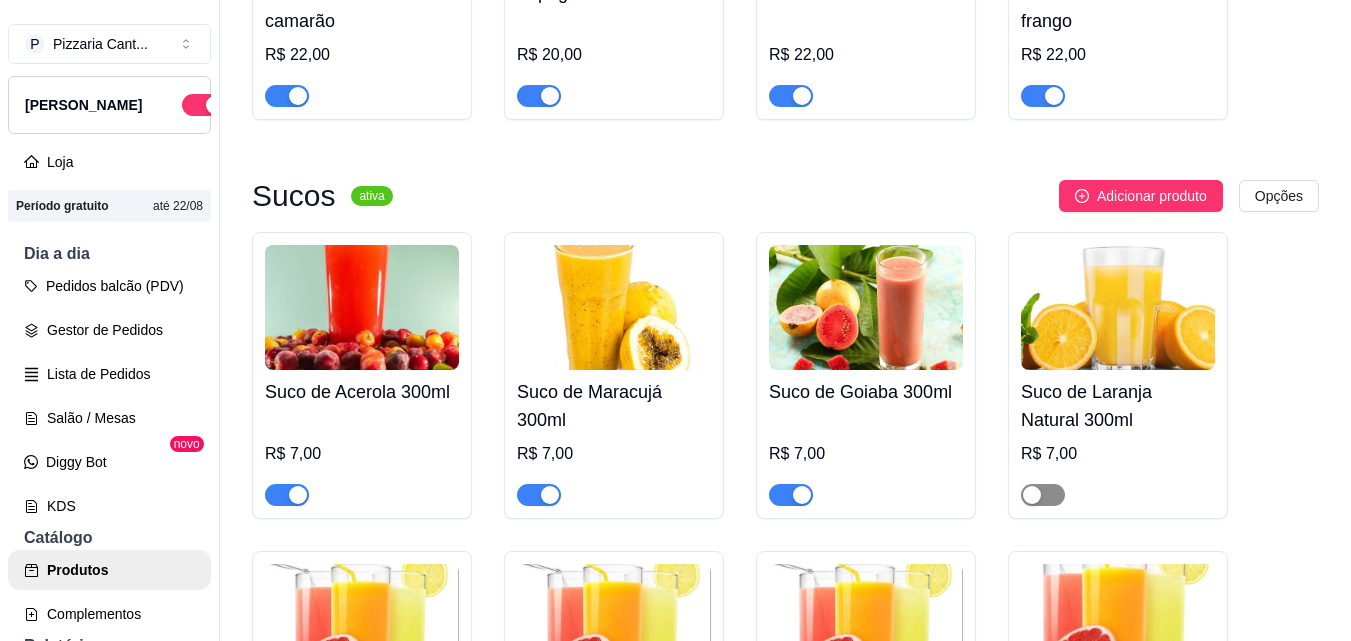 click at bounding box center [1043, 495] 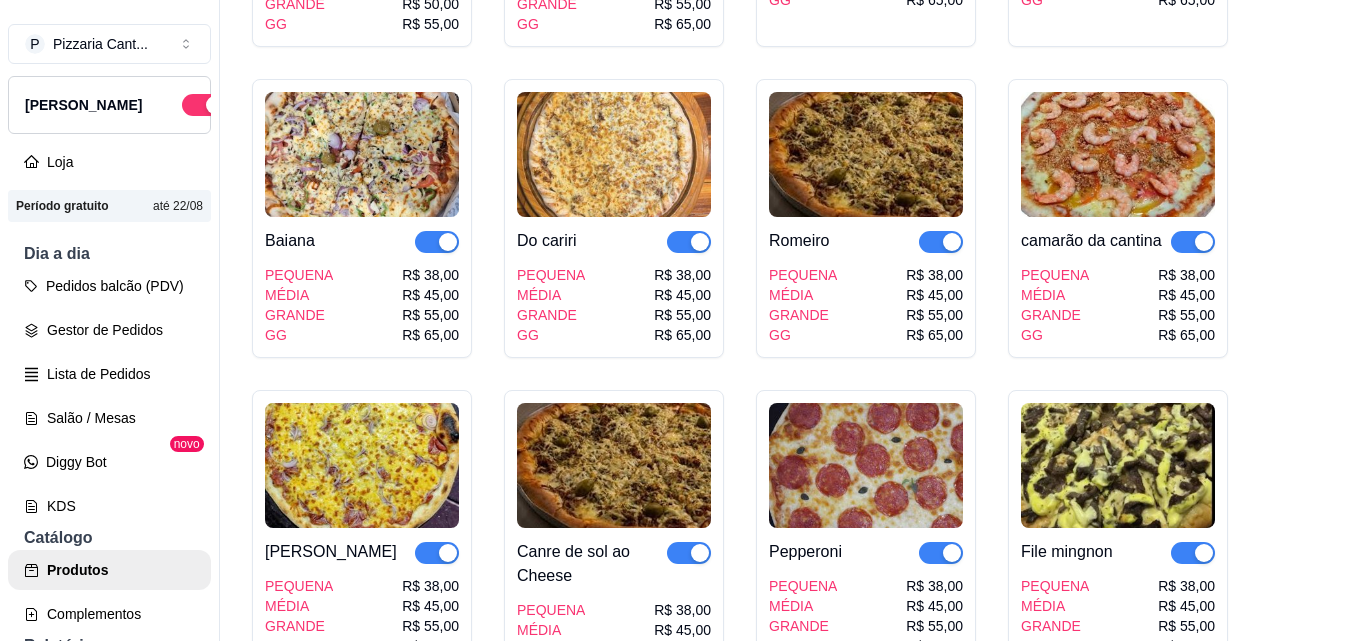 scroll, scrollTop: 846, scrollLeft: 0, axis: vertical 